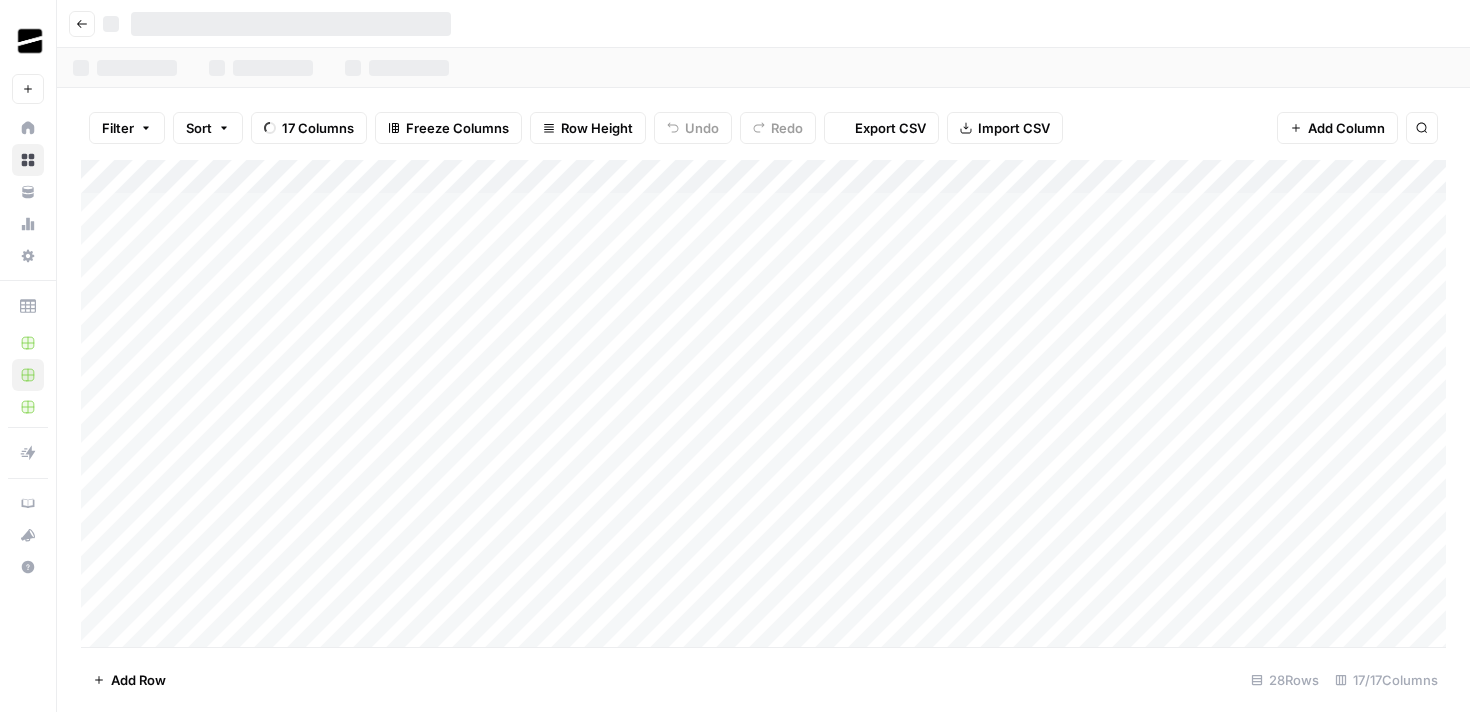 scroll, scrollTop: 0, scrollLeft: 0, axis: both 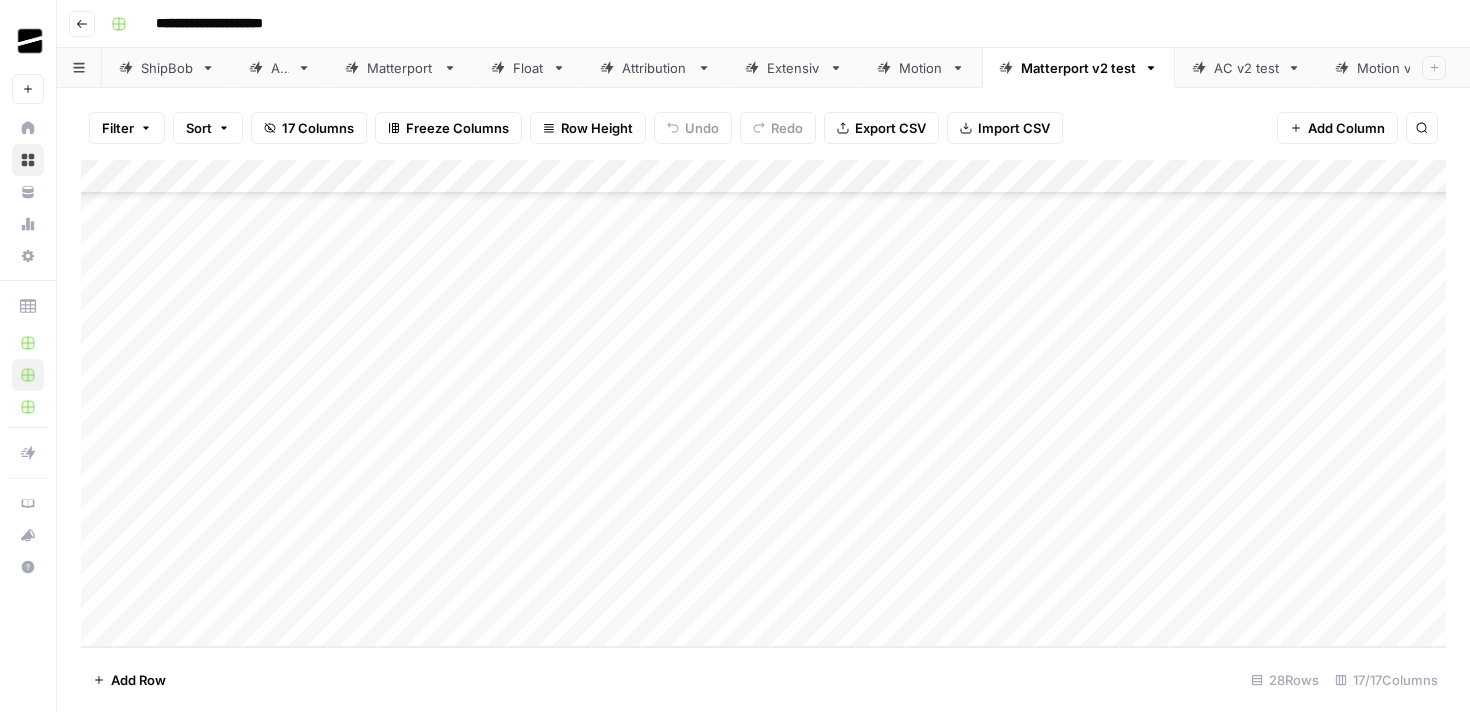 click on "Add Column" at bounding box center (763, 403) 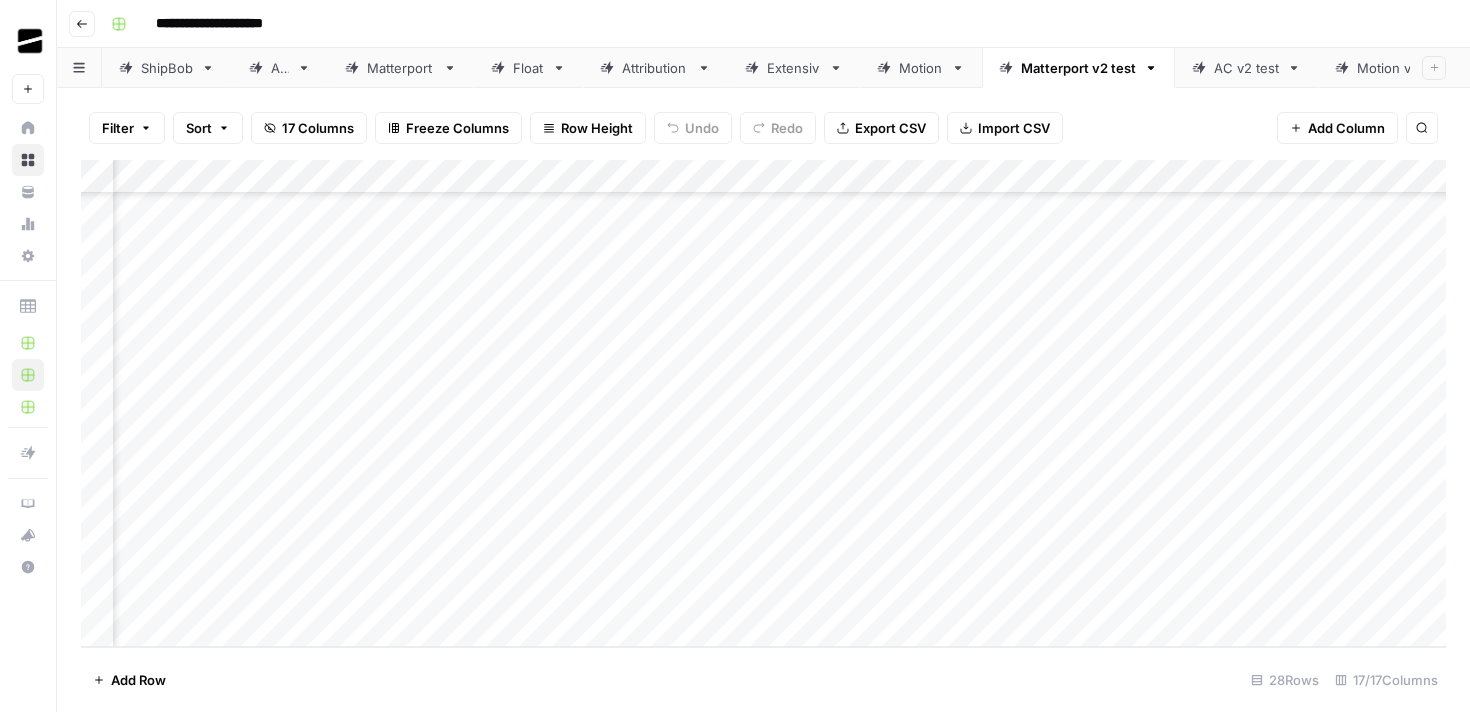 scroll, scrollTop: 531, scrollLeft: 0, axis: vertical 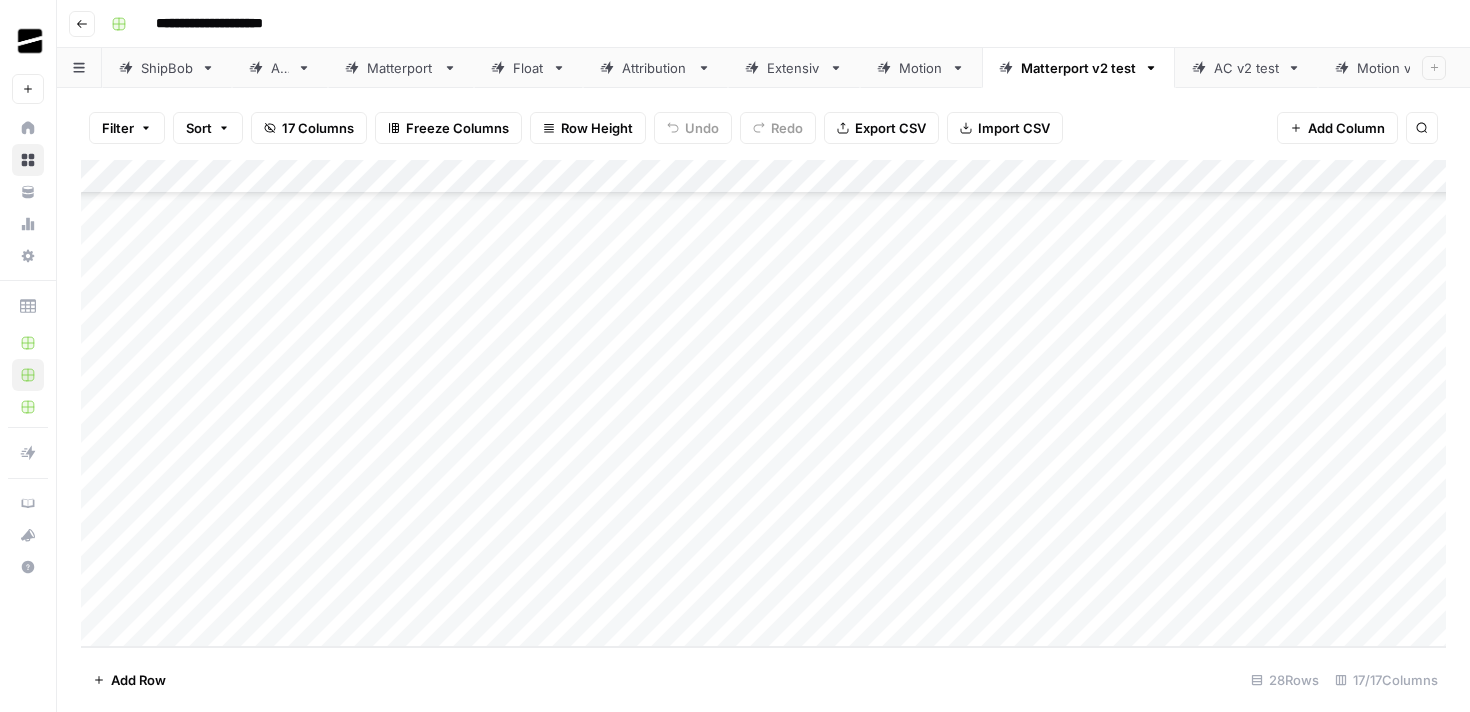 click on "Add Column" at bounding box center [763, 403] 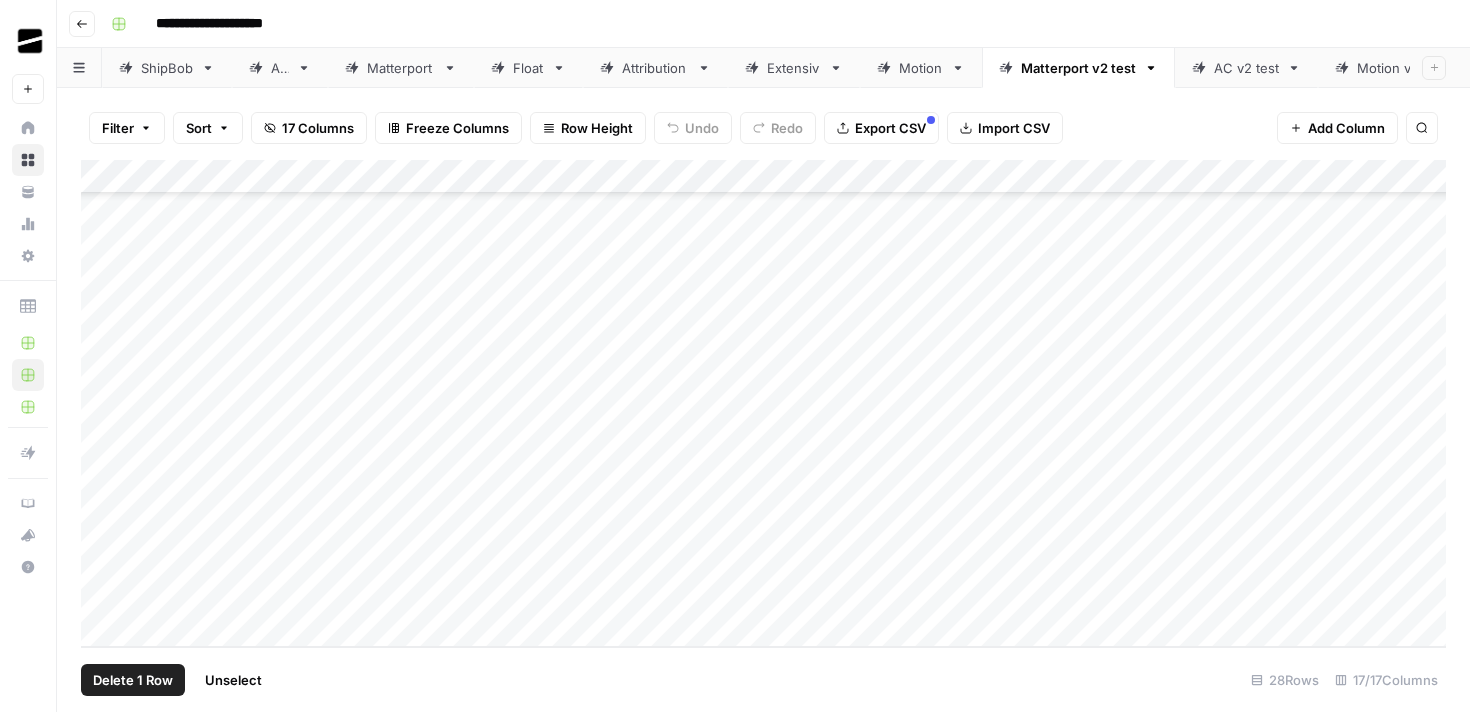 click on "Add Column" at bounding box center [763, 403] 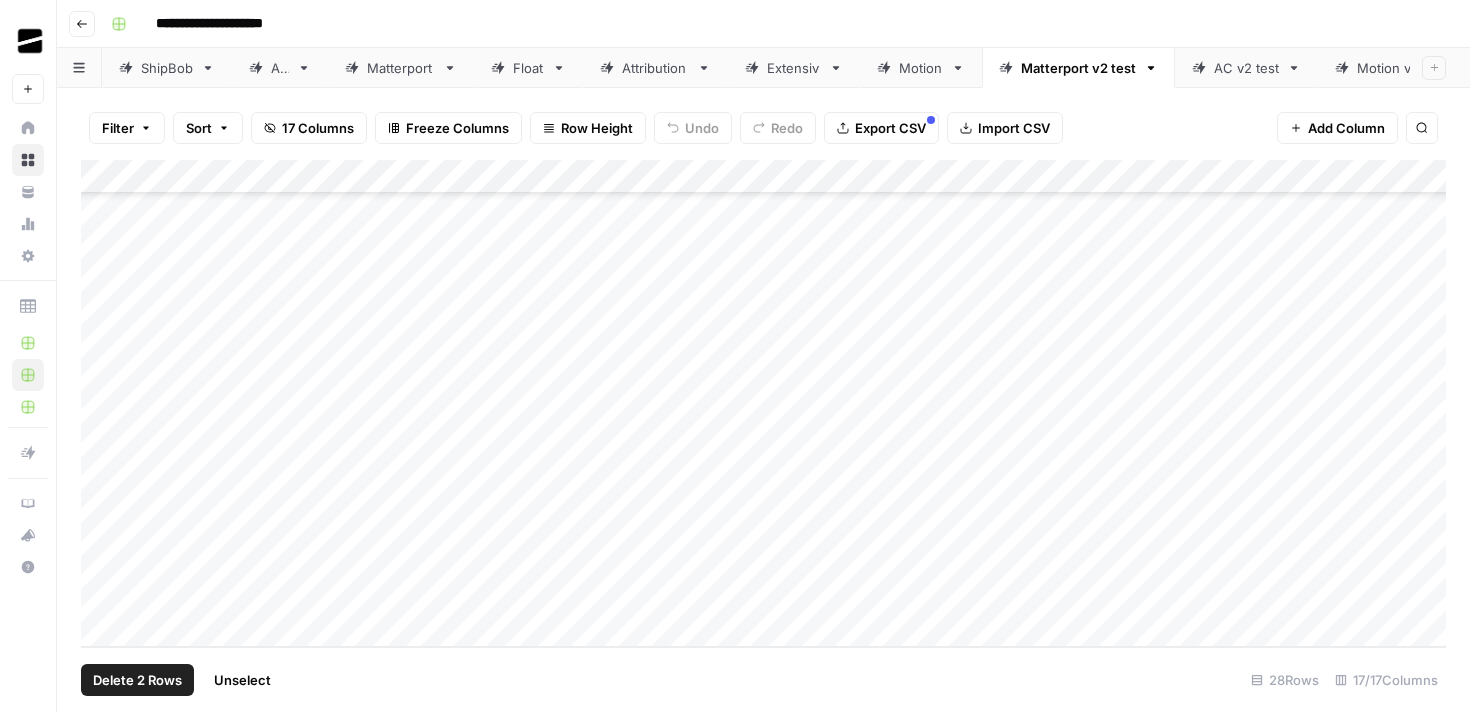 click on "Add Column" at bounding box center (763, 403) 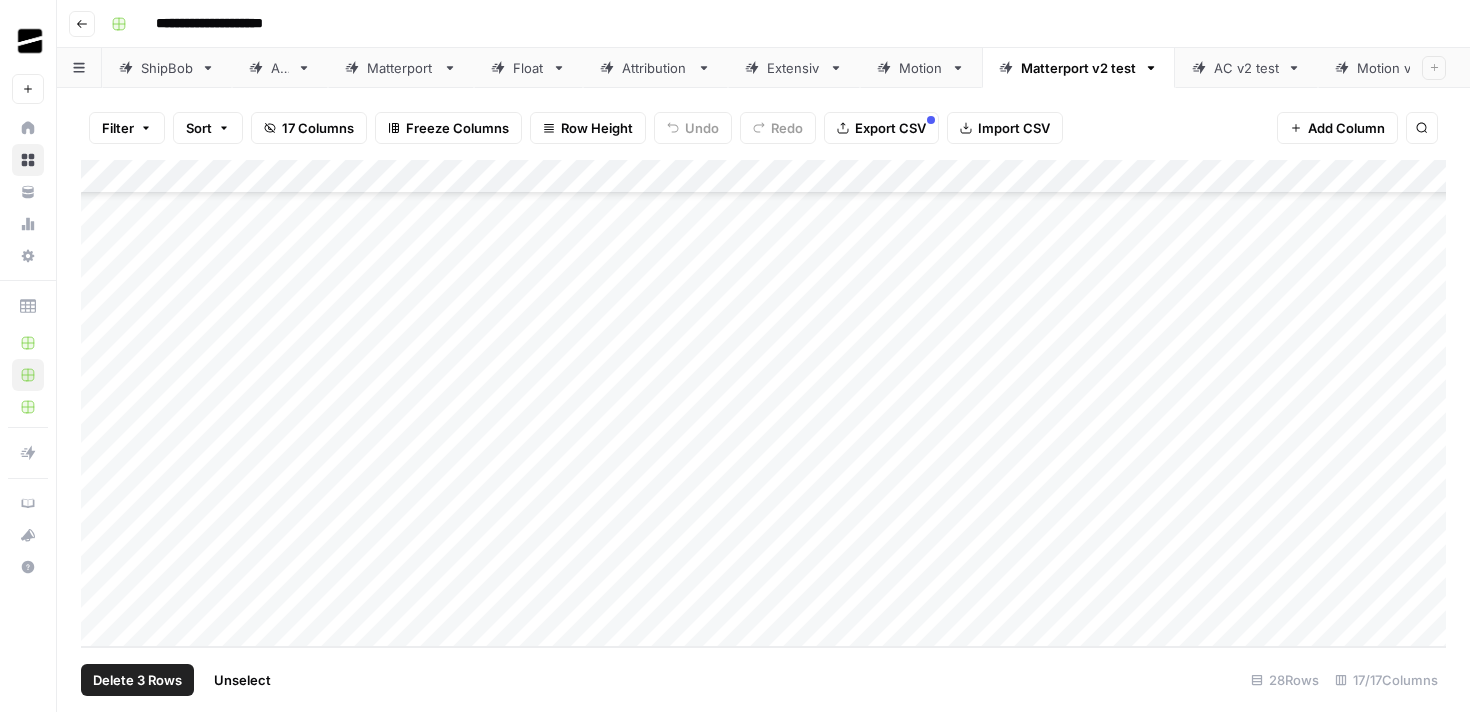 click on "Delete 3 Rows" at bounding box center (137, 680) 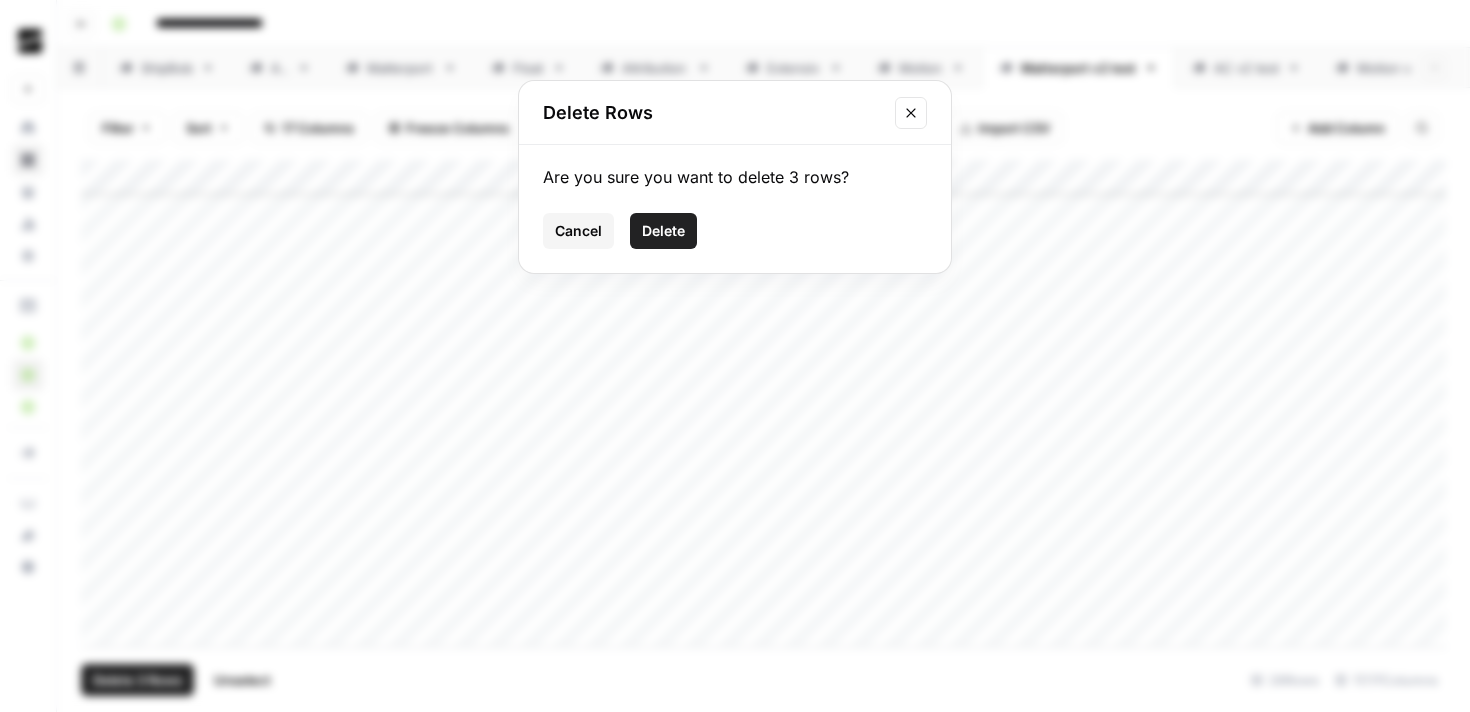 click on "Delete" at bounding box center [663, 231] 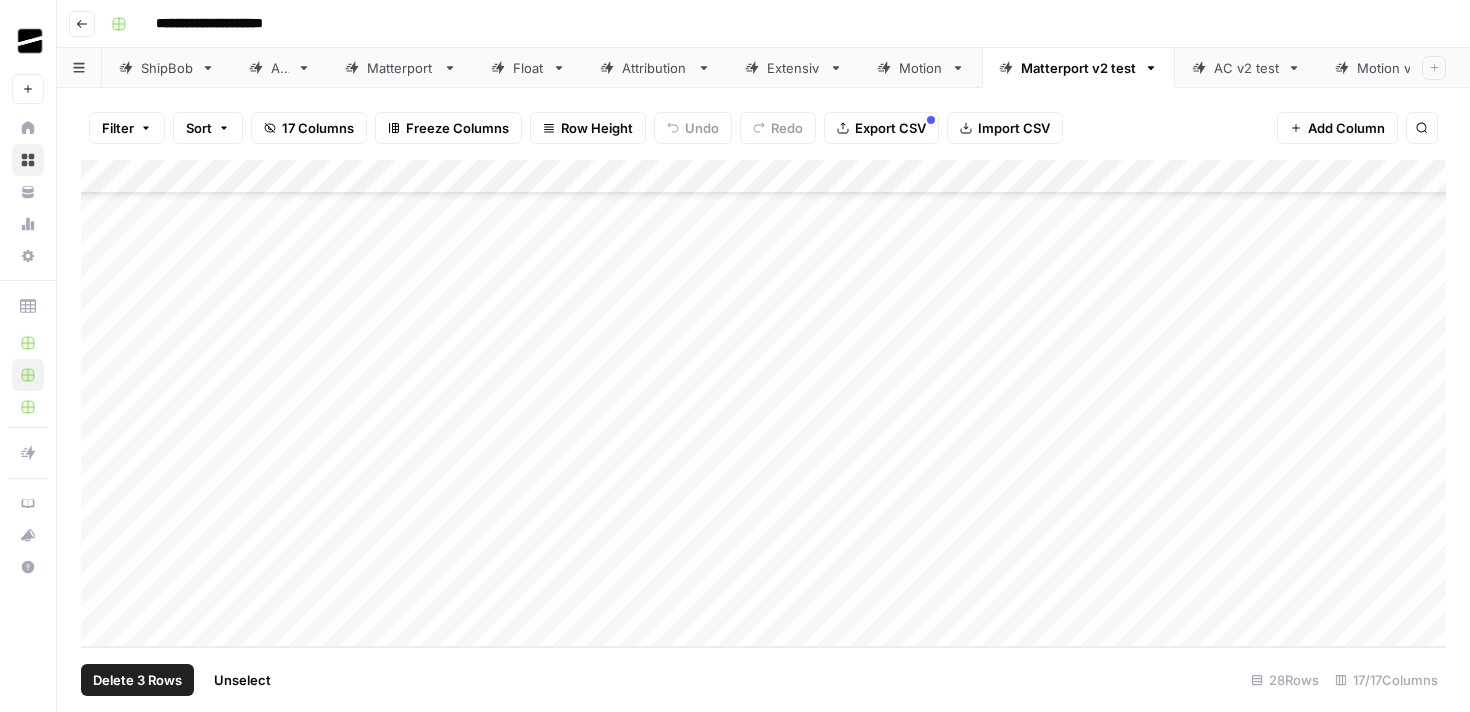 scroll, scrollTop: 429, scrollLeft: 0, axis: vertical 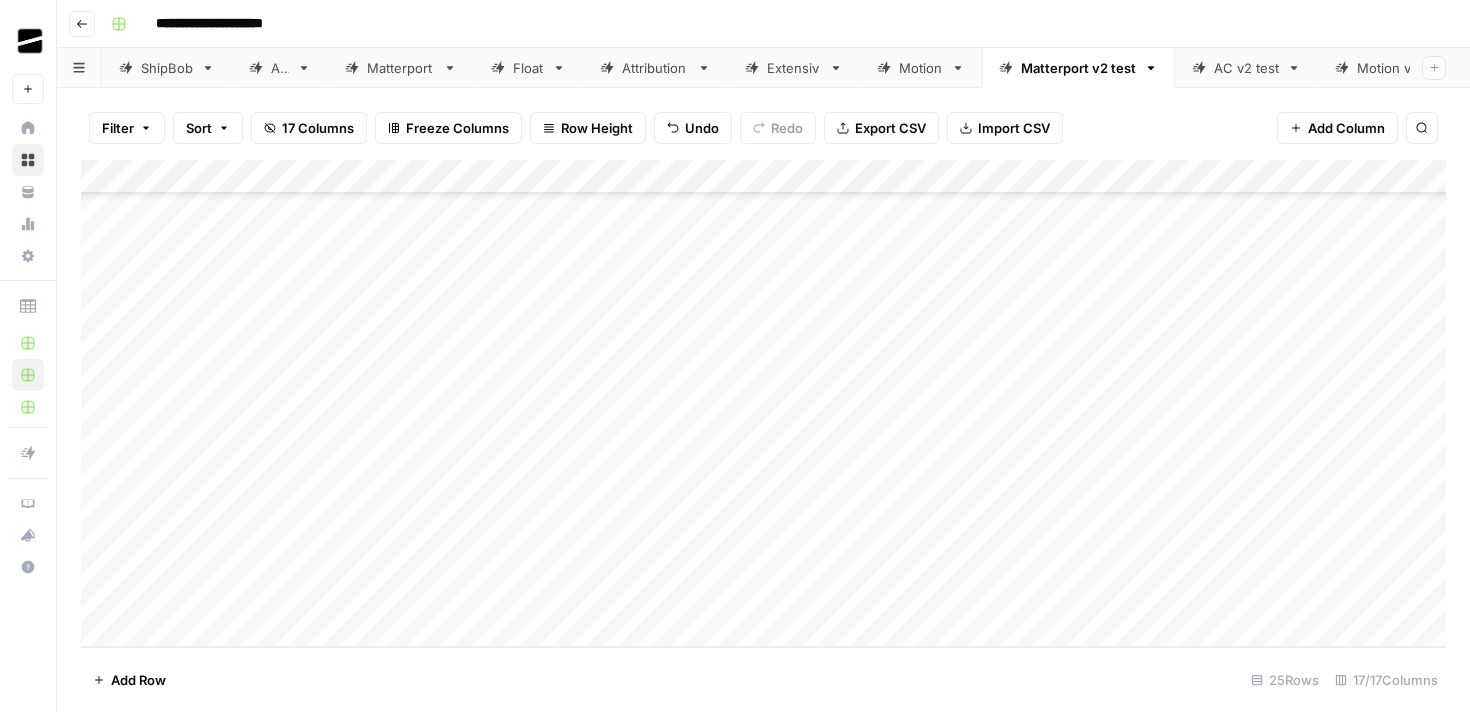 click on "Add Column" at bounding box center (763, 403) 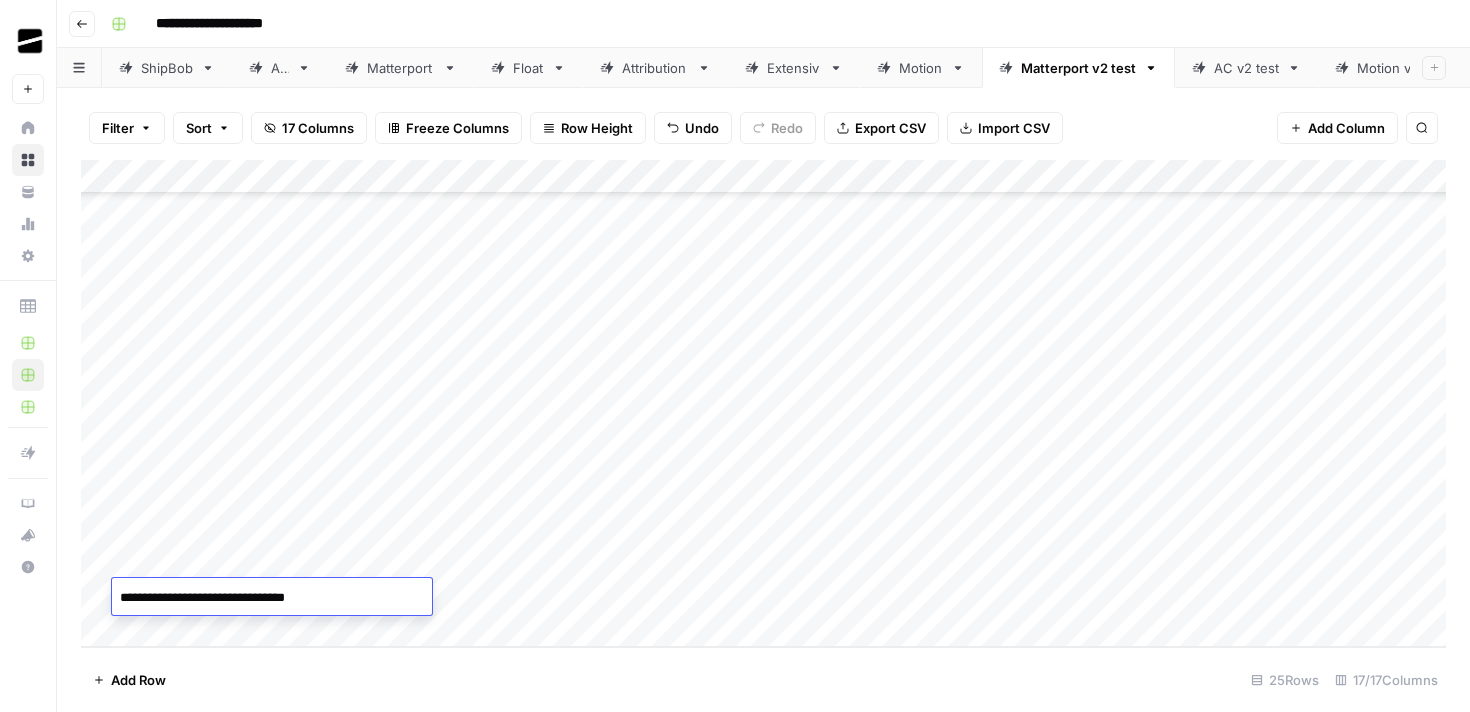type on "**********" 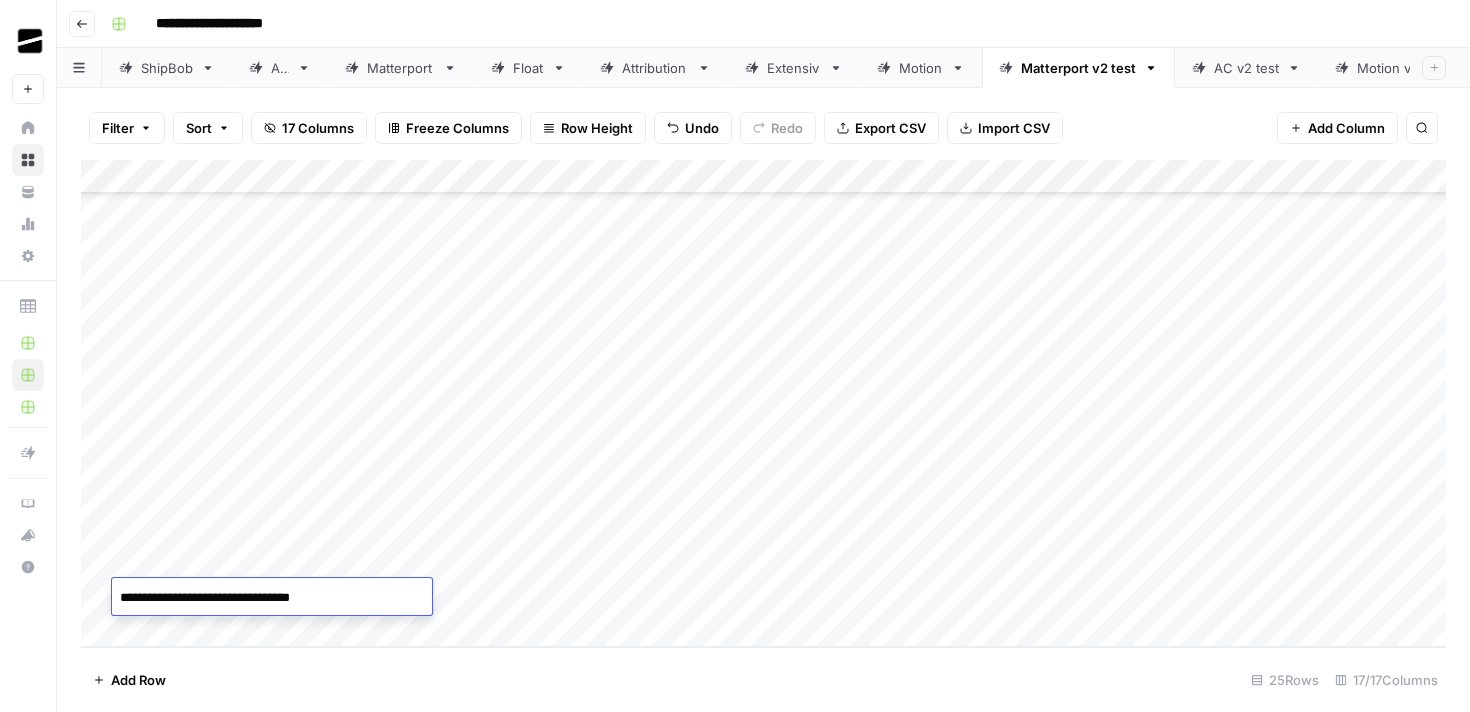 click on "Add Column" at bounding box center [763, 403] 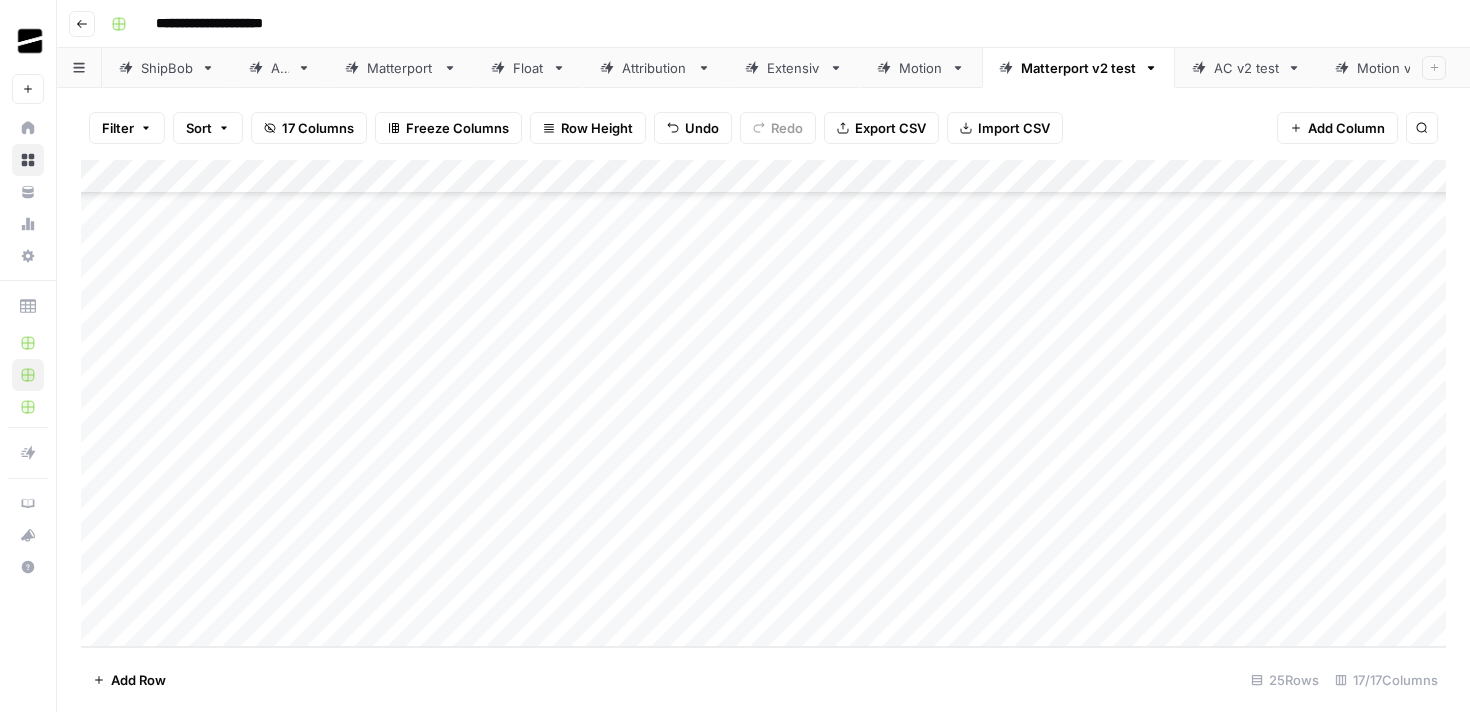 click on "Add Column" at bounding box center (763, 403) 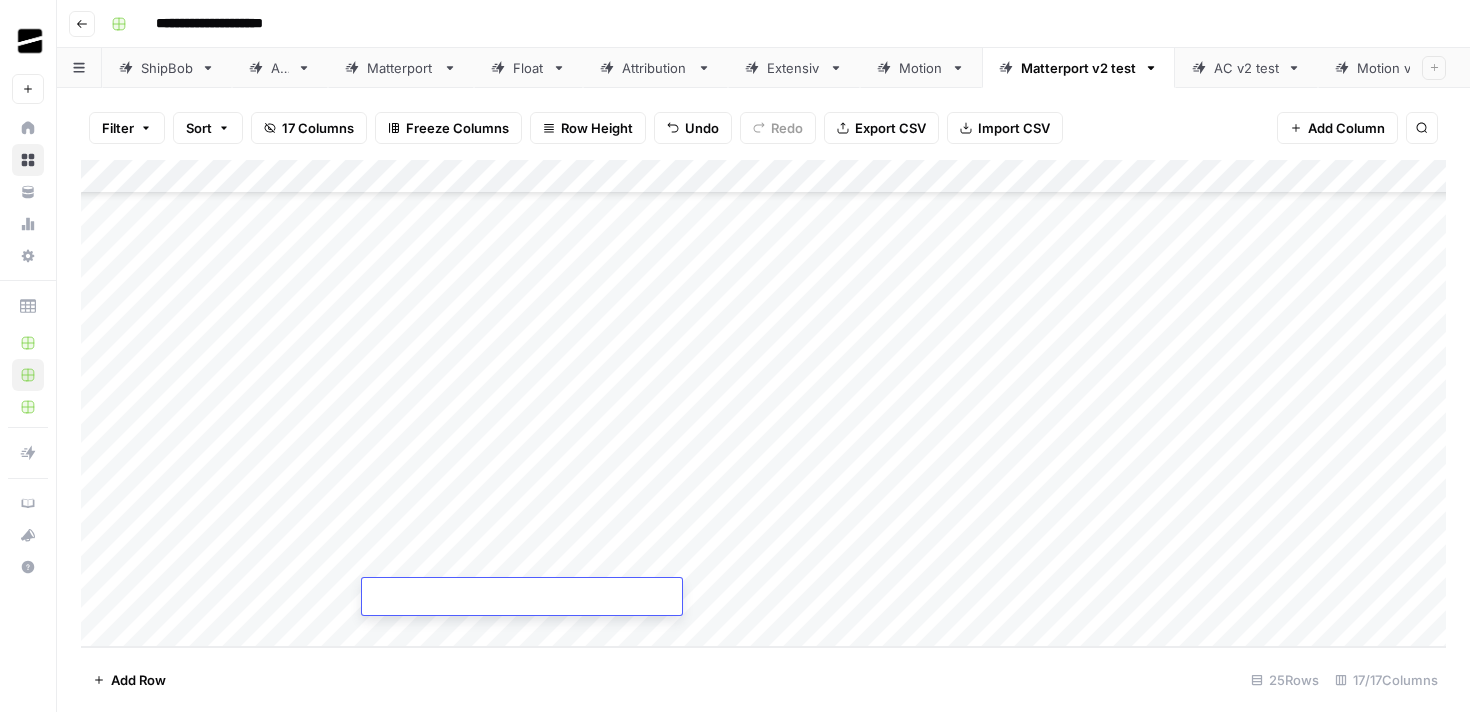 click on "Add Column" at bounding box center (763, 403) 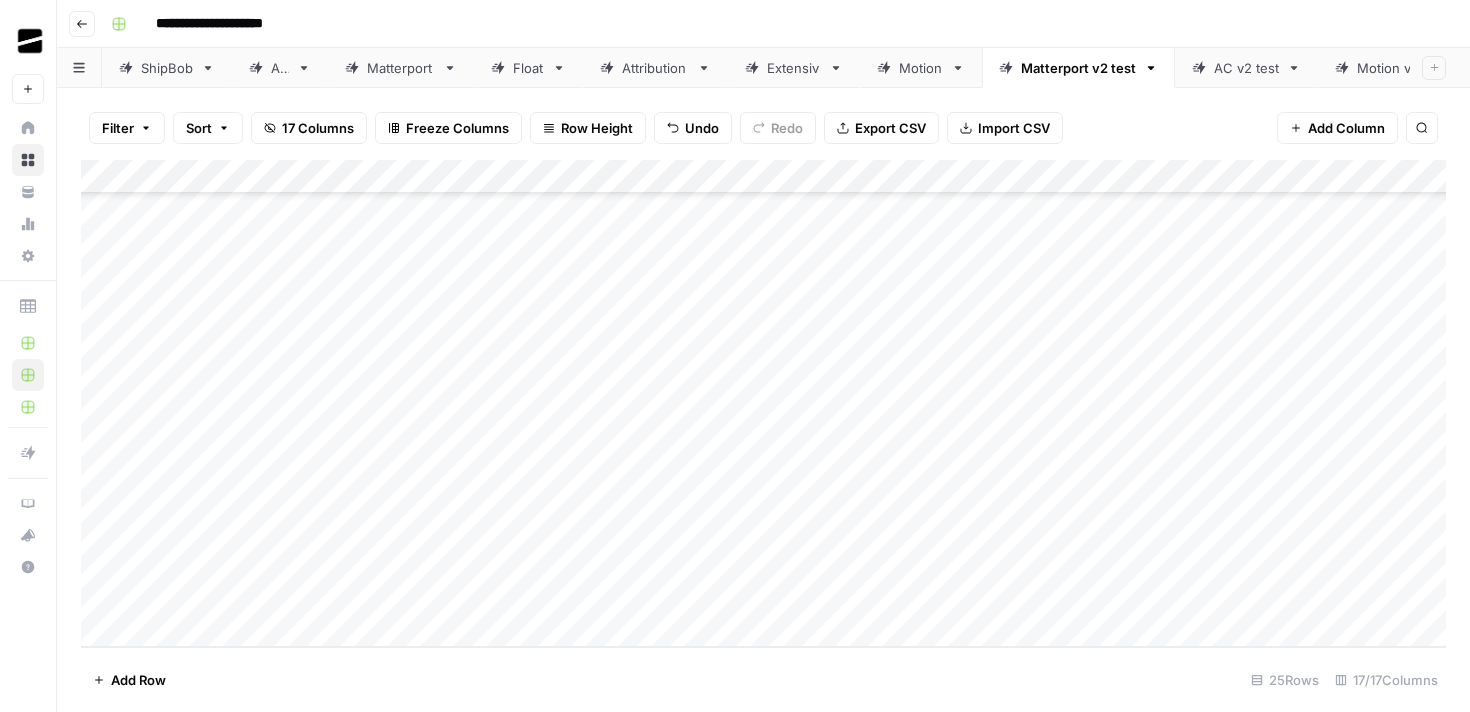 click on "Add Column" at bounding box center [763, 403] 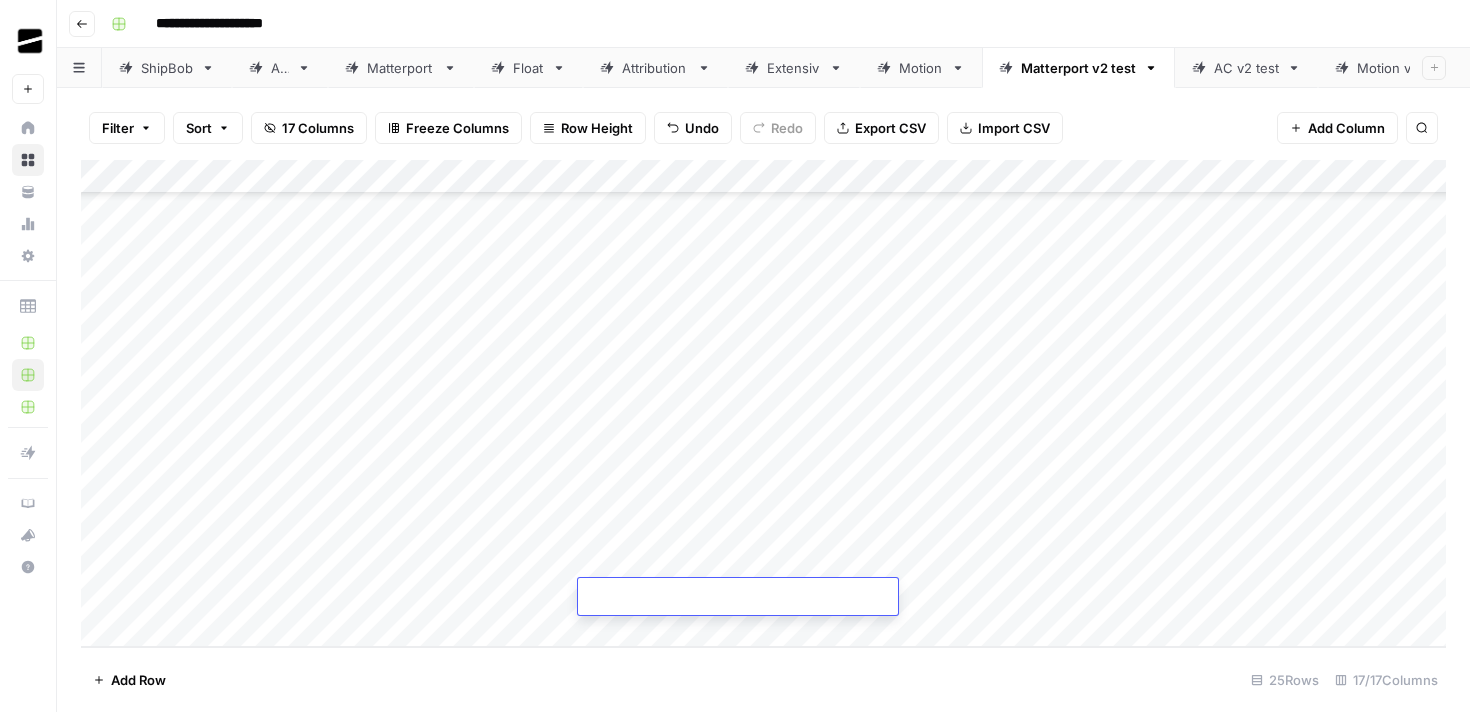click on "Add Column" at bounding box center [763, 403] 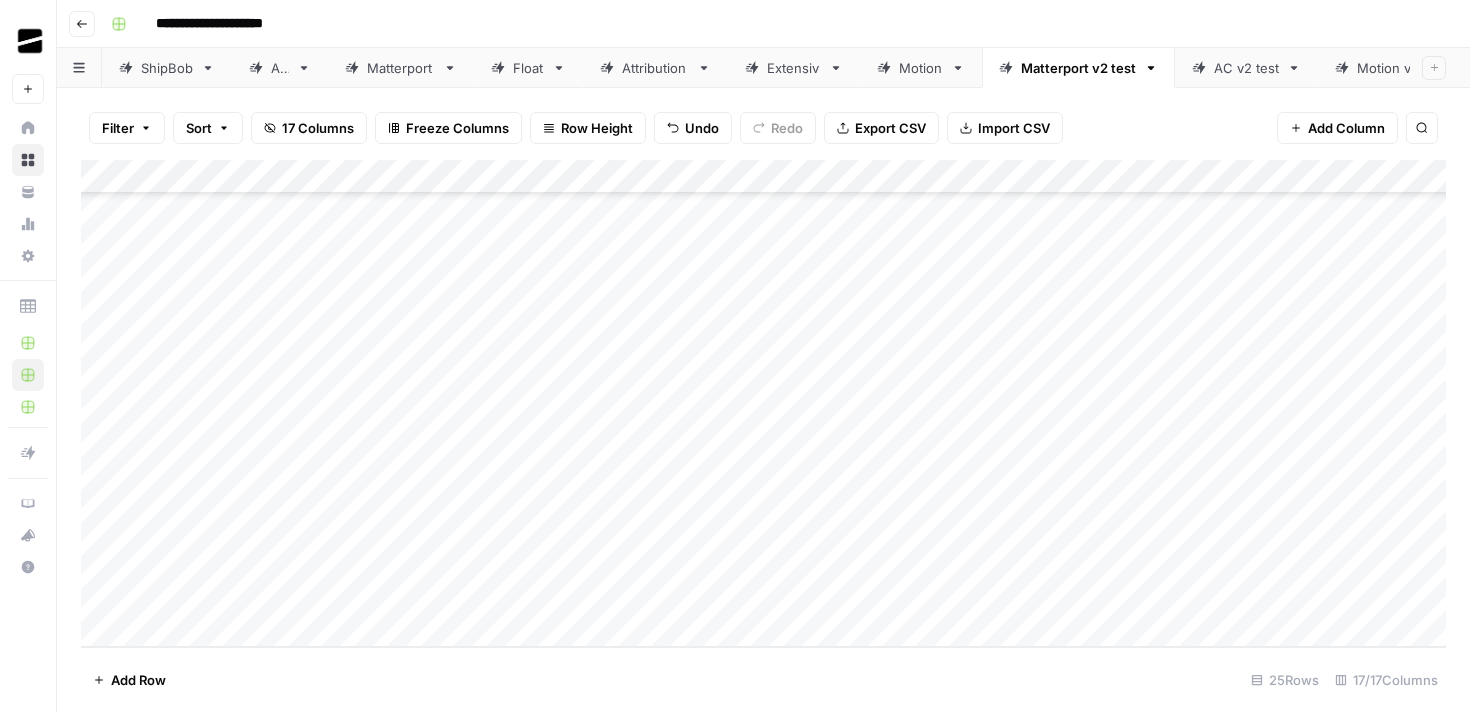 click on "Add Column" at bounding box center (763, 403) 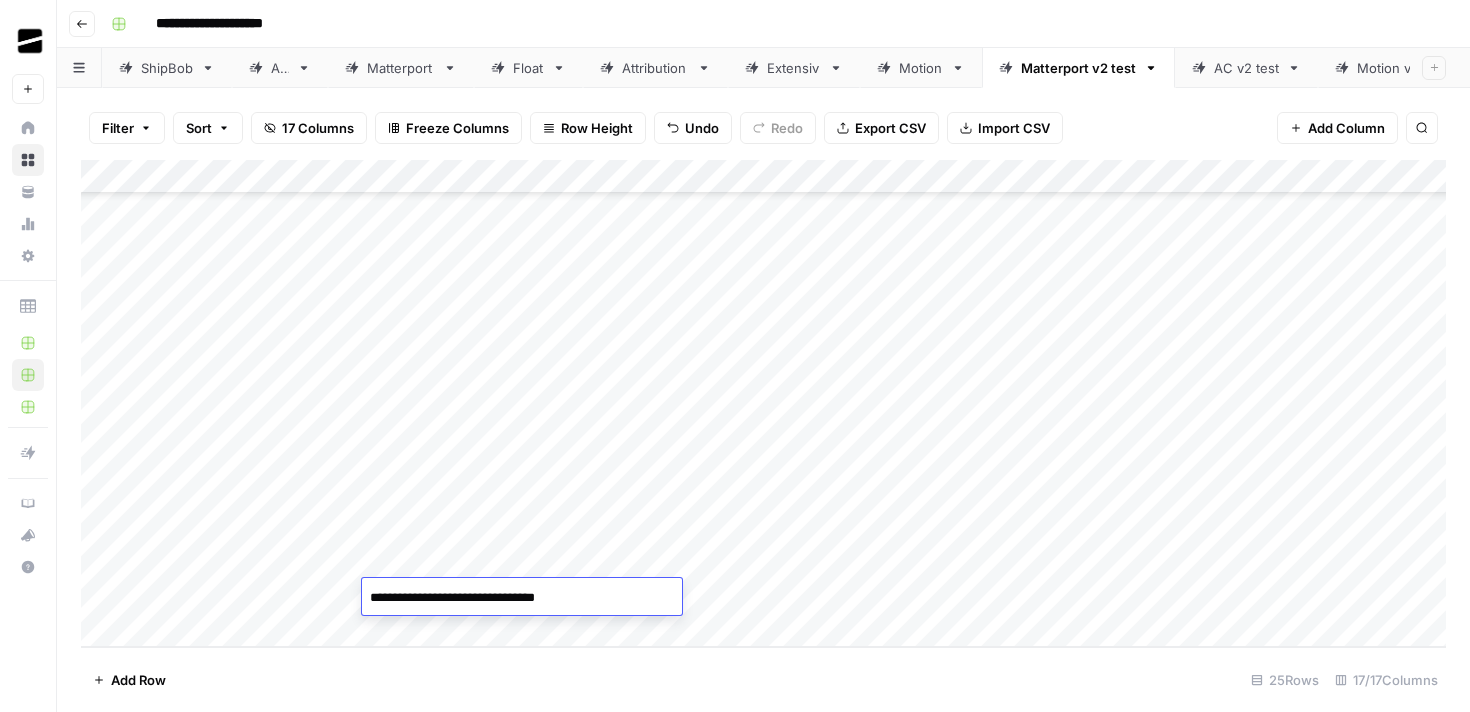 type on "**********" 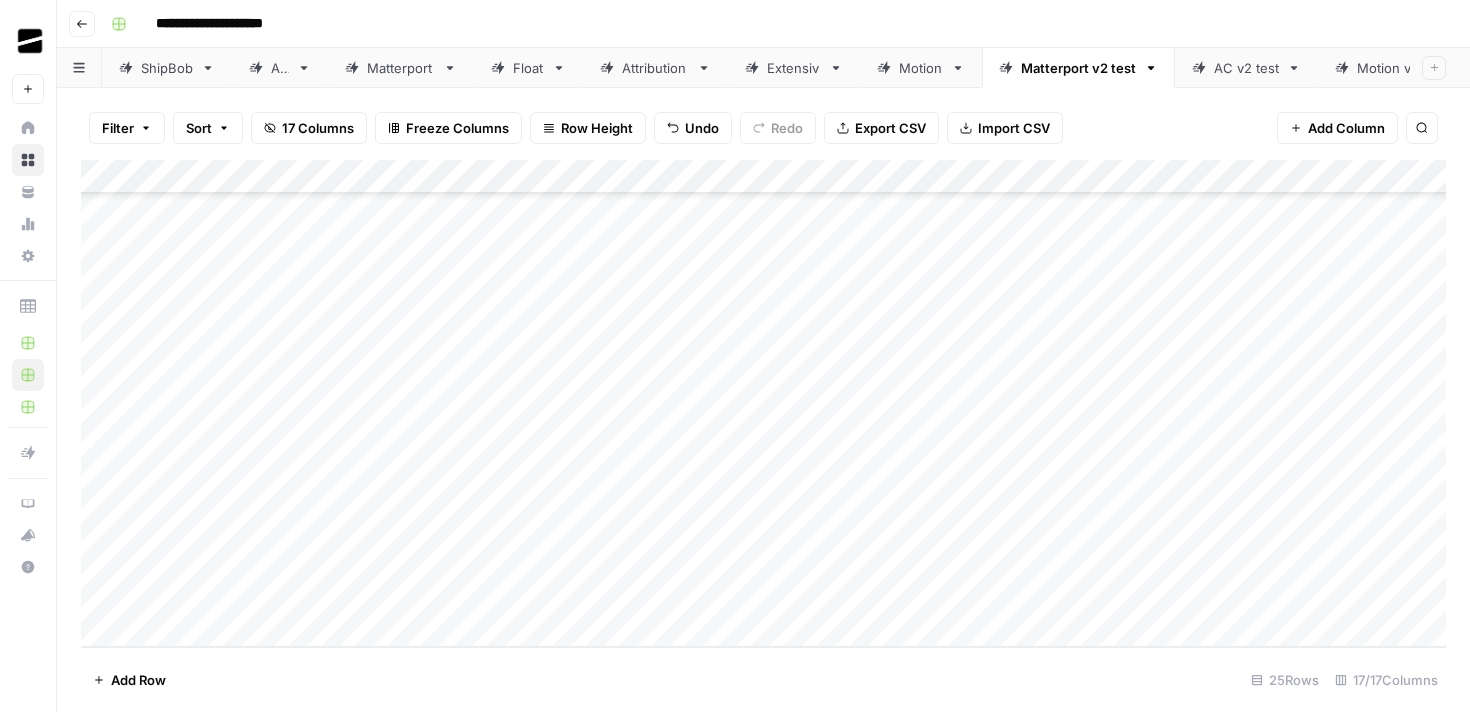 click on "Add Column" at bounding box center (763, 403) 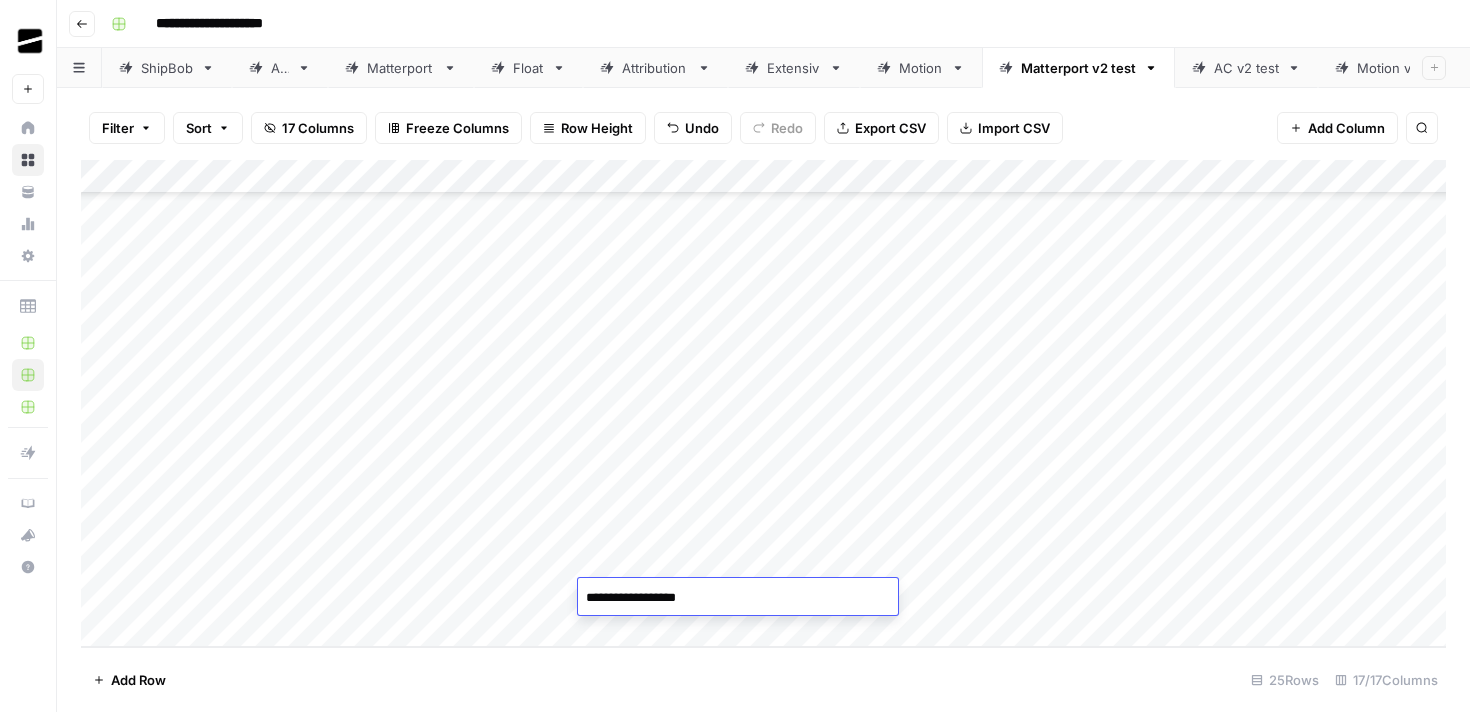 paste on "**********" 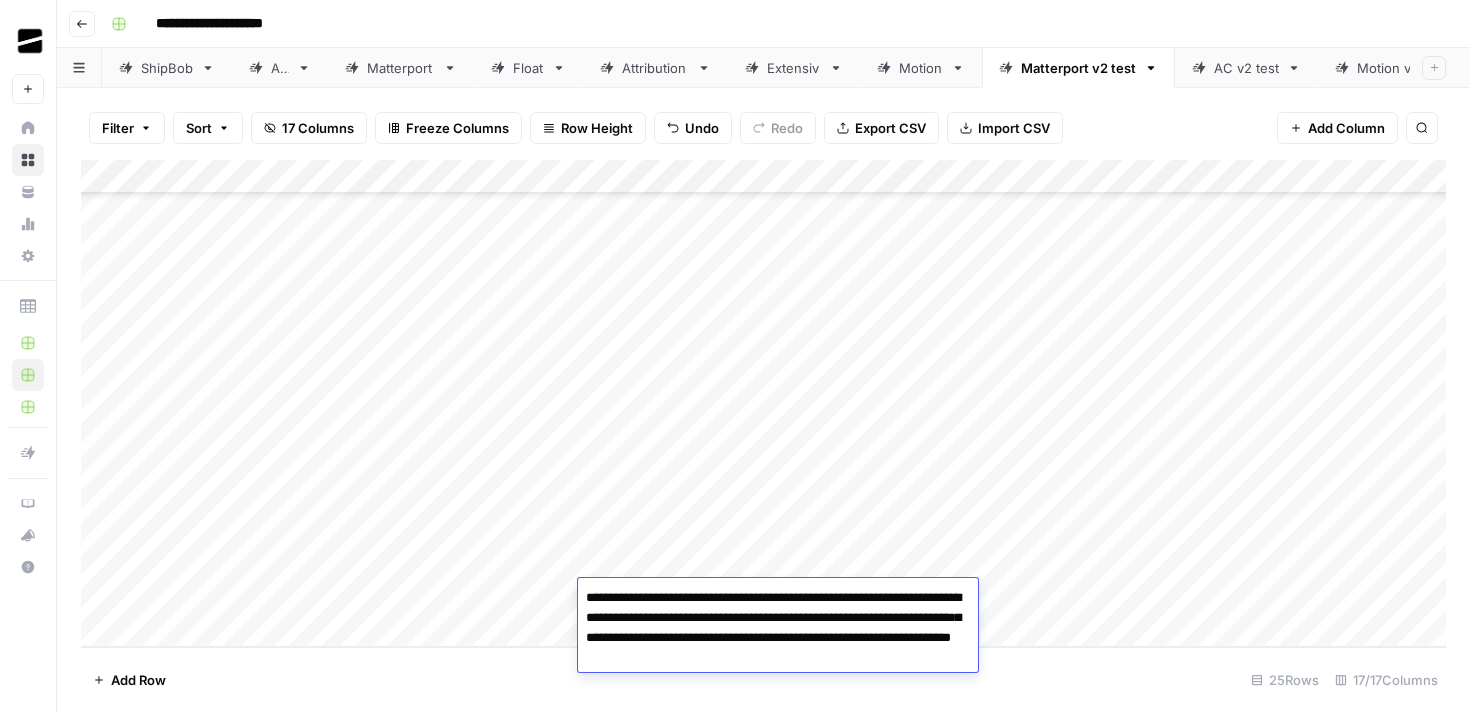 click on "**********" at bounding box center [778, 628] 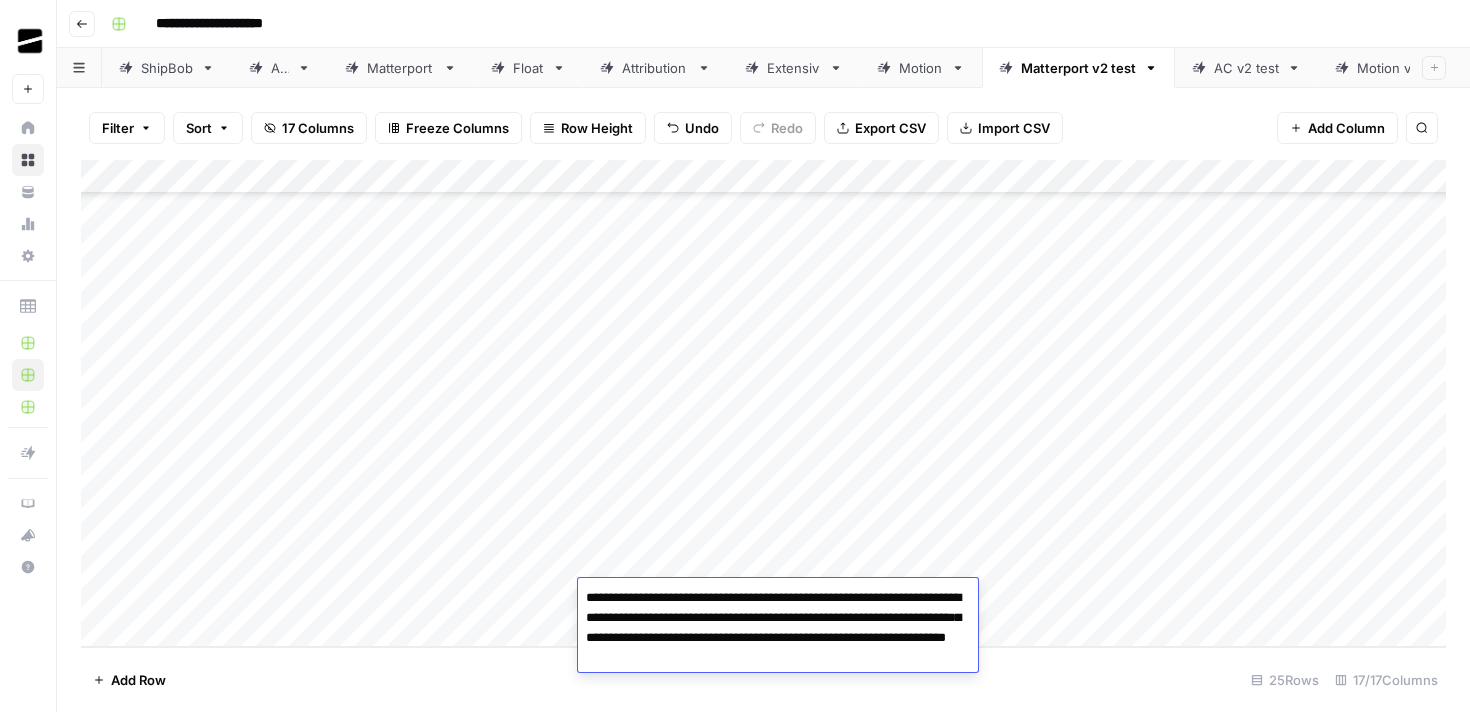 drag, startPoint x: 693, startPoint y: 640, endPoint x: 922, endPoint y: 592, distance: 233.9765 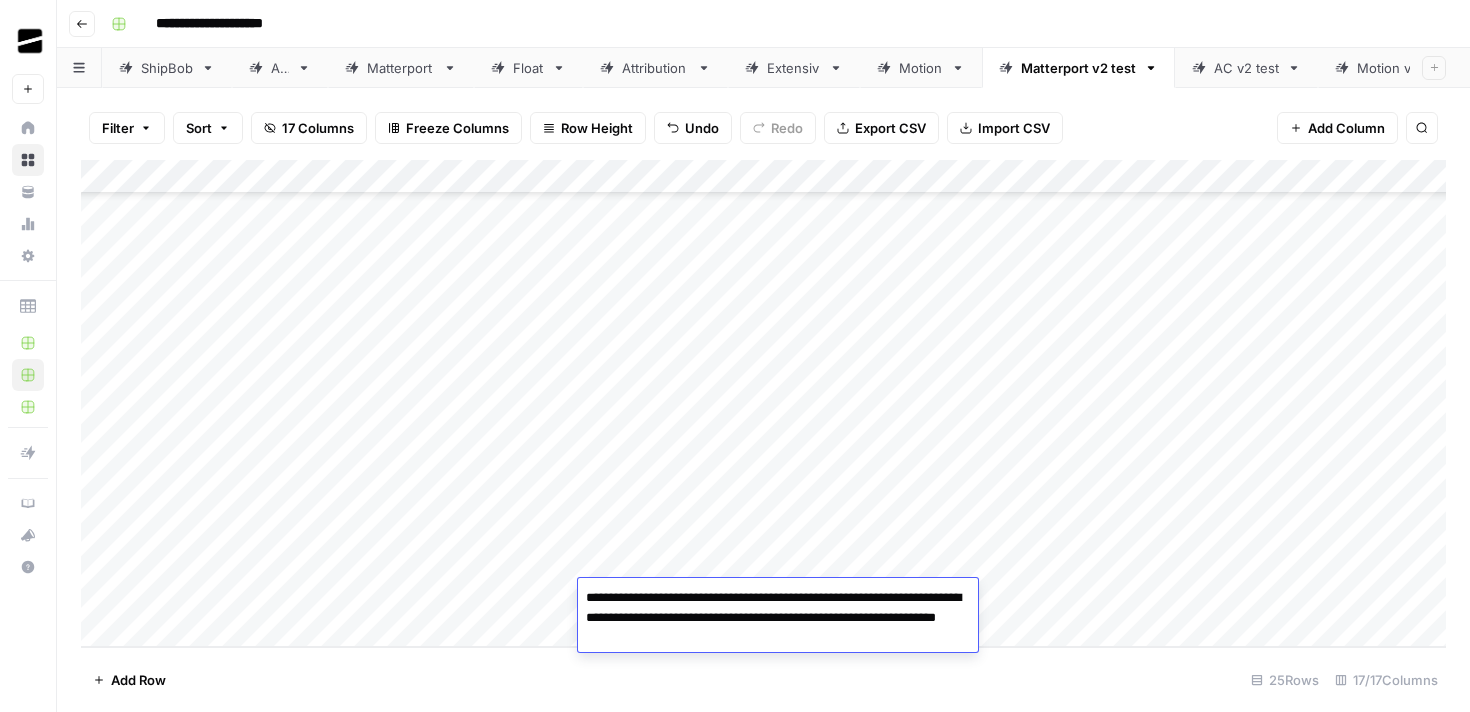 click on "**********" at bounding box center (778, 618) 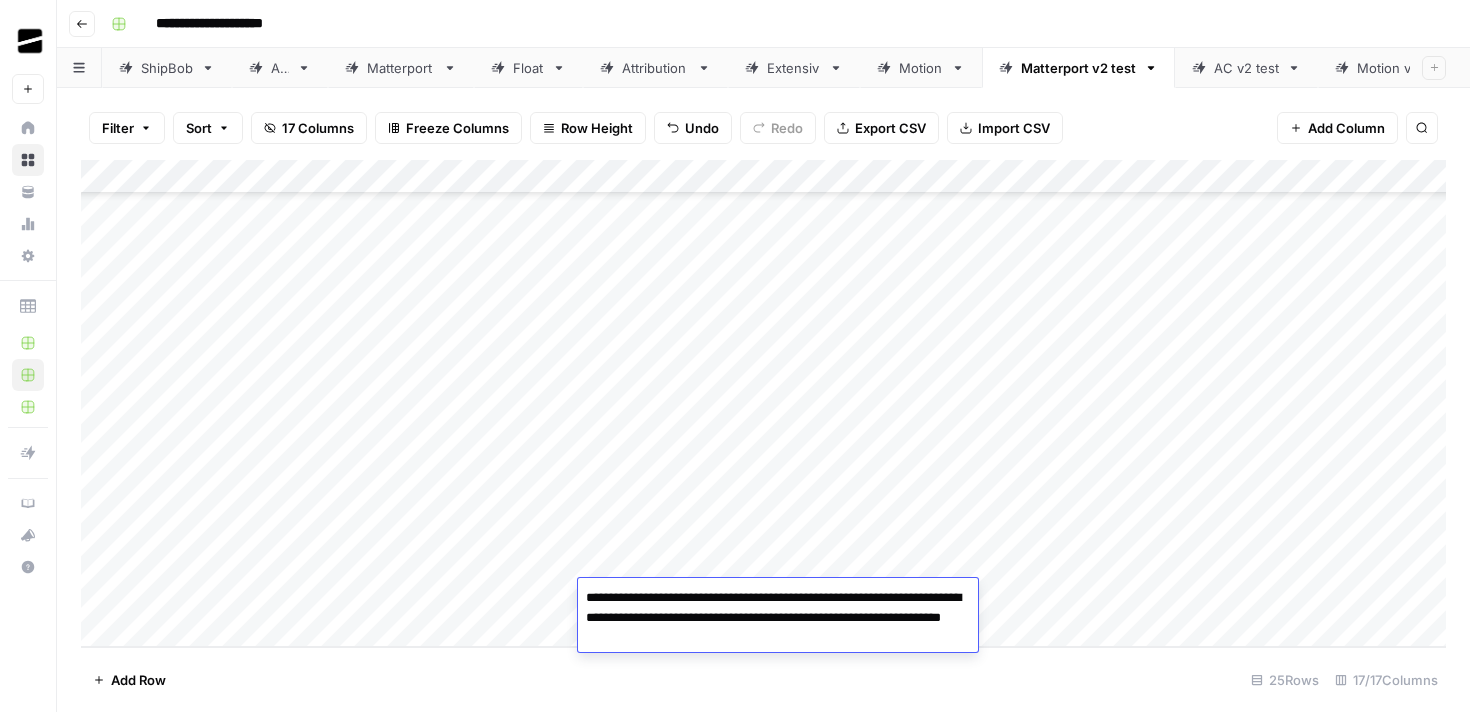 click on "**********" at bounding box center (778, 618) 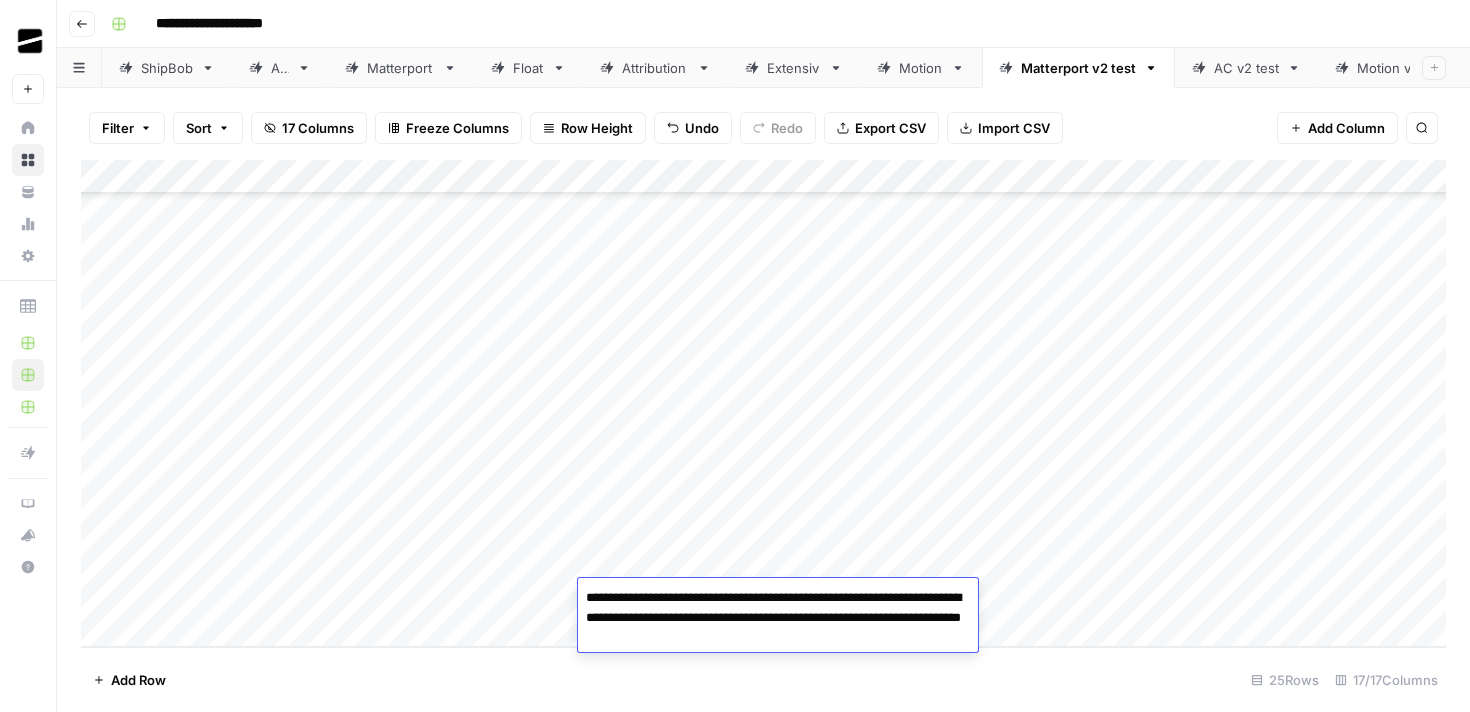paste on "**********" 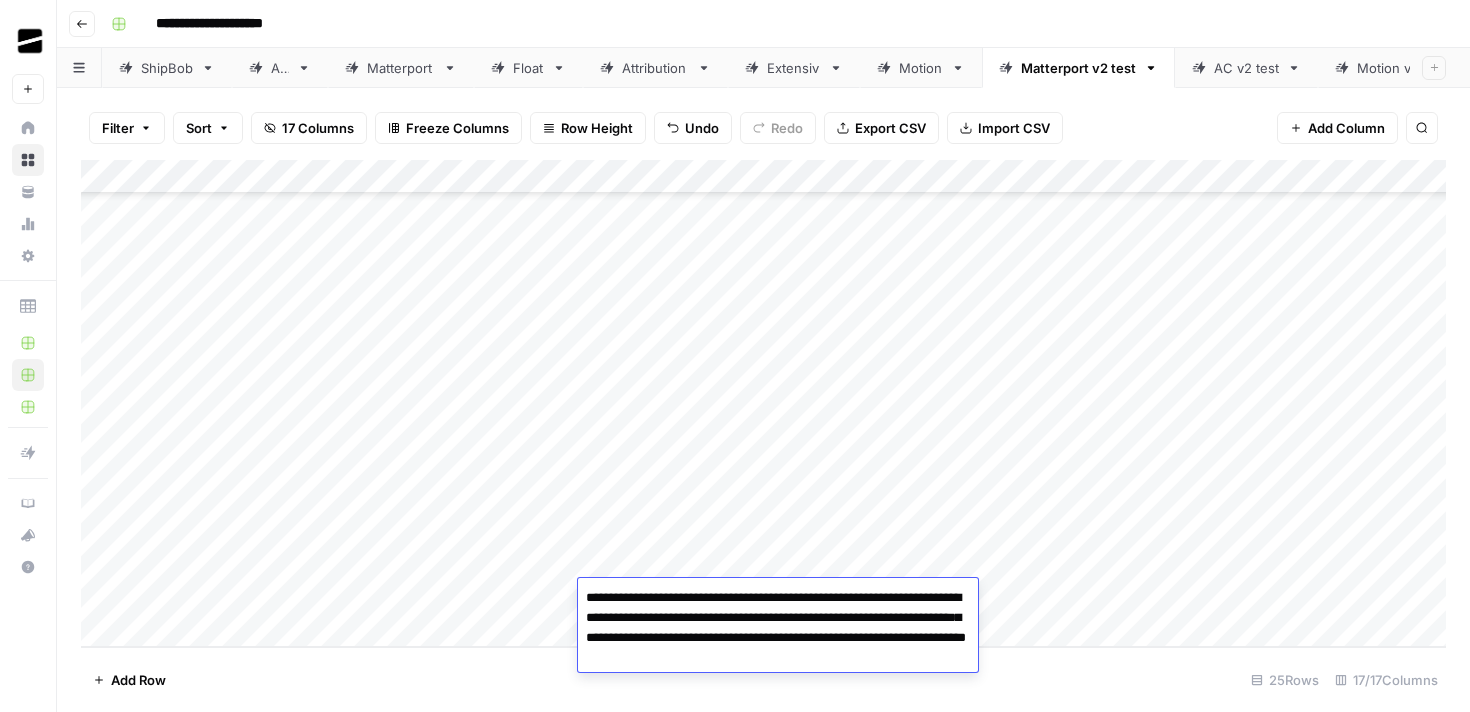 click on "**********" at bounding box center [778, 628] 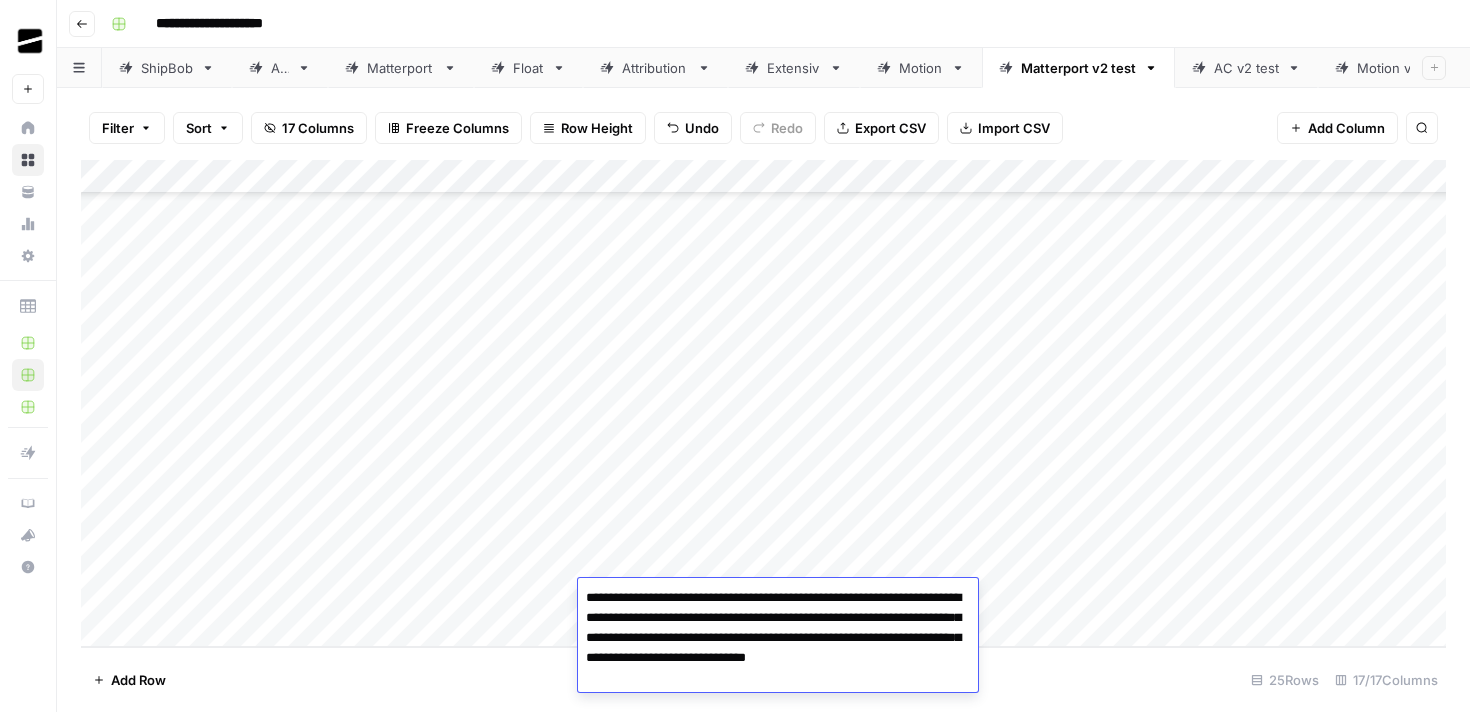 click on "**********" at bounding box center [778, 638] 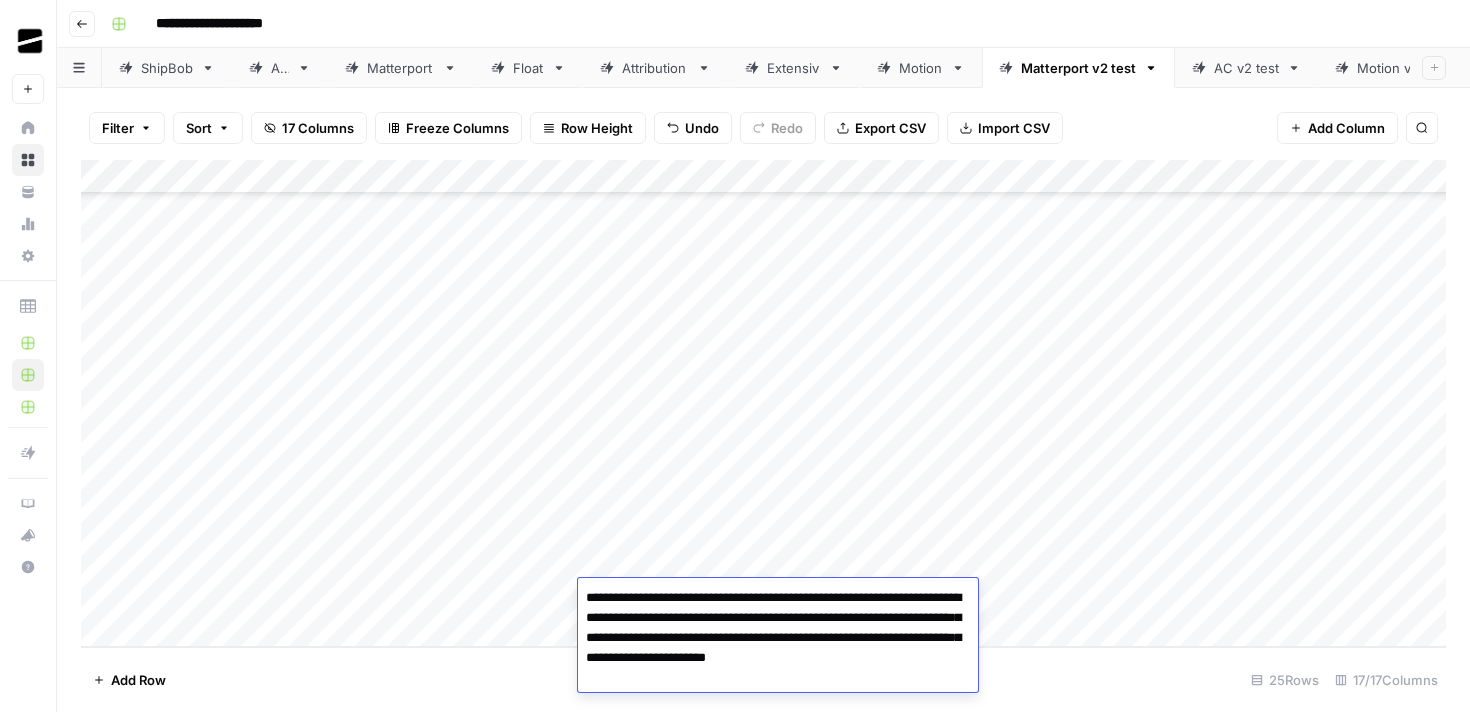 type on "**********" 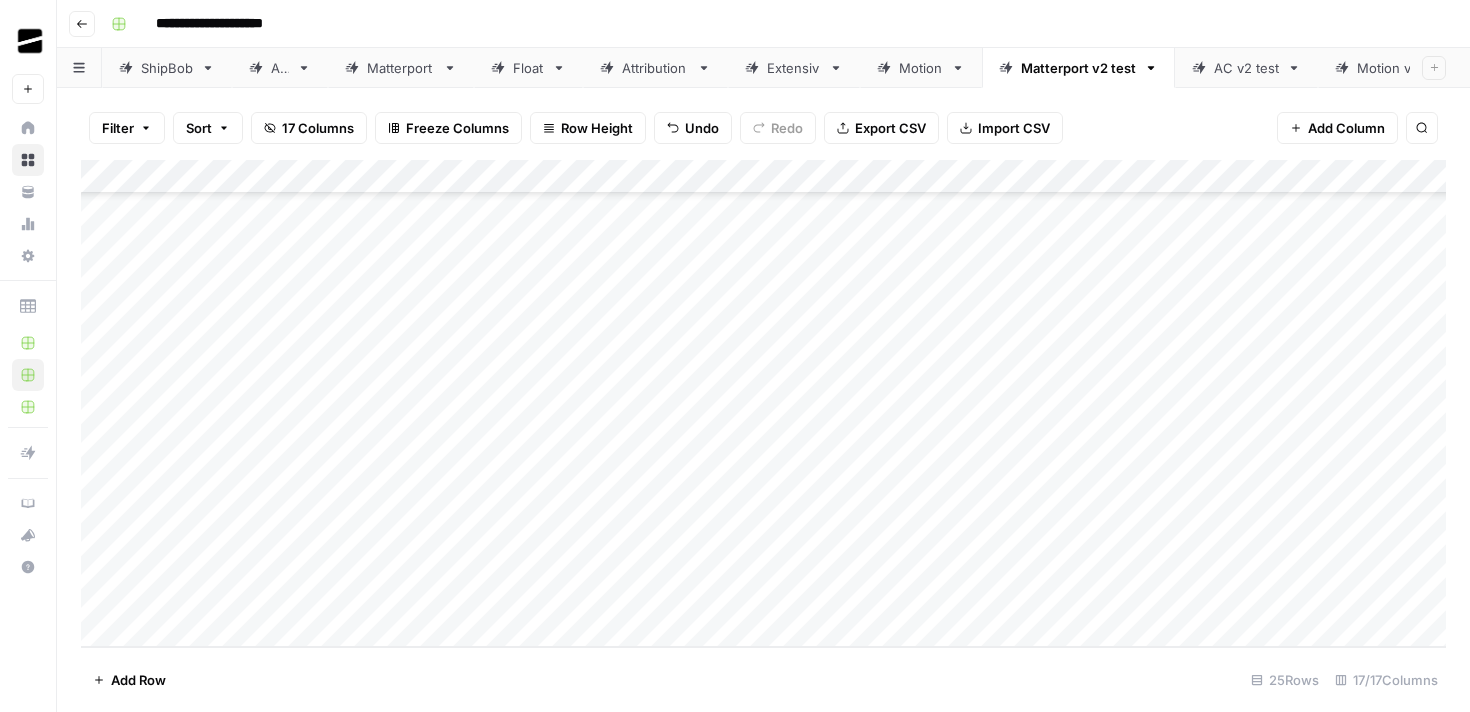 click on "Add Column" at bounding box center [763, 403] 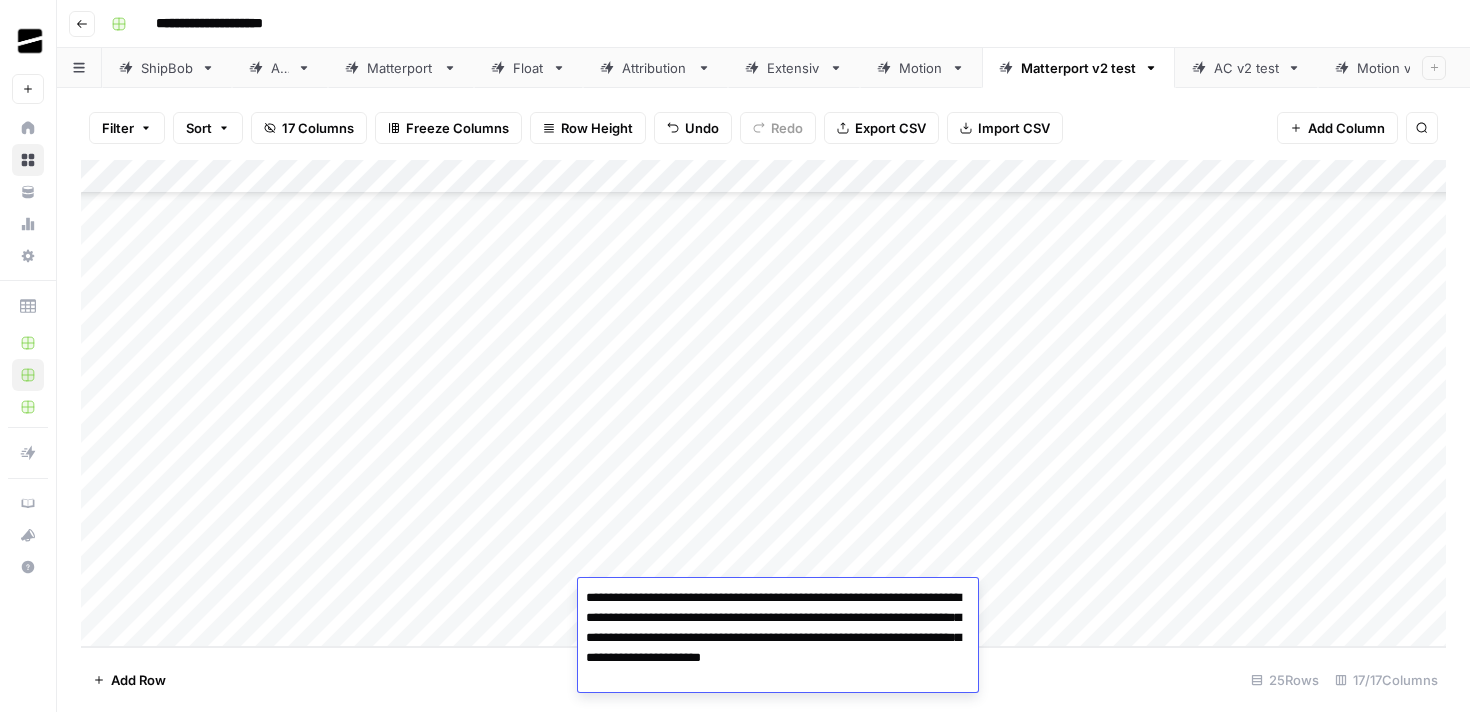 click on "**********" at bounding box center [778, 638] 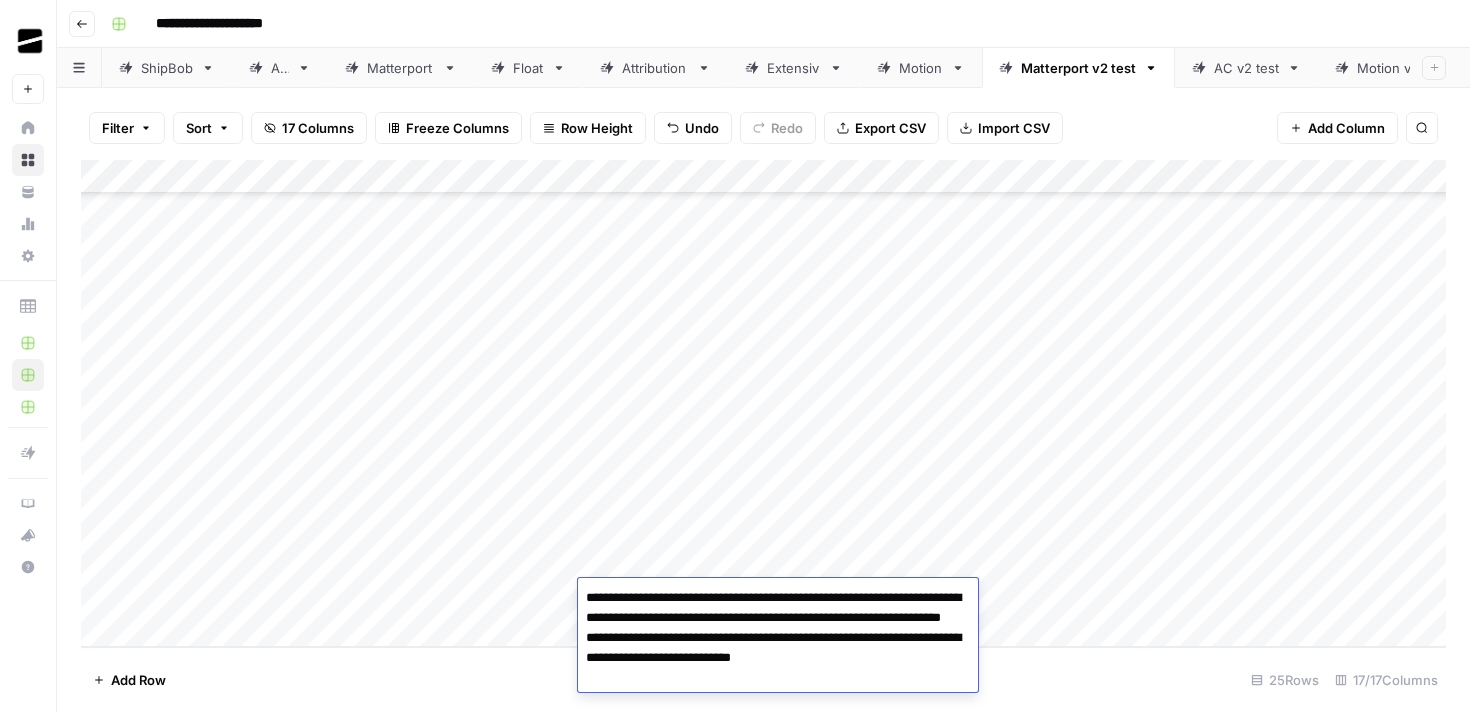 click on "**********" at bounding box center [778, 638] 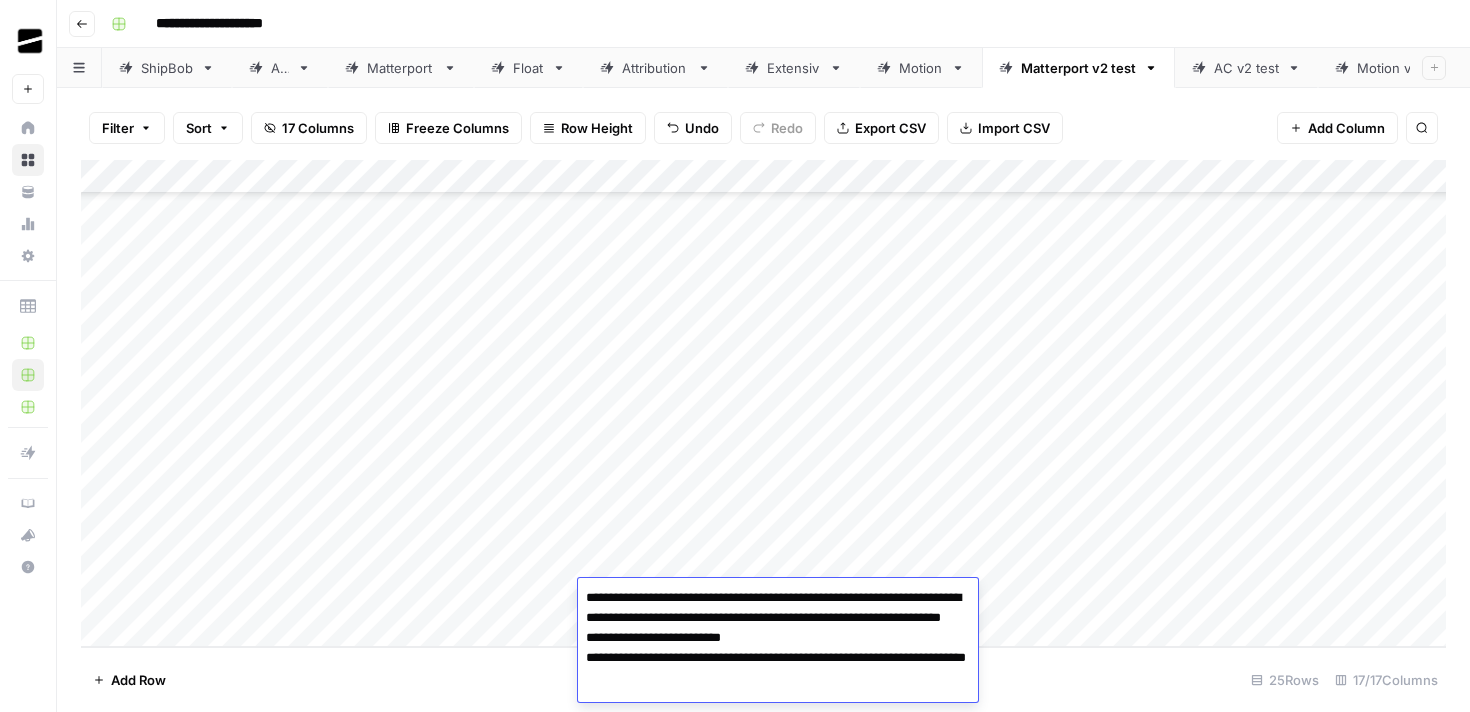 click on "**********" at bounding box center [778, 648] 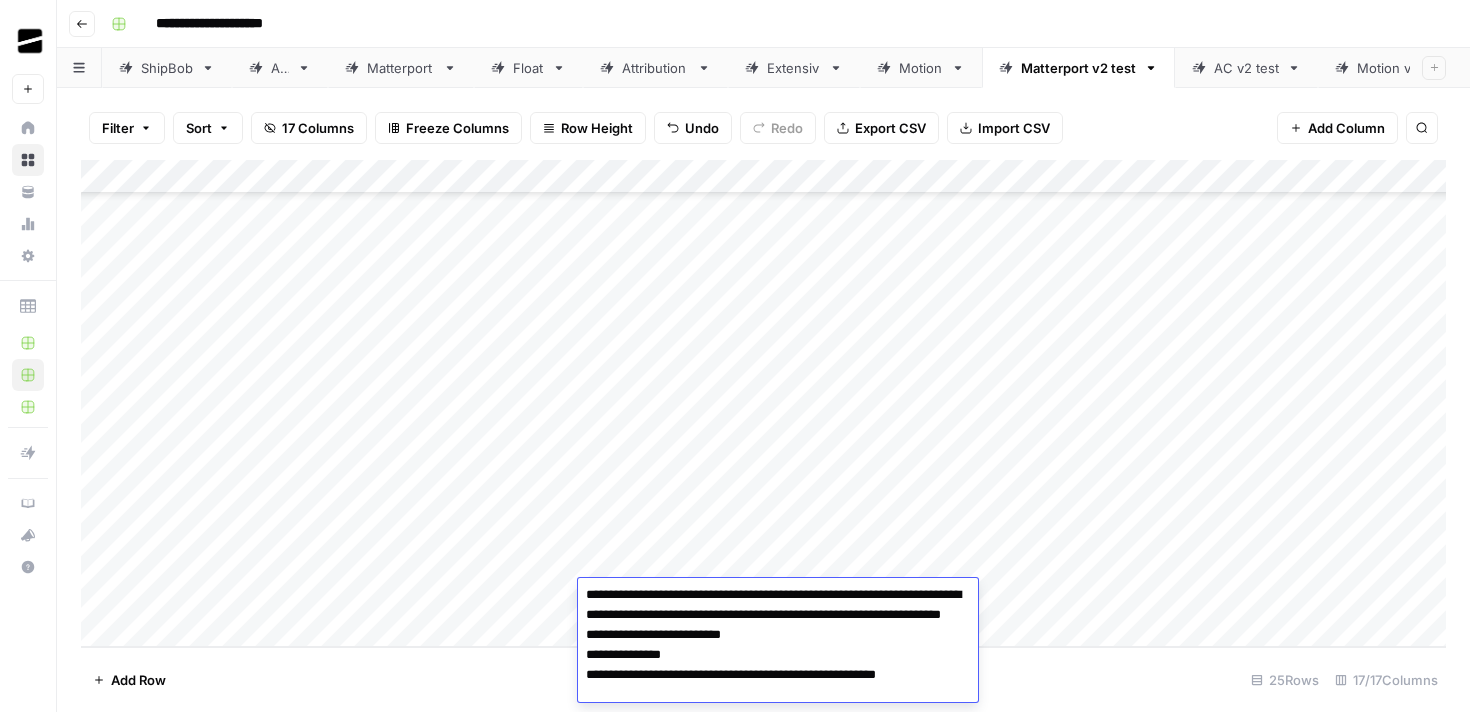 scroll, scrollTop: 10, scrollLeft: 0, axis: vertical 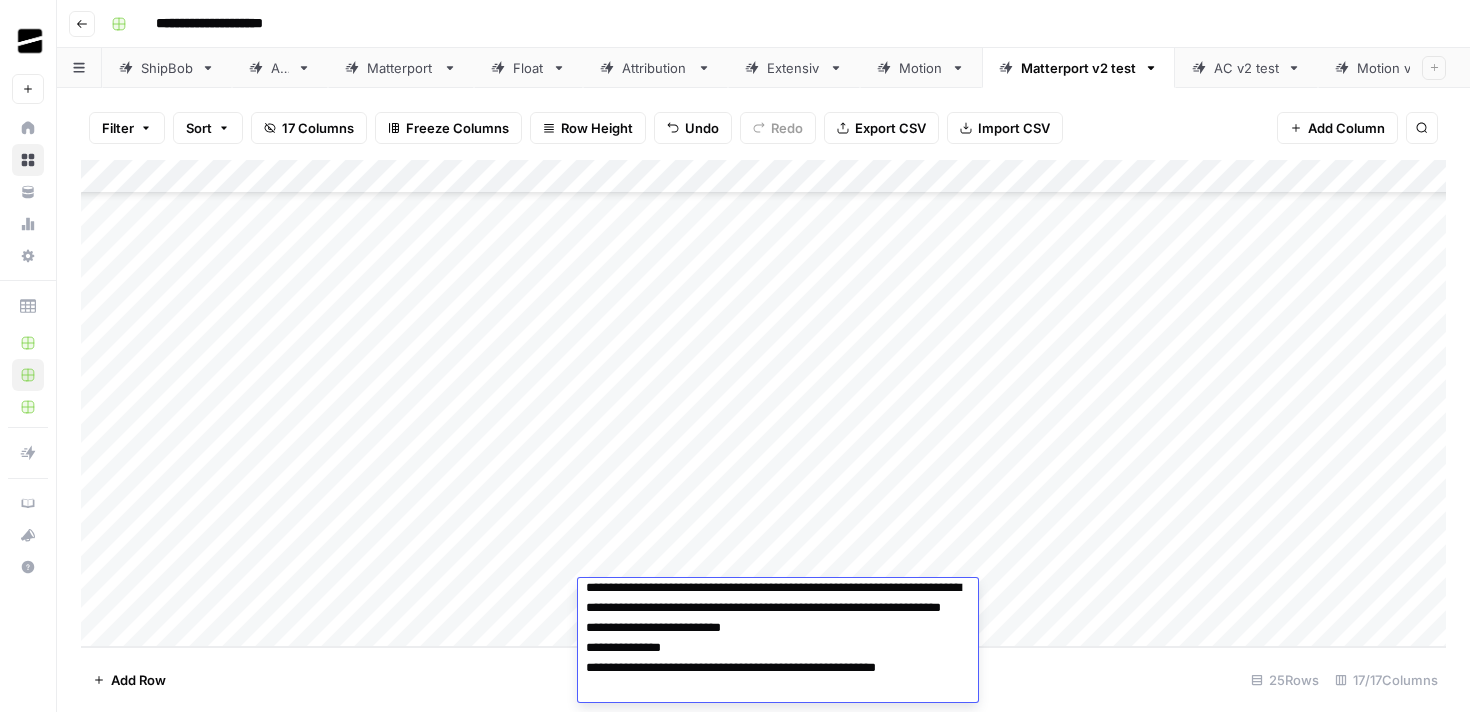 click on "**********" at bounding box center [778, 638] 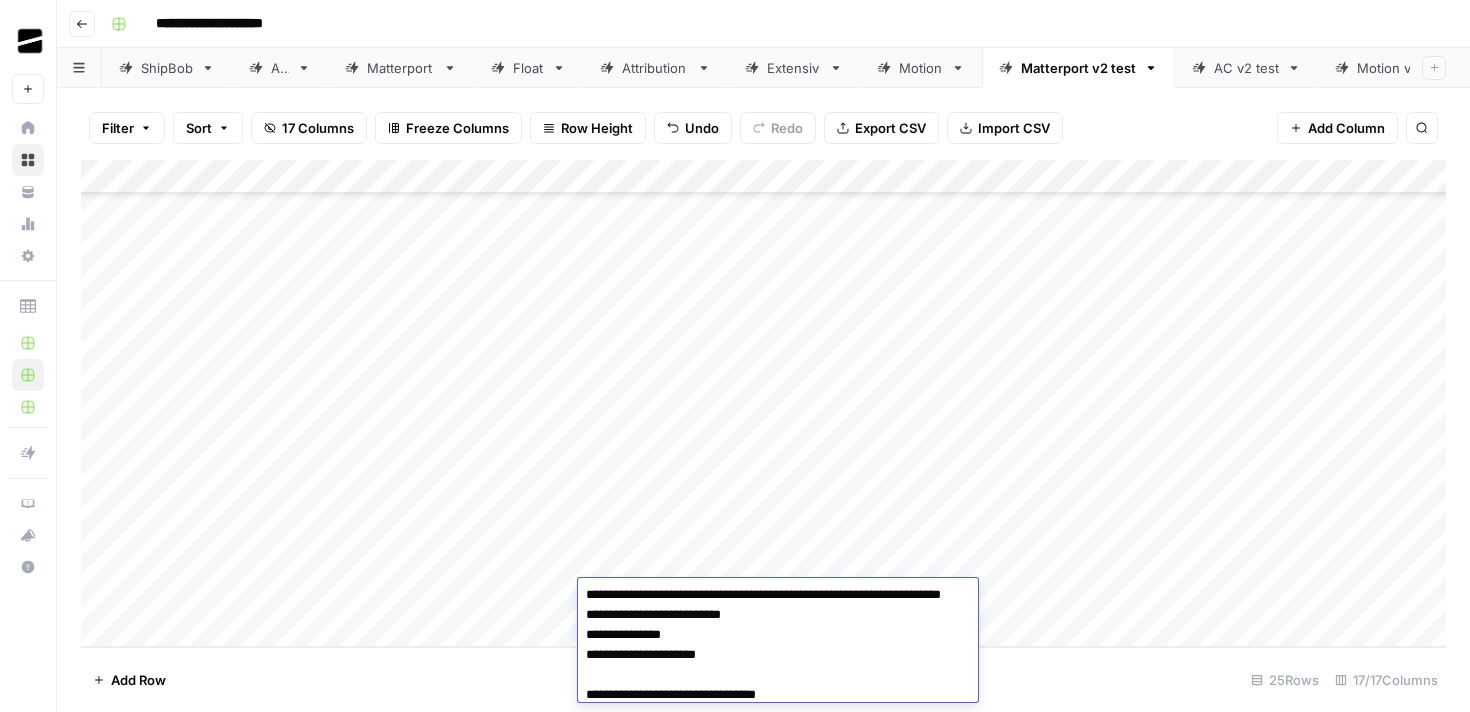 scroll, scrollTop: 43, scrollLeft: 0, axis: vertical 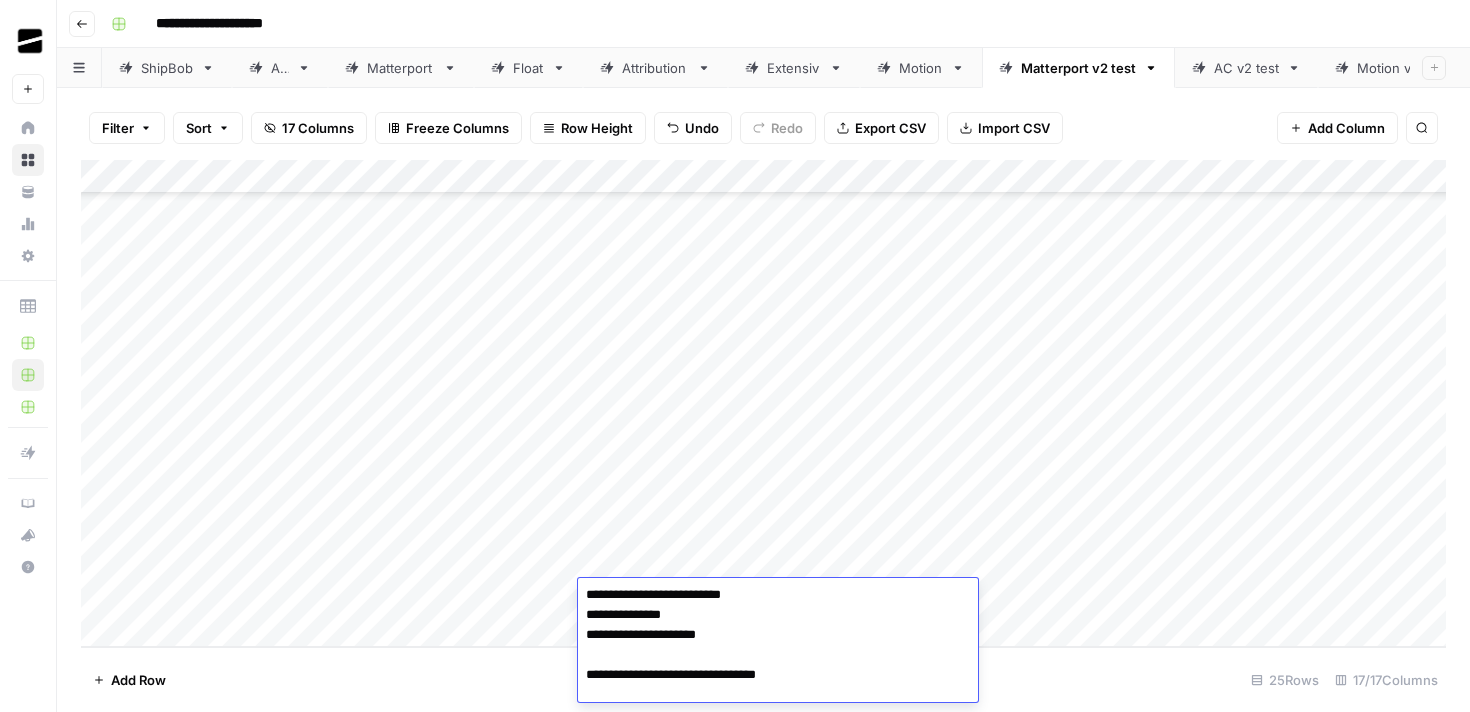 click on "**********" at bounding box center (778, 625) 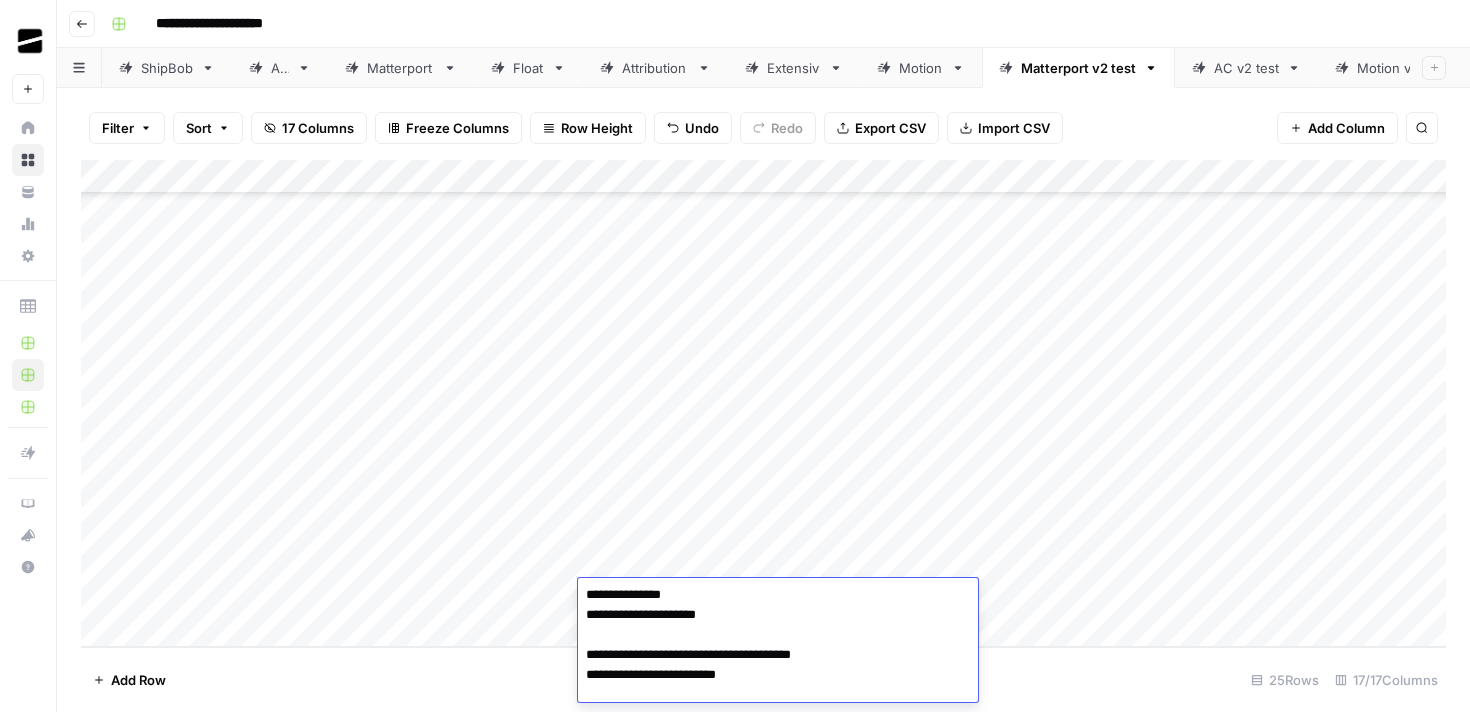 scroll, scrollTop: 83, scrollLeft: 0, axis: vertical 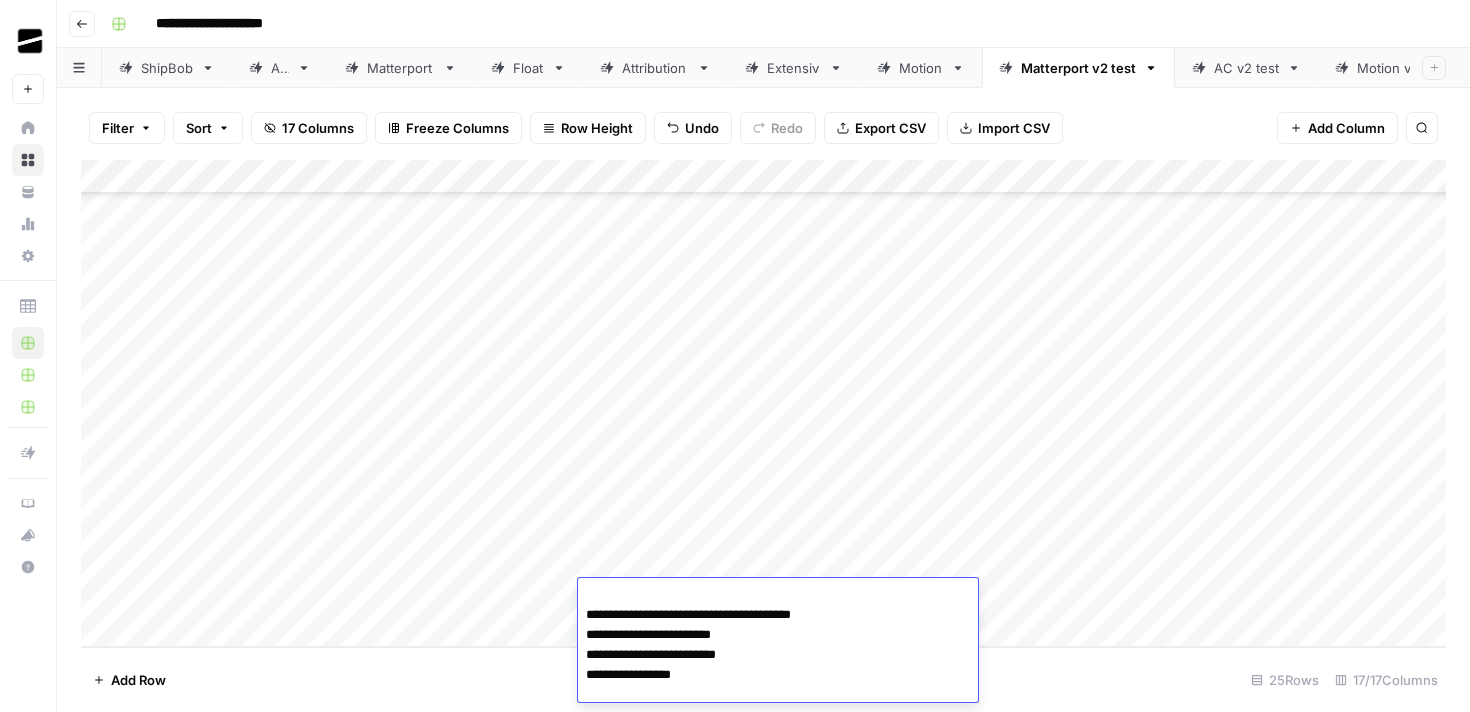 click on "**********" at bounding box center (778, 595) 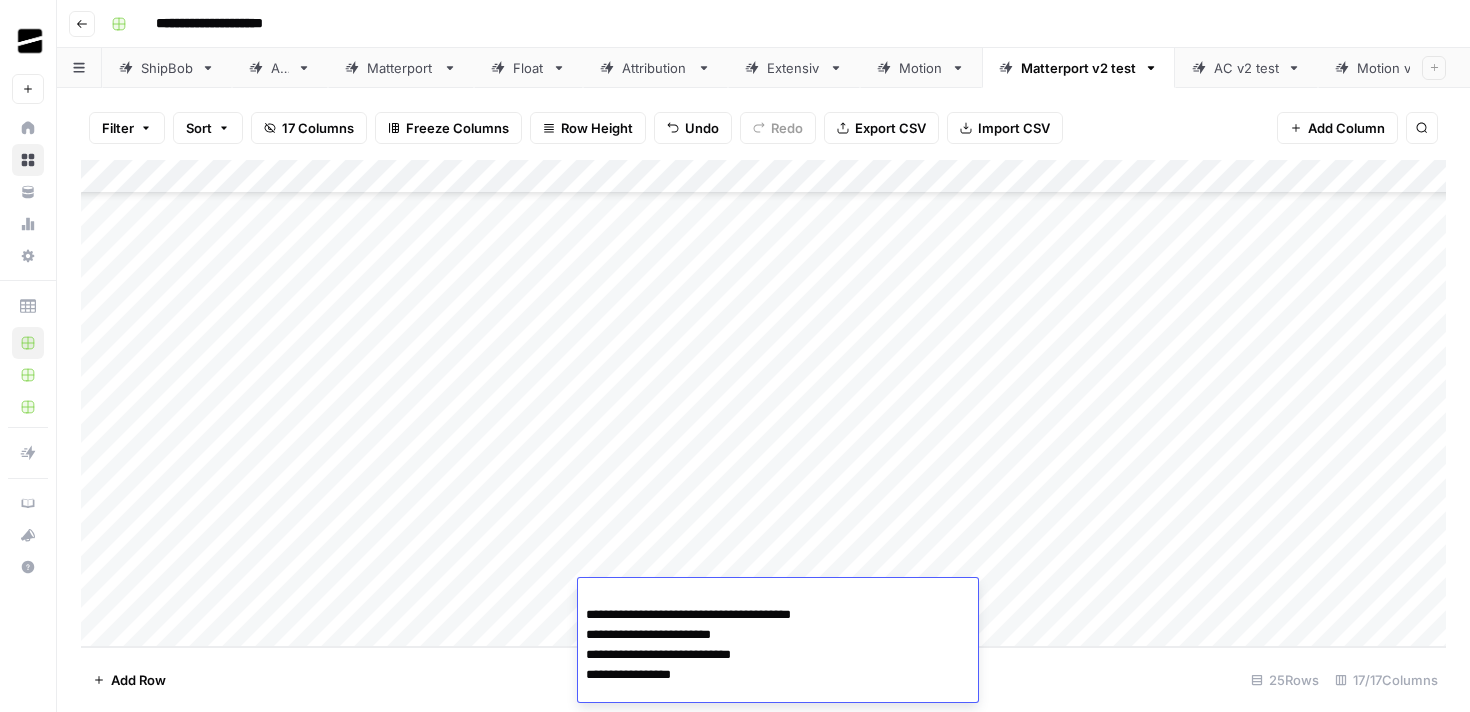 click on "**********" at bounding box center (778, 595) 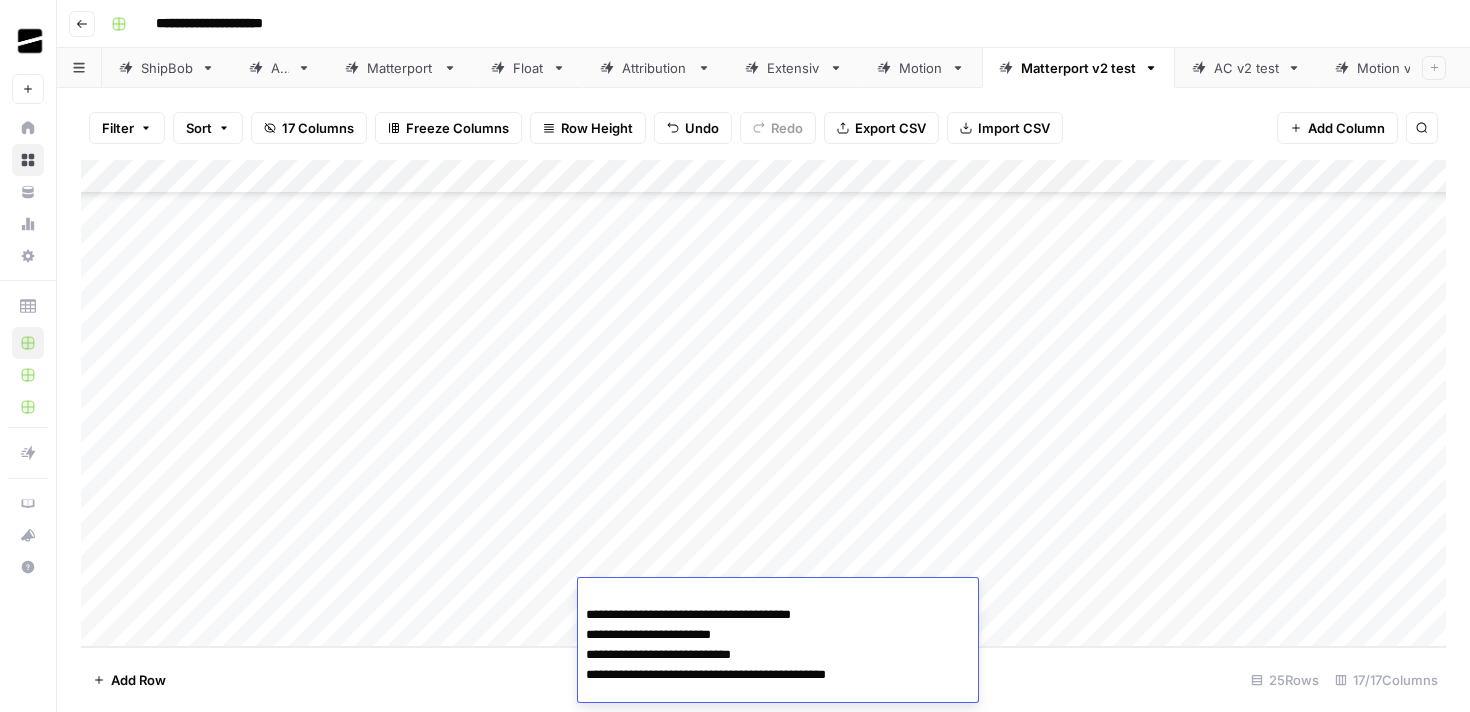 scroll, scrollTop: 123, scrollLeft: 0, axis: vertical 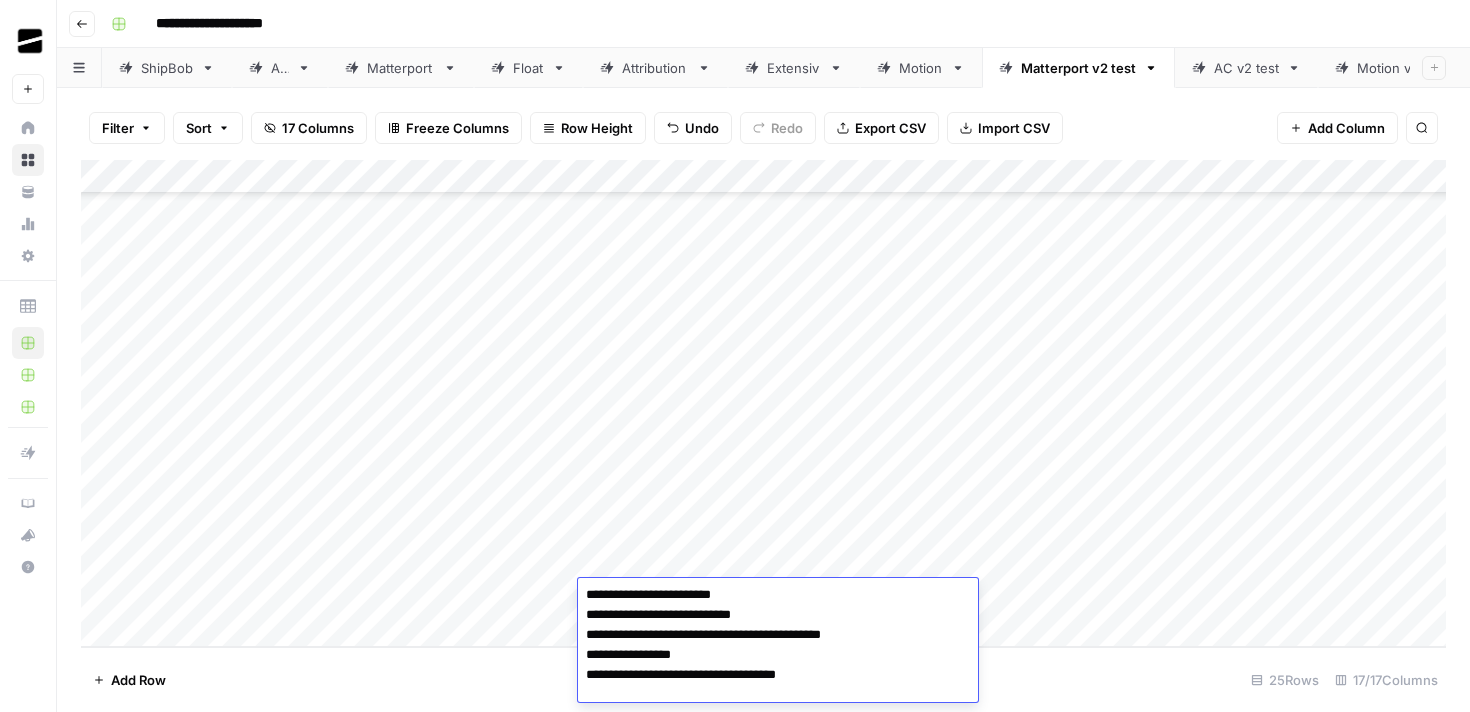 type on "**********" 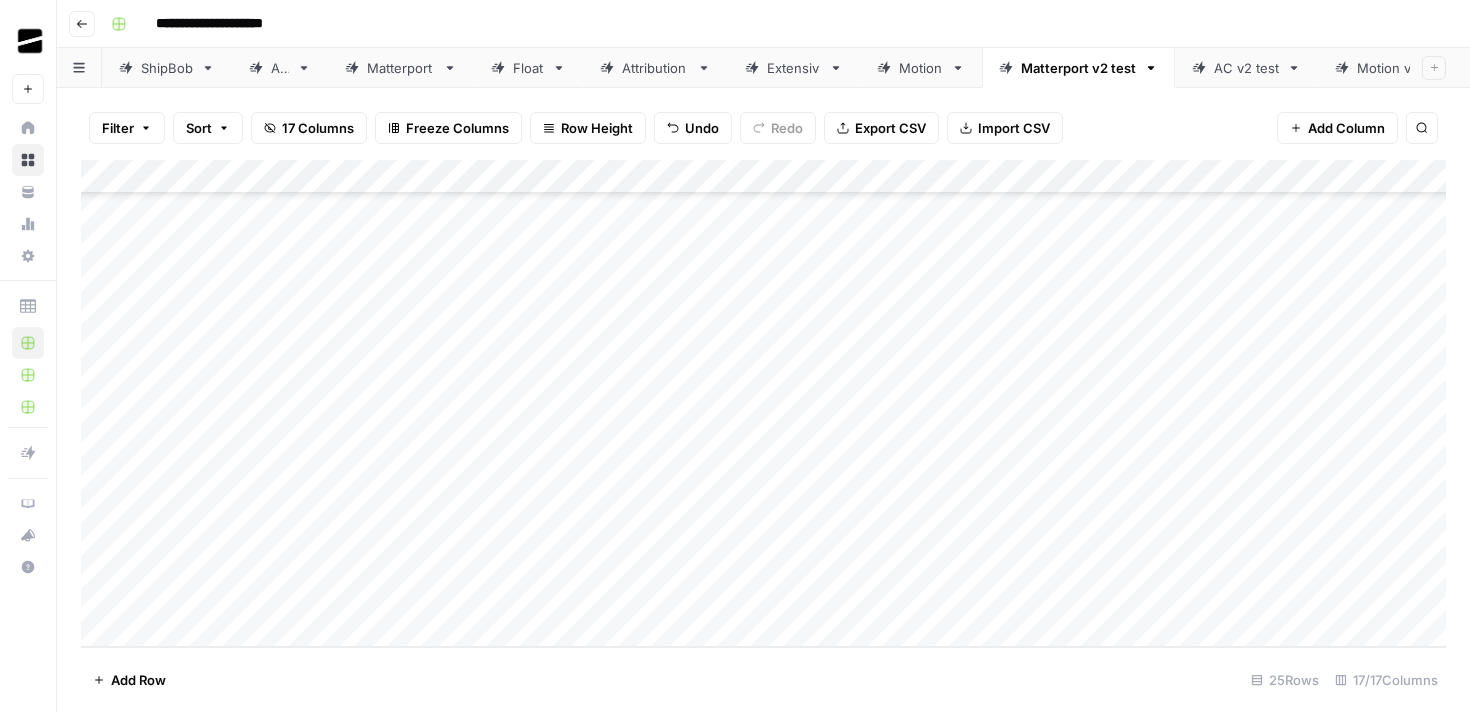 click on "Add Column" at bounding box center [763, 403] 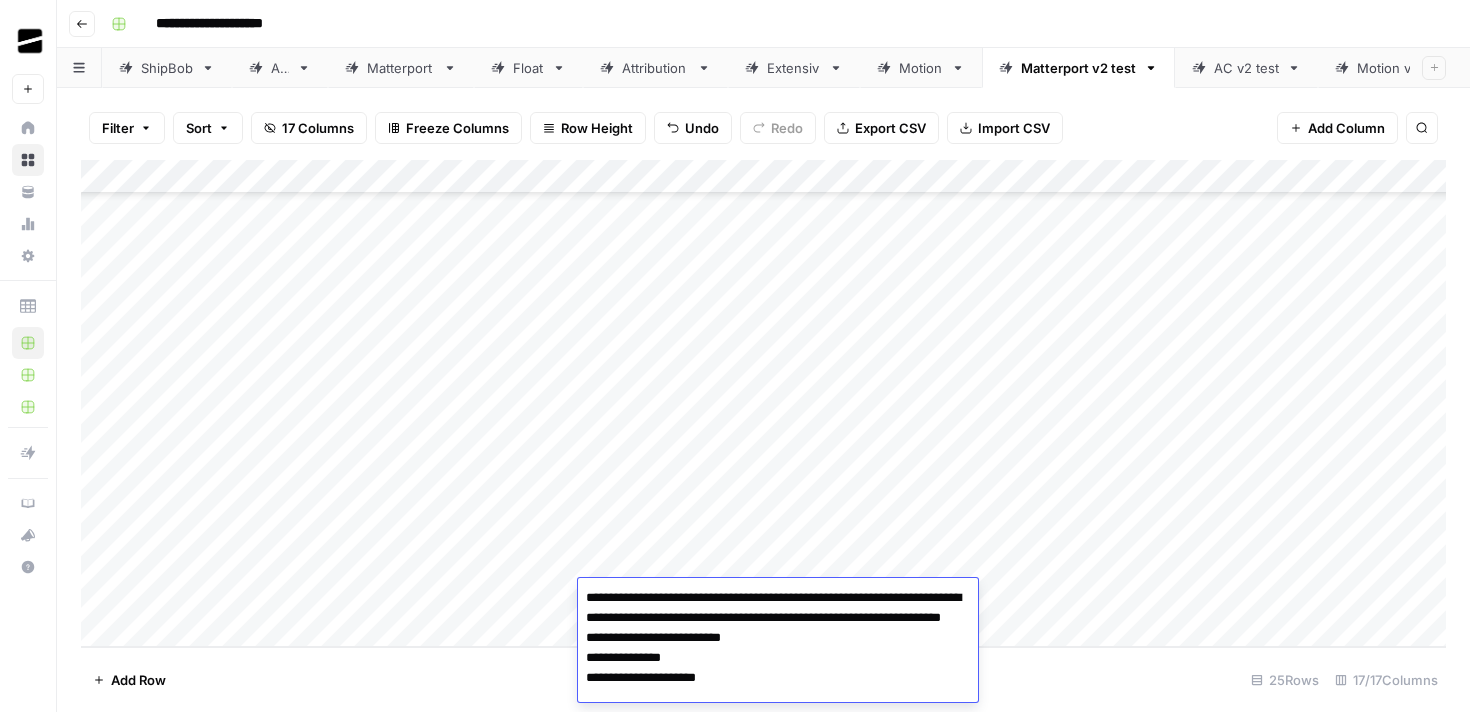 scroll, scrollTop: 150, scrollLeft: 0, axis: vertical 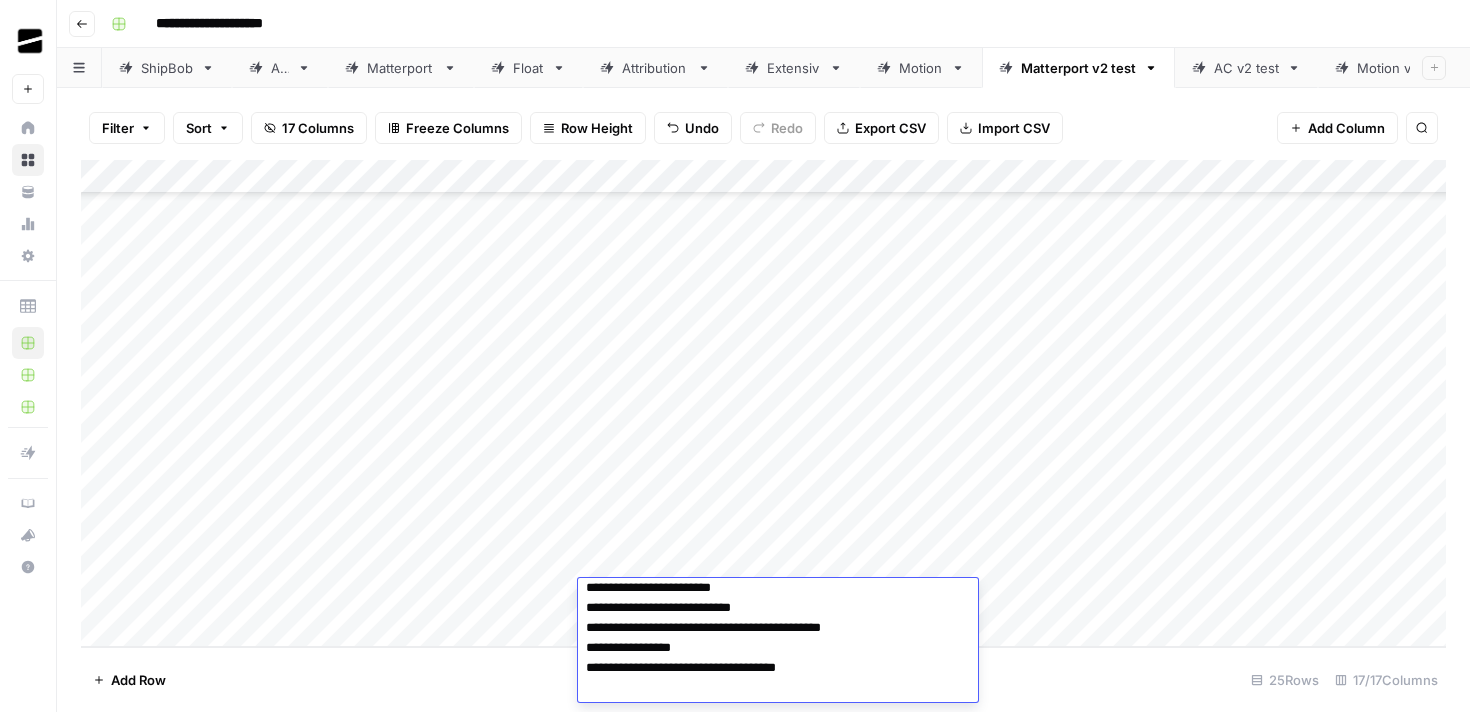 click on "Add Row 25  Rows 17/17  Columns" at bounding box center (763, 679) 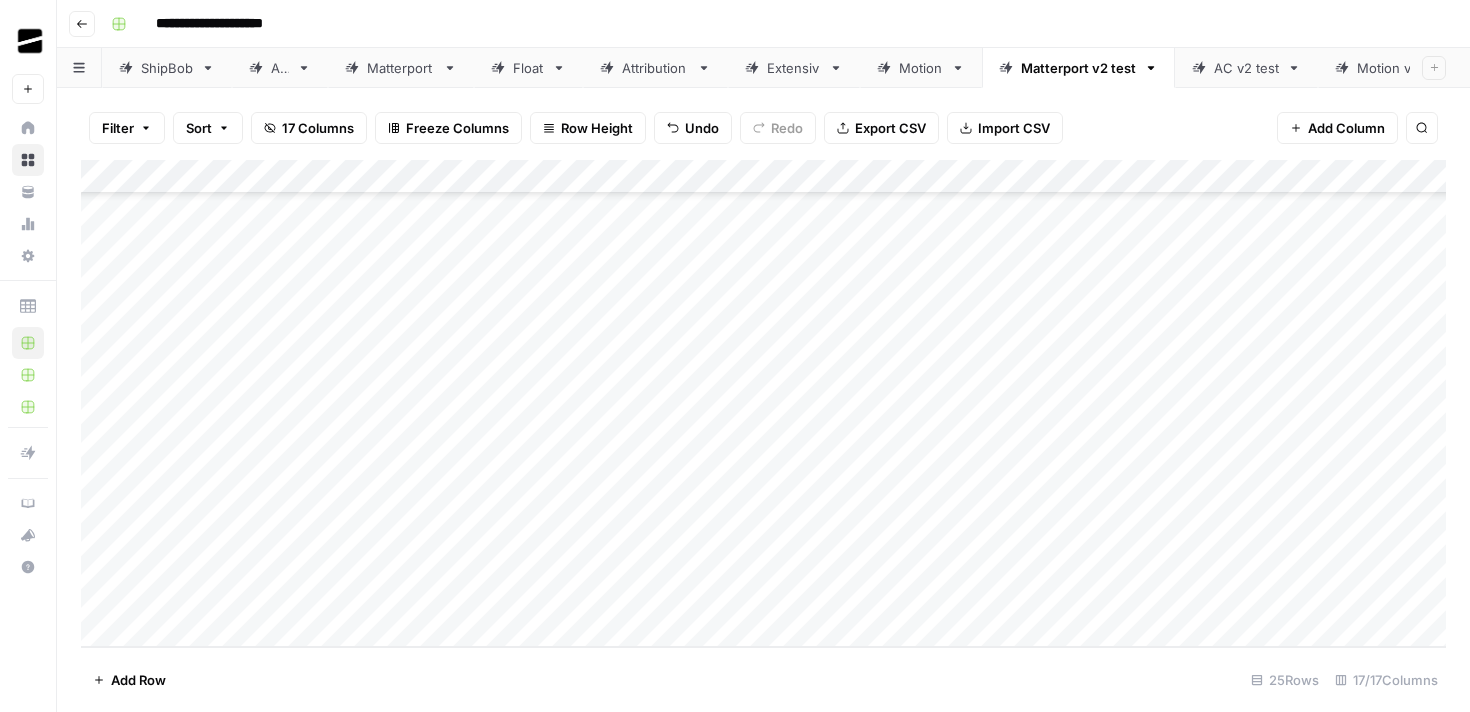 click on "Add Column" at bounding box center [763, 403] 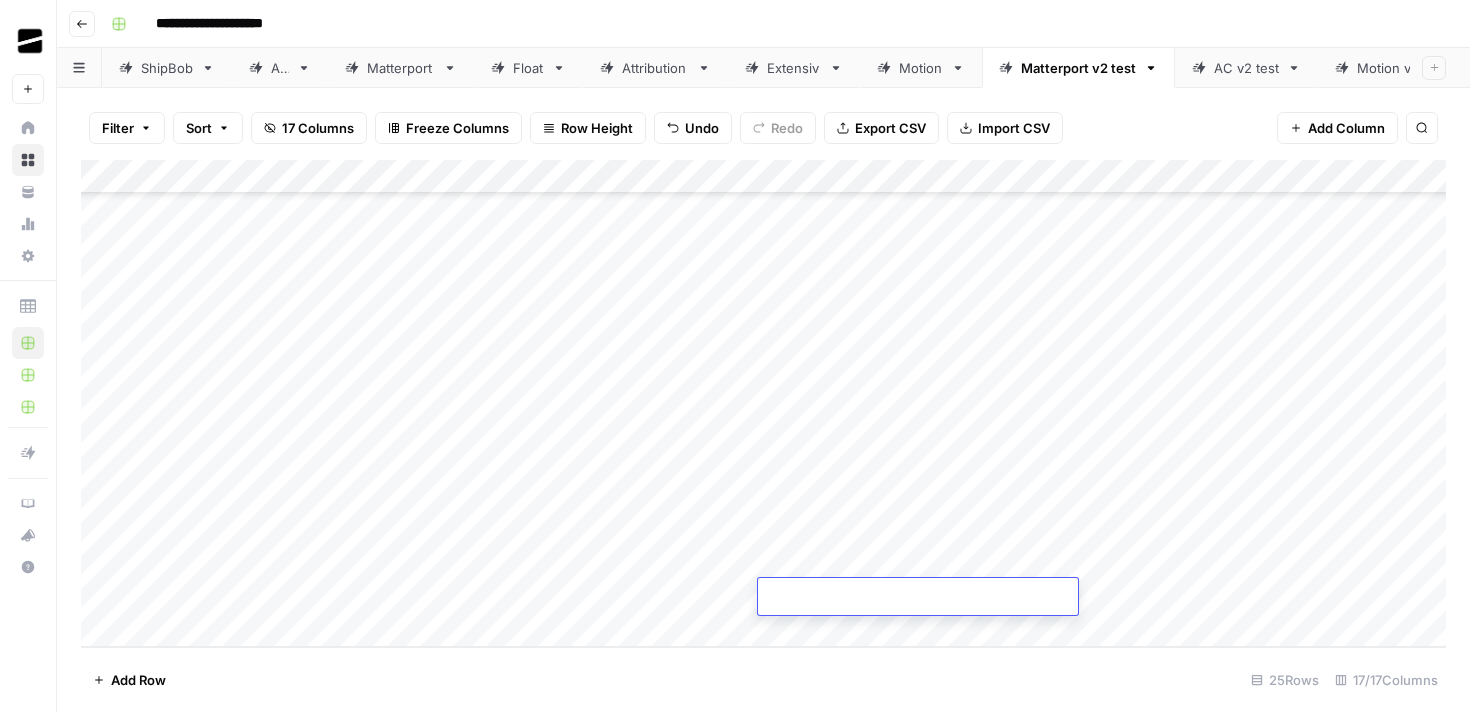 type on "*" 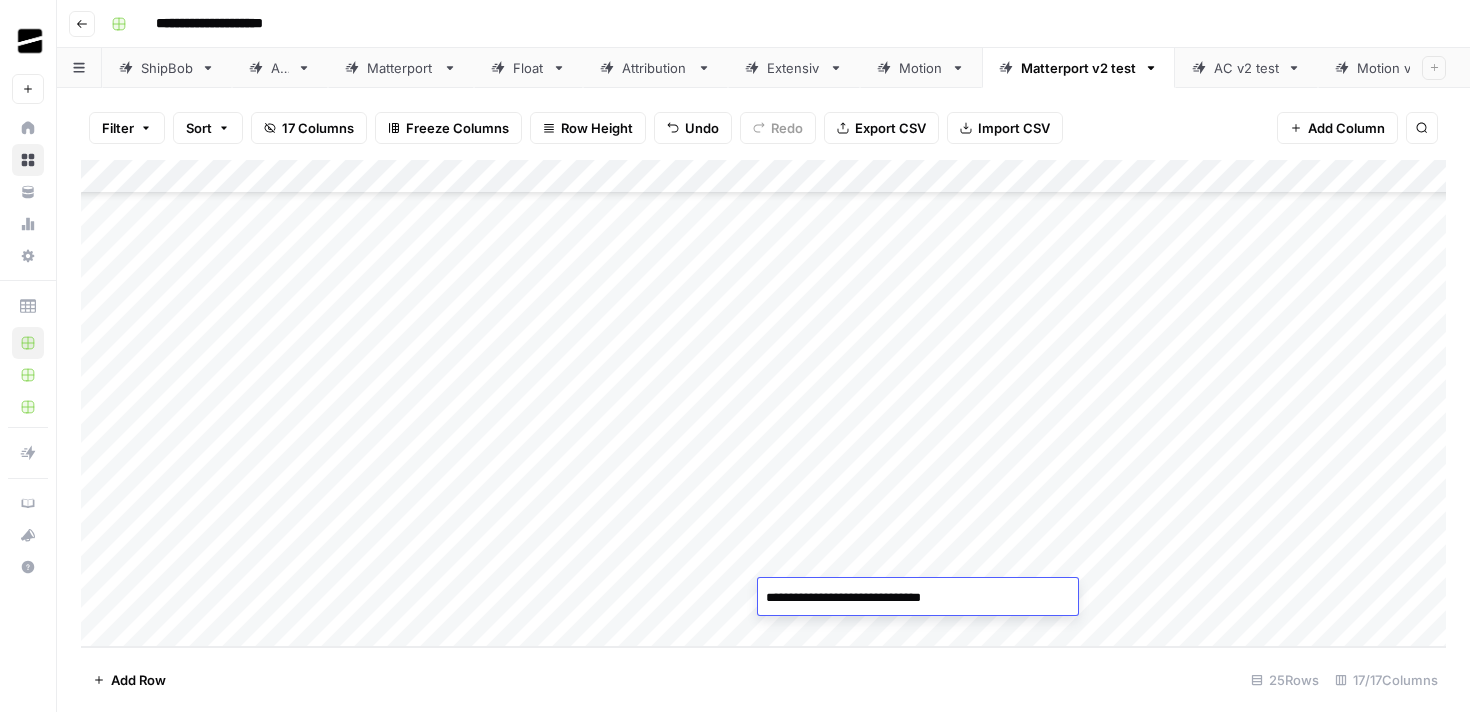 click on "**********" at bounding box center [918, 598] 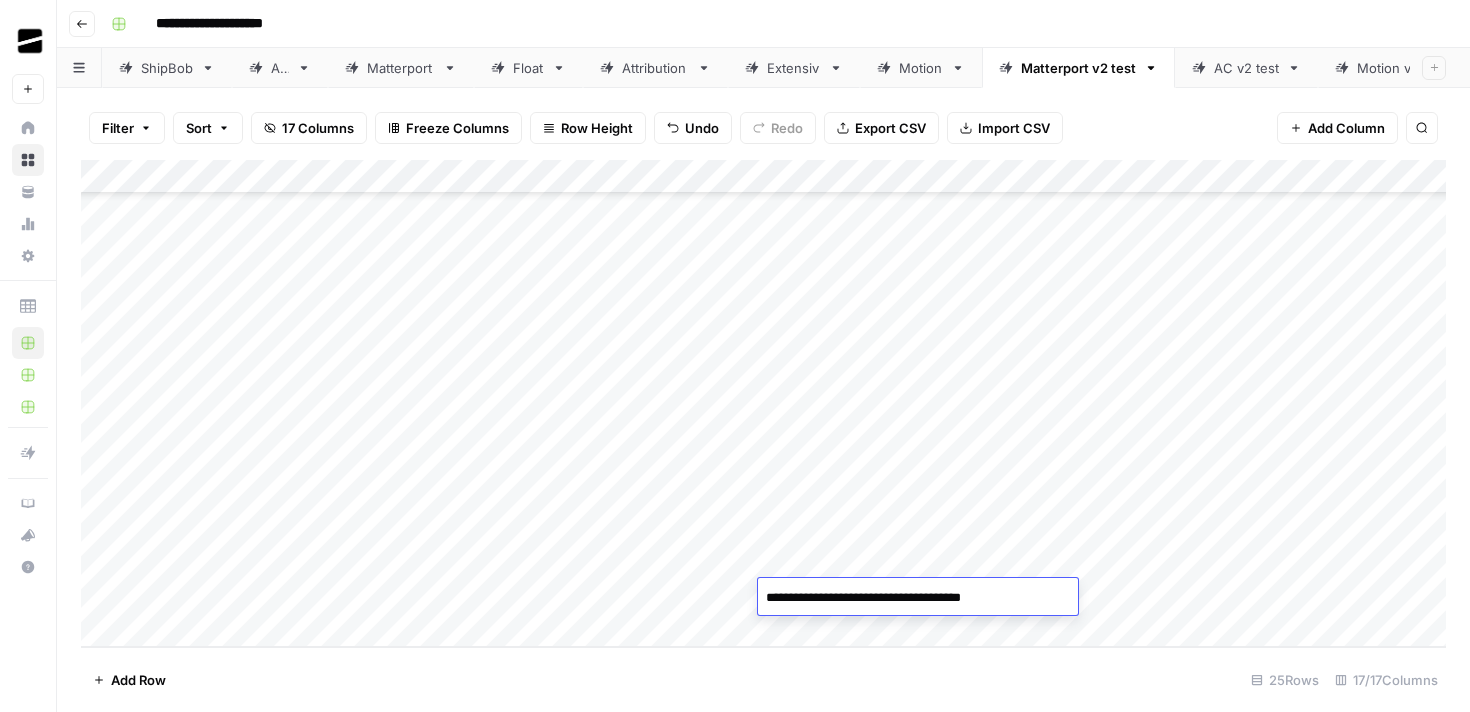 type on "**********" 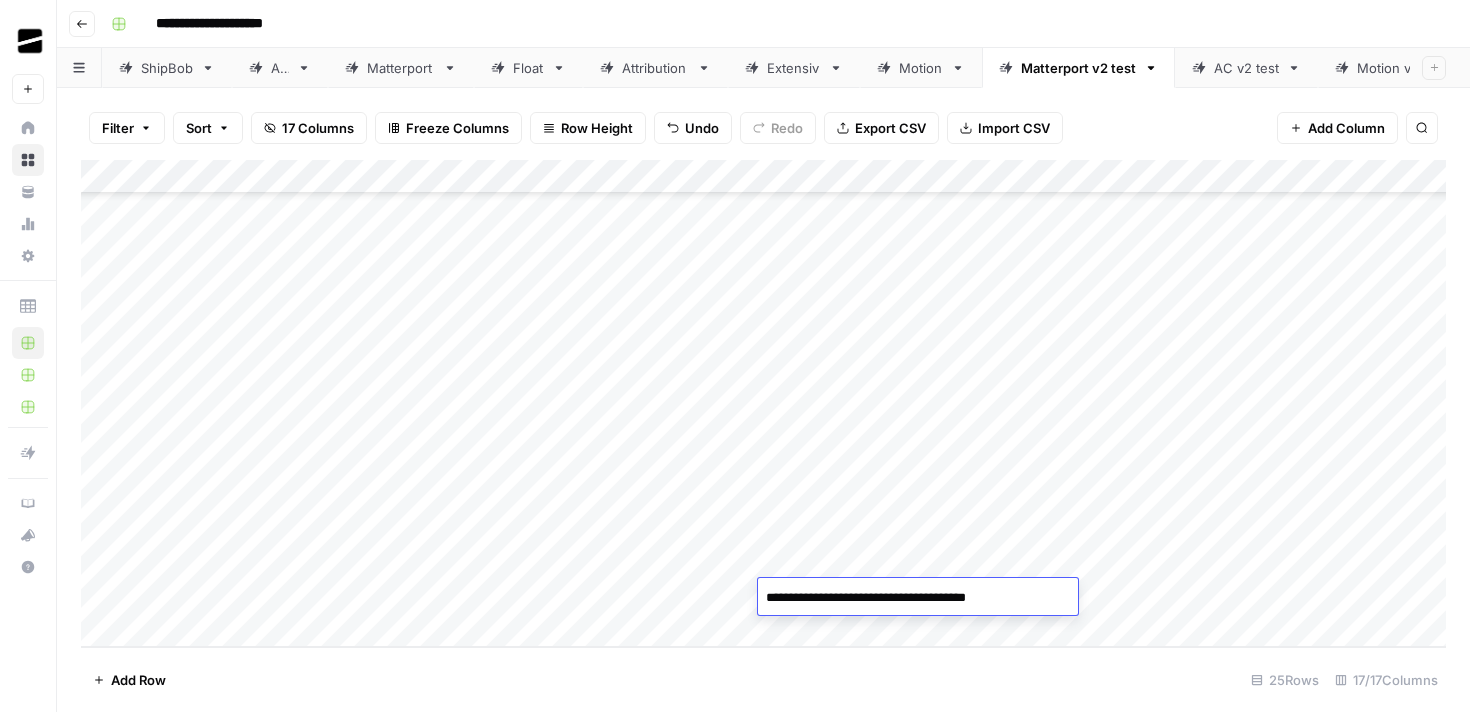 click on "Add Row 25  Rows 17/17  Columns" at bounding box center (763, 679) 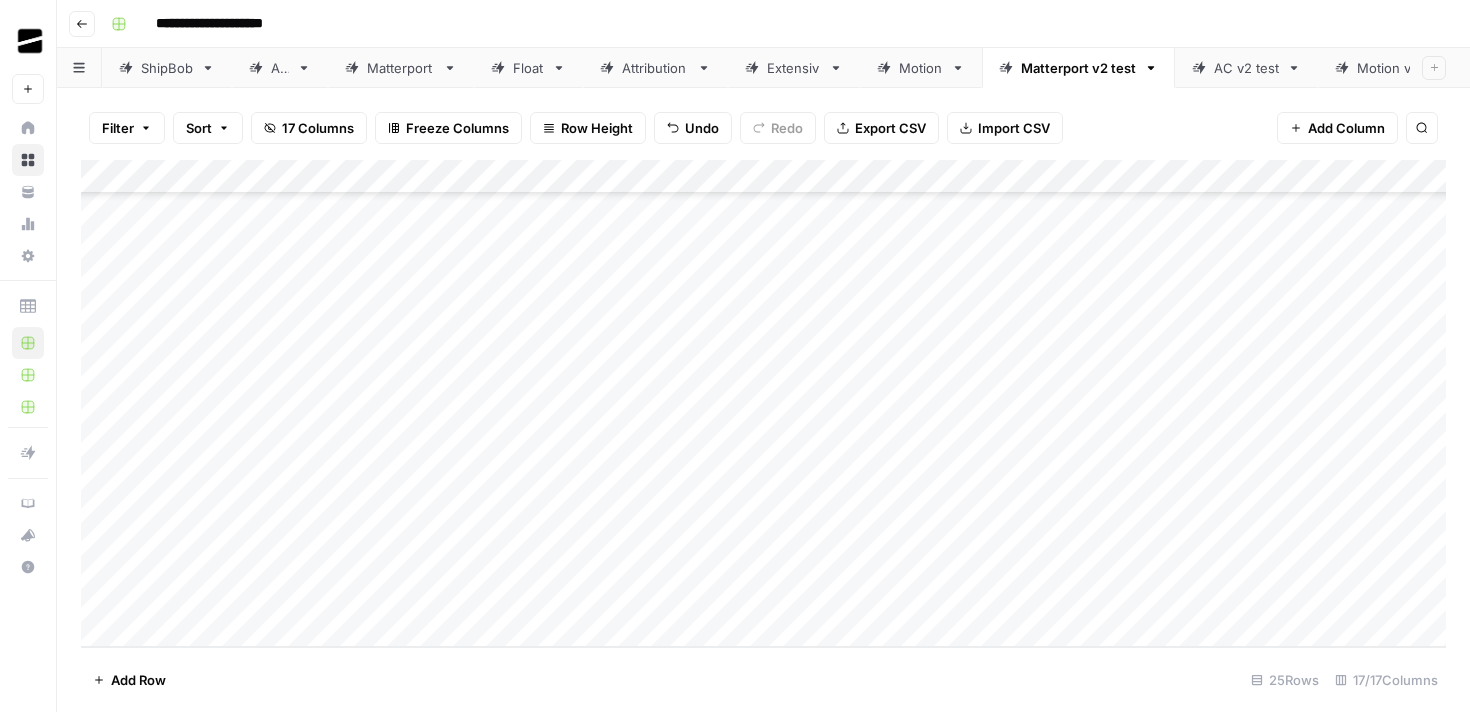 click on "Add Column" at bounding box center (763, 403) 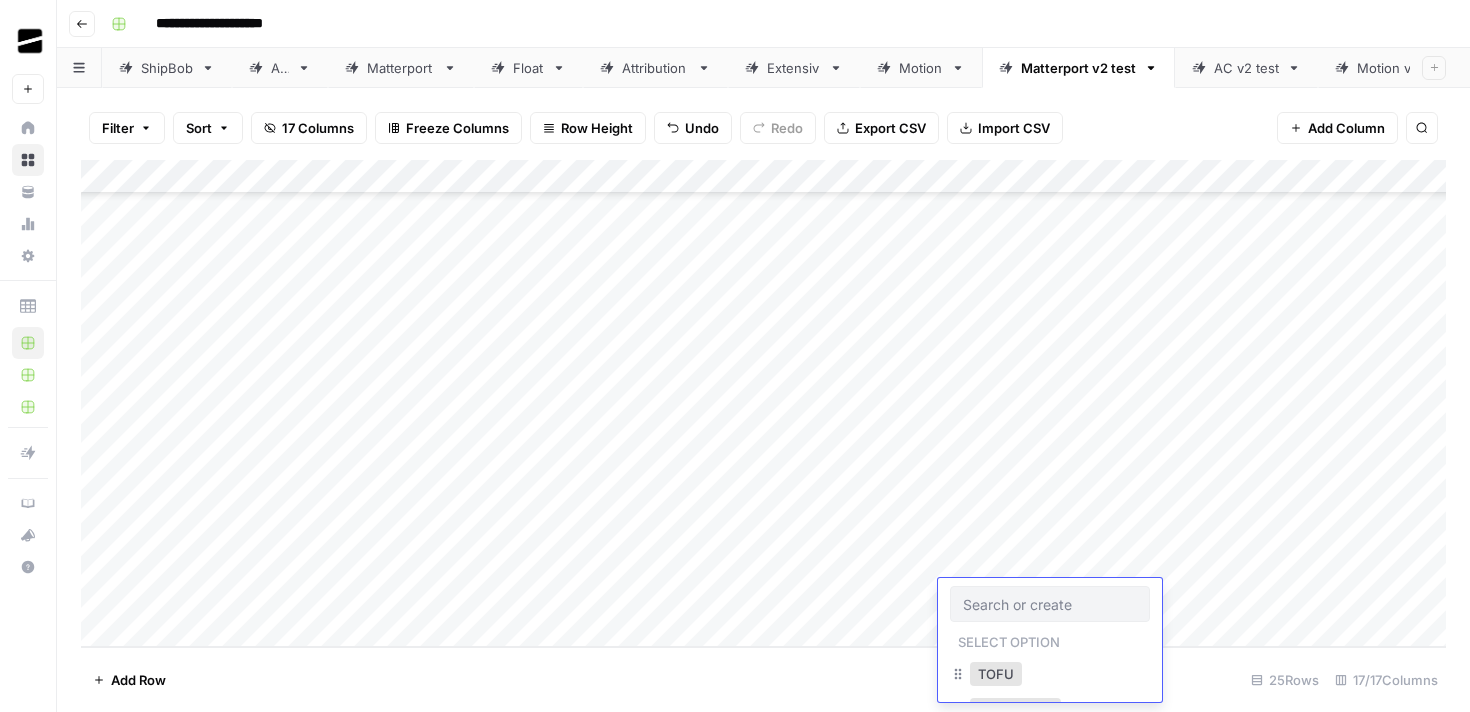scroll, scrollTop: 44, scrollLeft: 0, axis: vertical 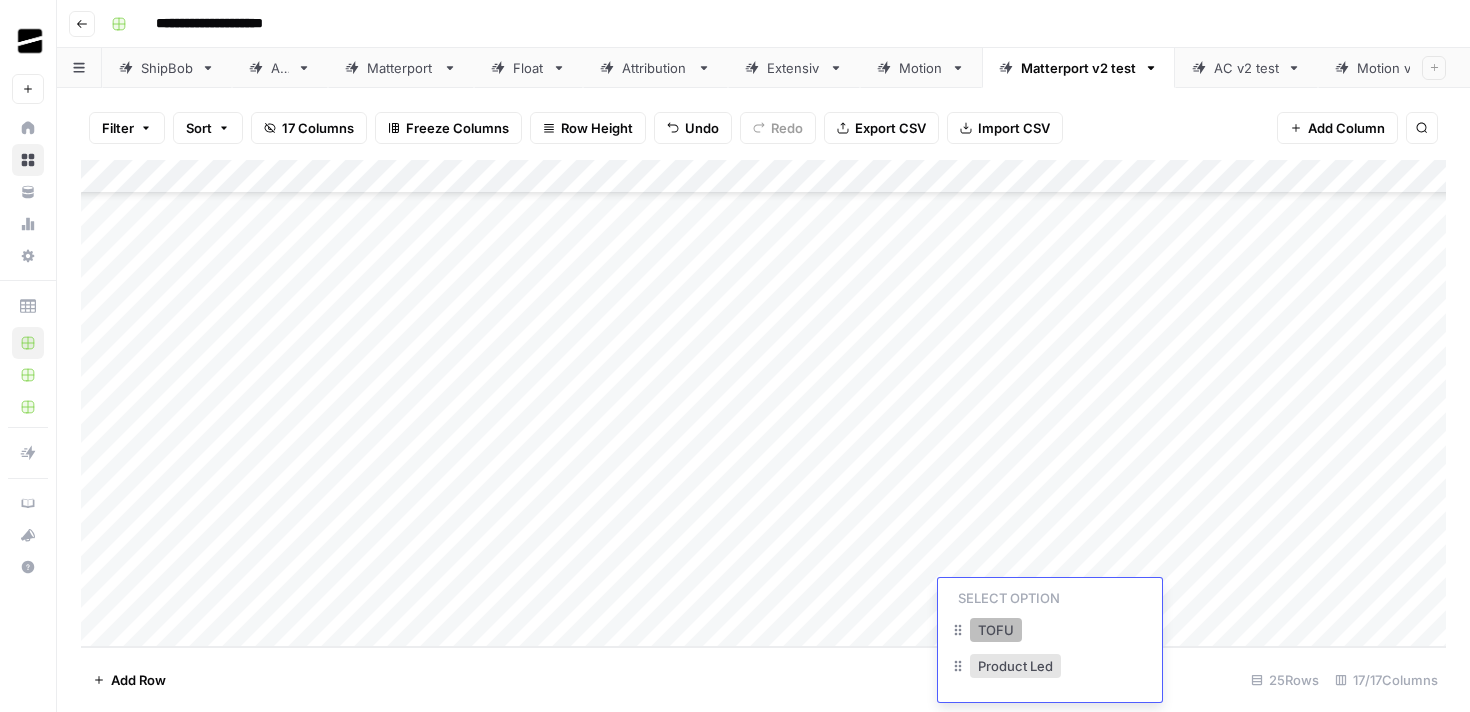click on "TOFU" at bounding box center (996, 630) 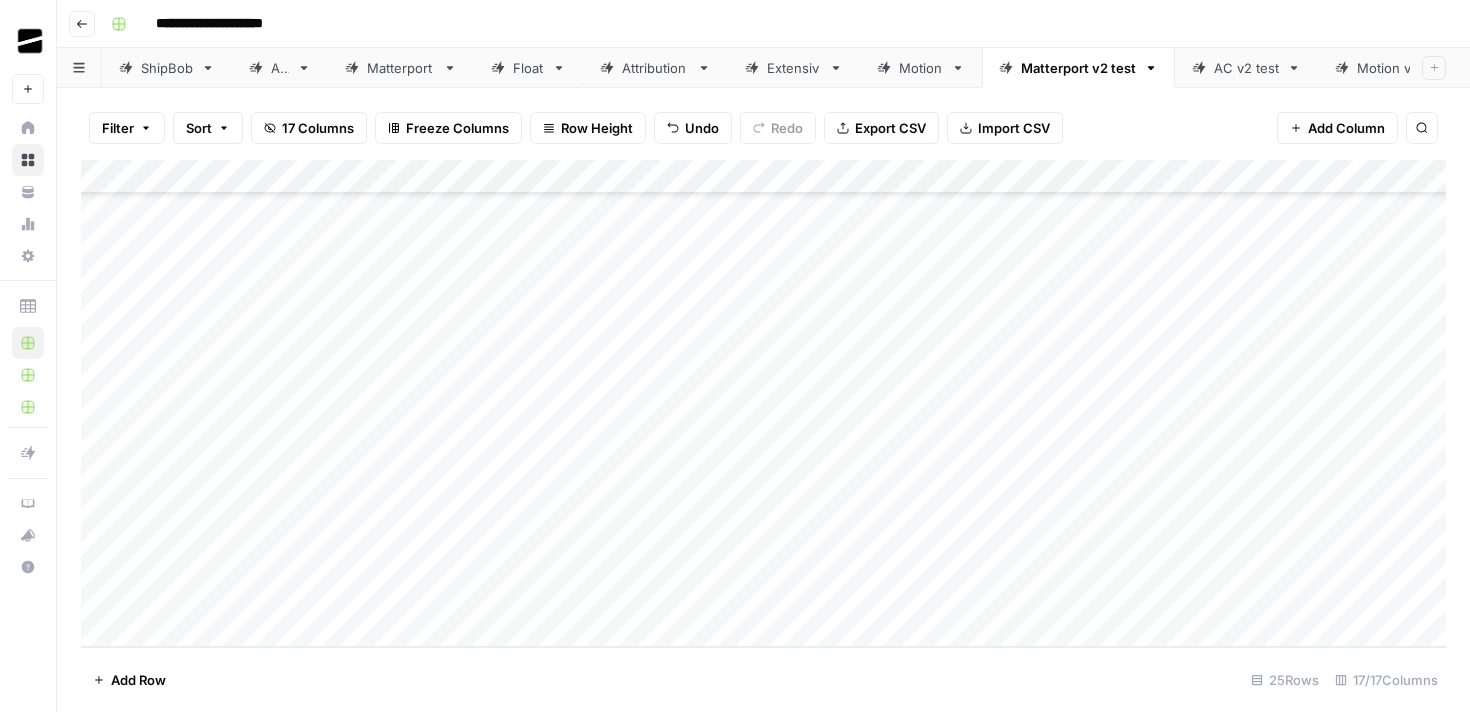 click on "Add Column" at bounding box center [763, 403] 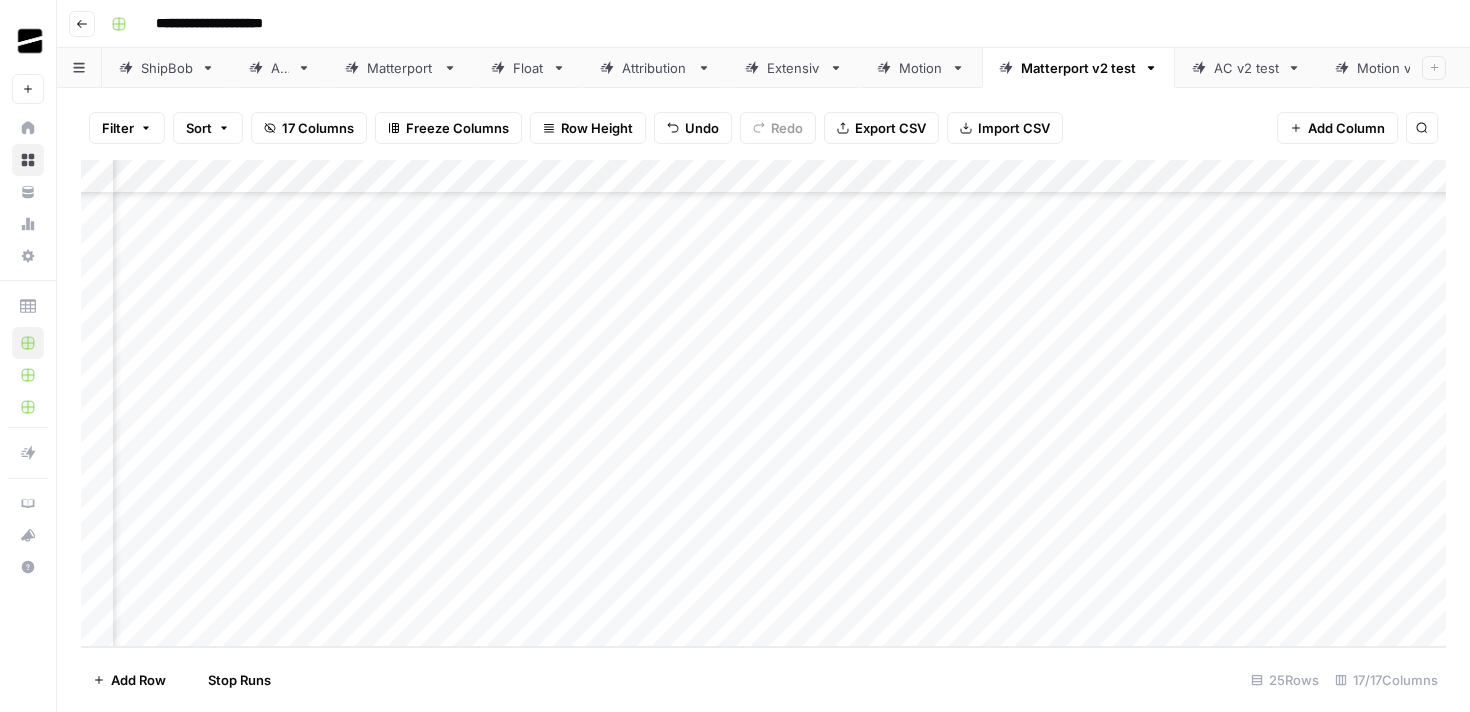 scroll, scrollTop: 429, scrollLeft: 283, axis: both 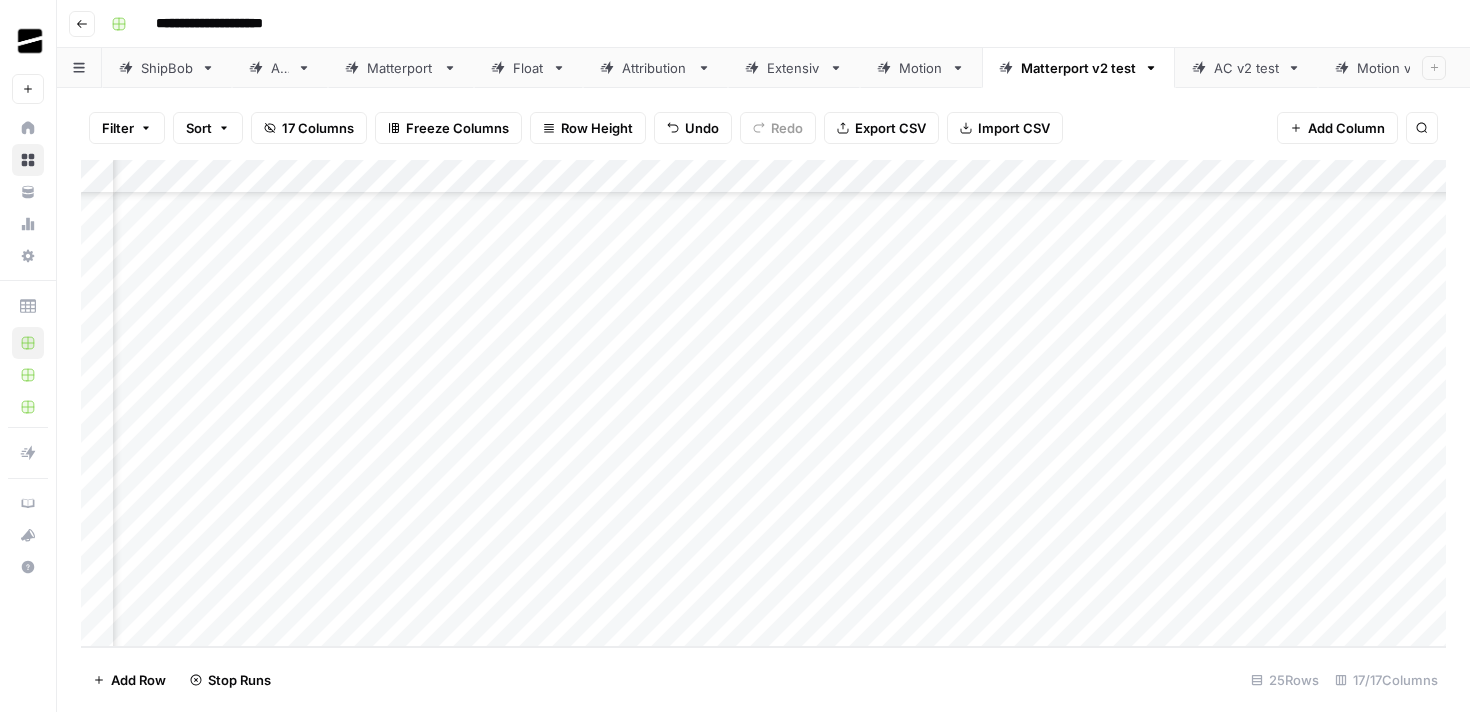 click on "Add Column" at bounding box center (763, 403) 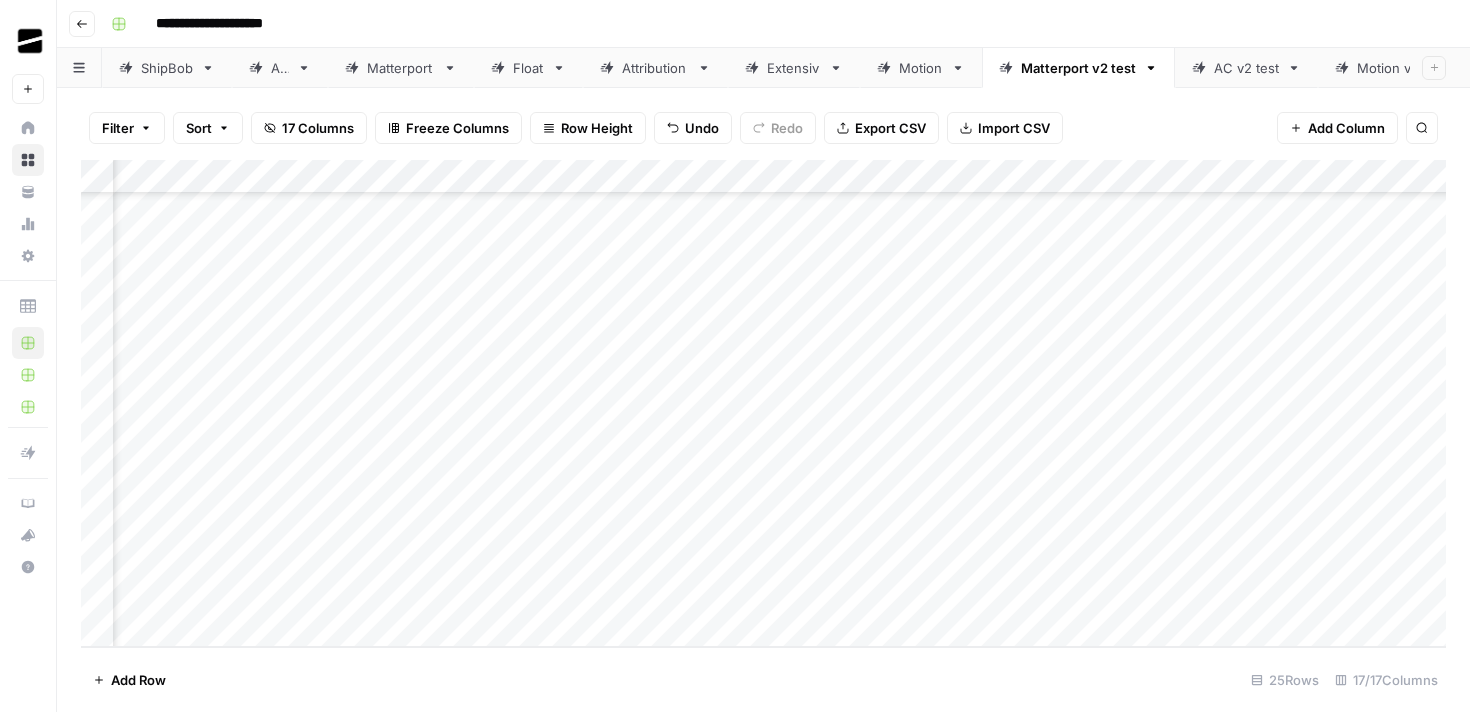 scroll, scrollTop: 429, scrollLeft: 381, axis: both 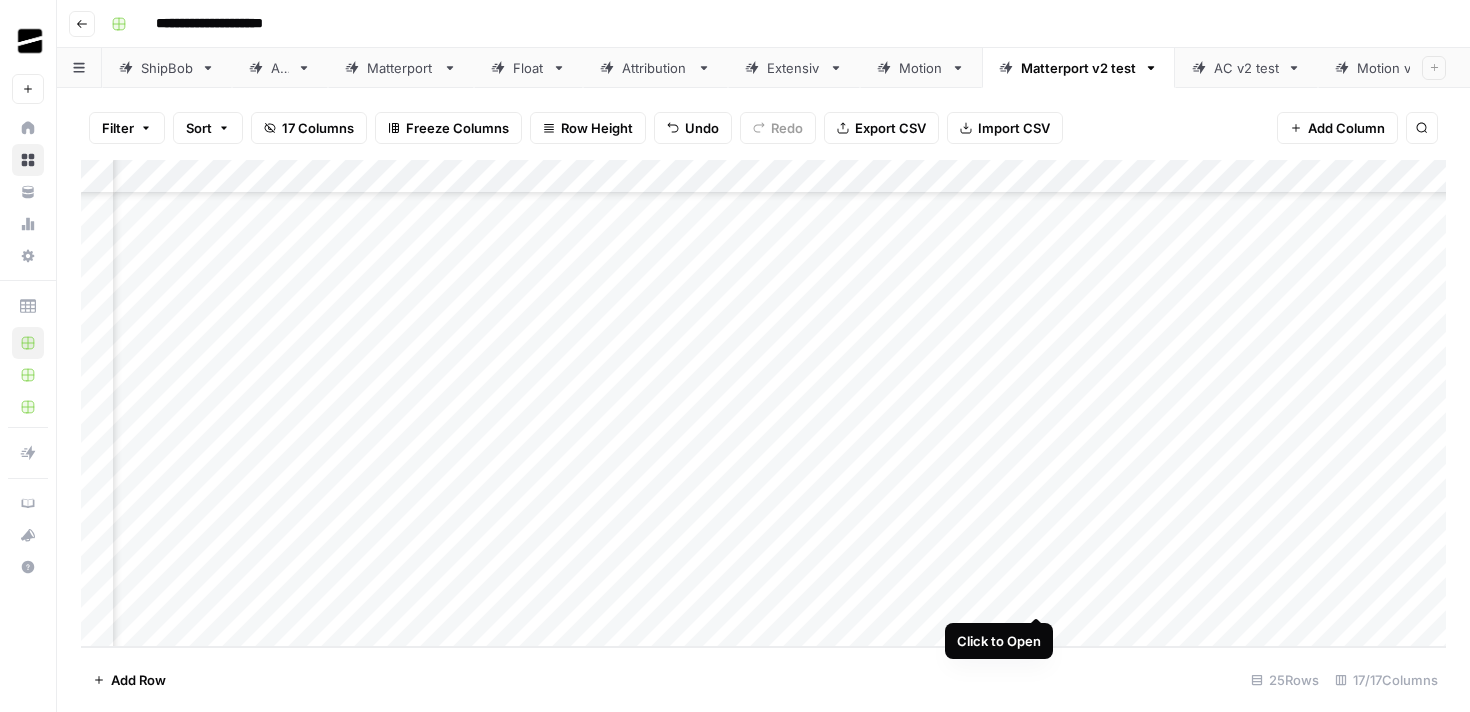 click on "Add Column" at bounding box center [763, 403] 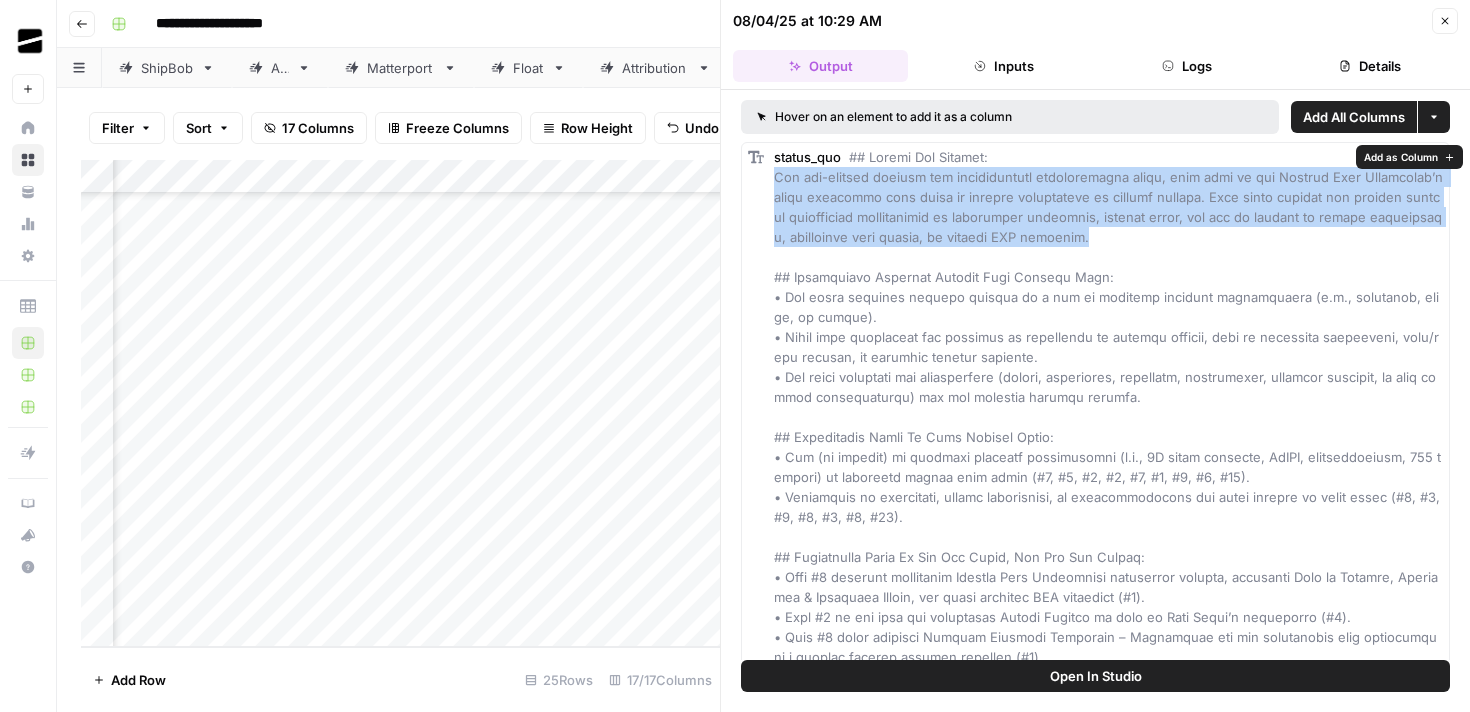 drag, startPoint x: 1109, startPoint y: 234, endPoint x: 776, endPoint y: 177, distance: 337.84317 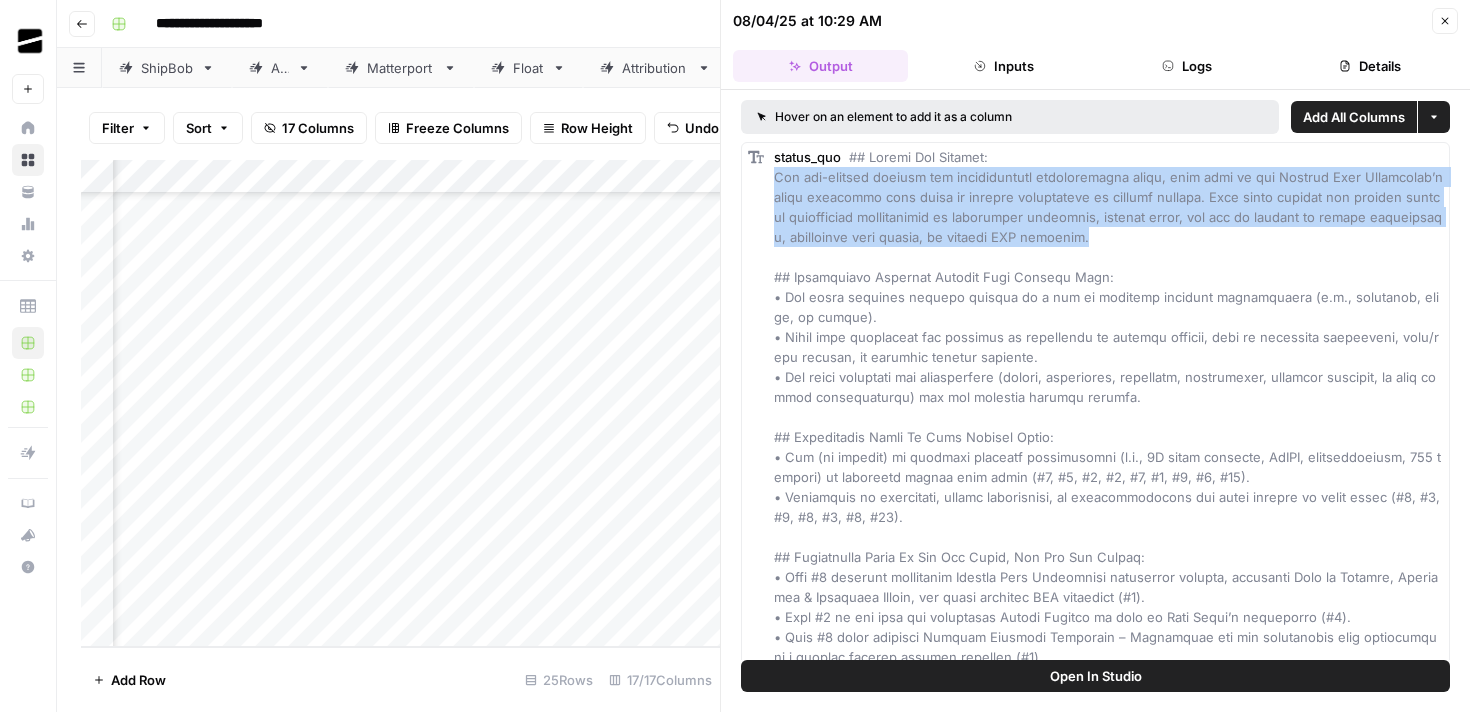 copy on "The top-ranking results are predominantly informational pages, many tied to the Digital Twin Consortium’s newly published user guide or broader discussions of reality capture. Most pages explain how reality capture streamlines construction or renovation processes, reduces costs, and can be applied to tenant improvement, commercial real estate, or broader AEC contexts." 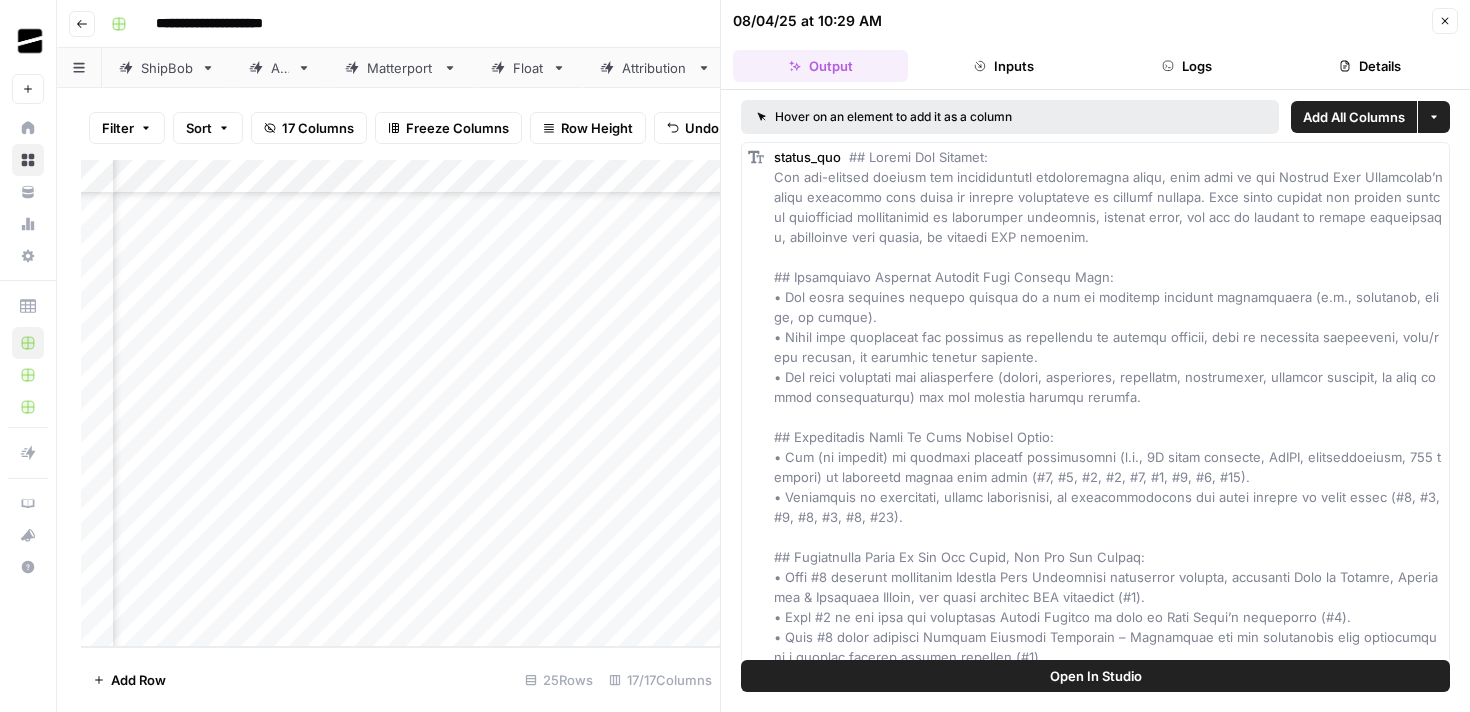 click at bounding box center [1110, 407] 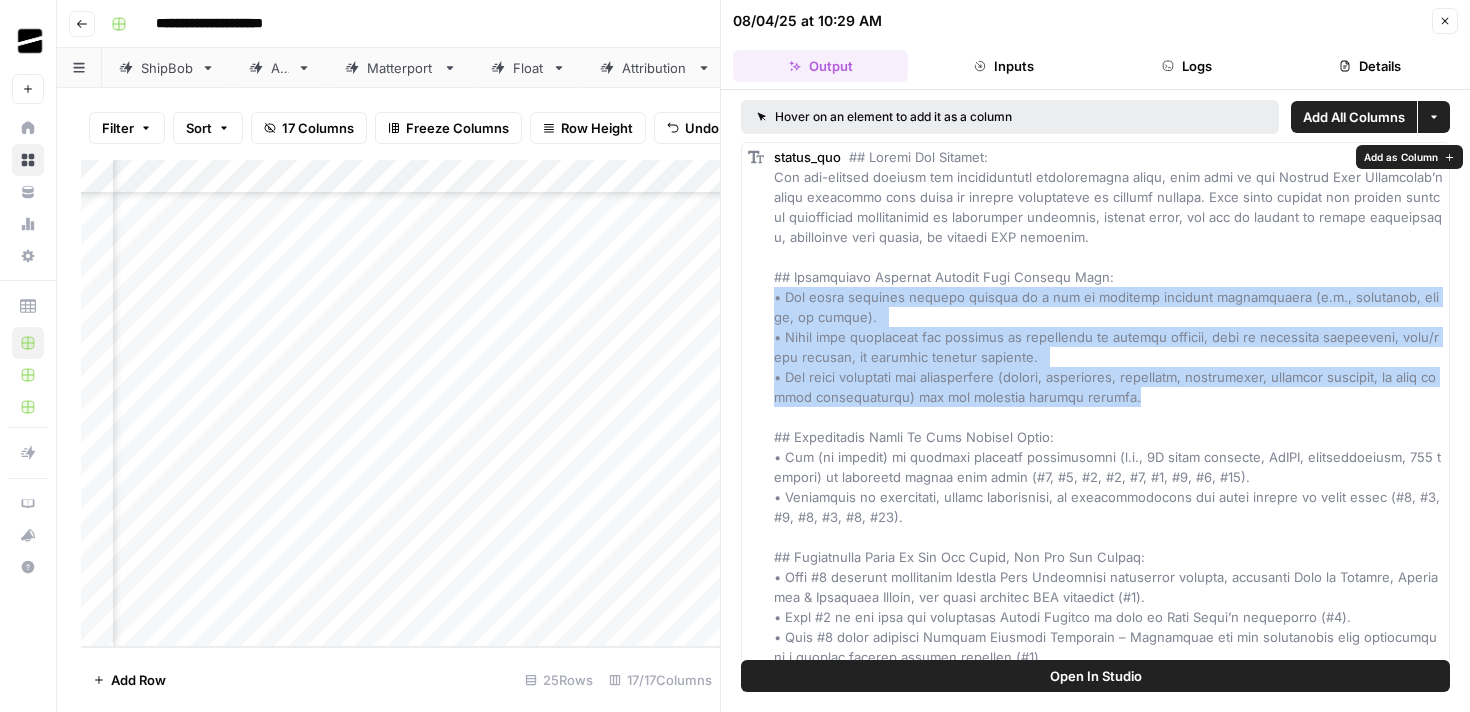 drag, startPoint x: 1143, startPoint y: 397, endPoint x: 774, endPoint y: 301, distance: 381.28336 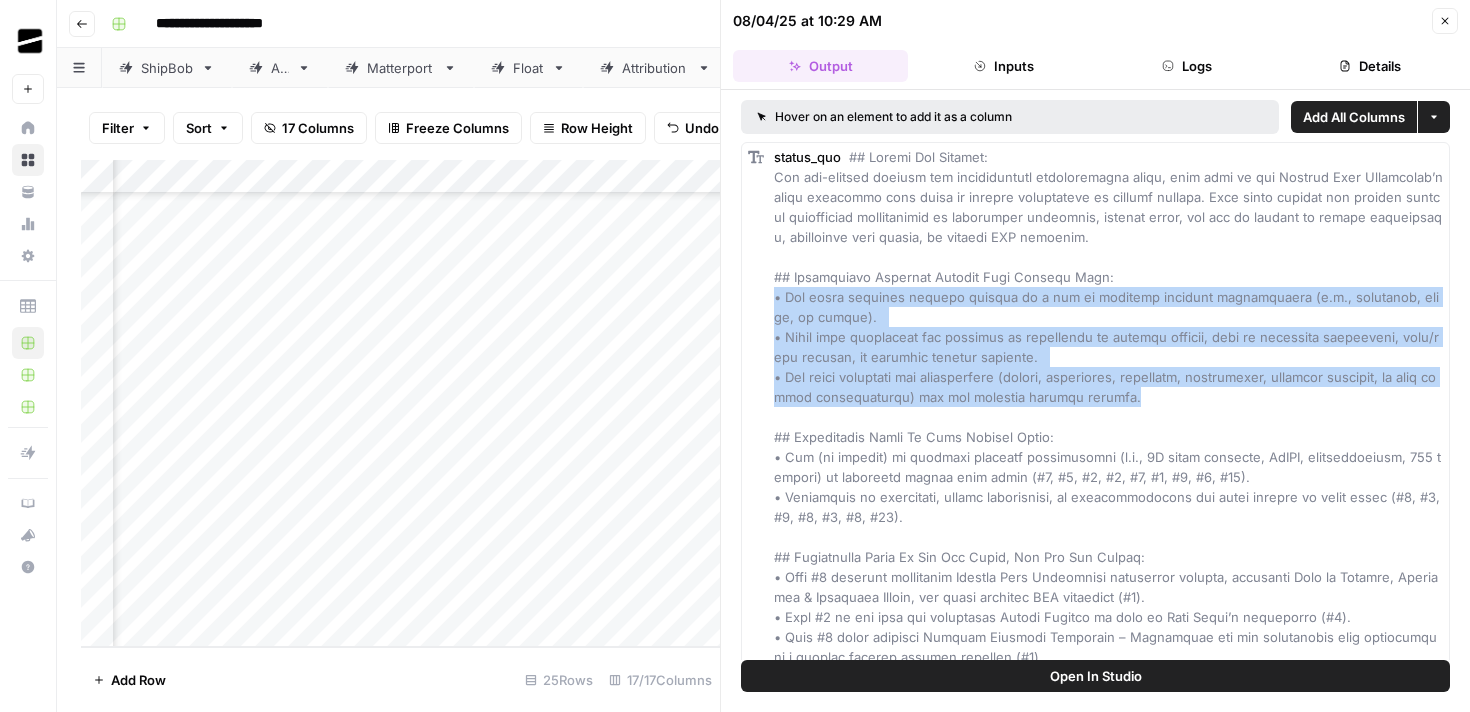 click at bounding box center (1110, 407) 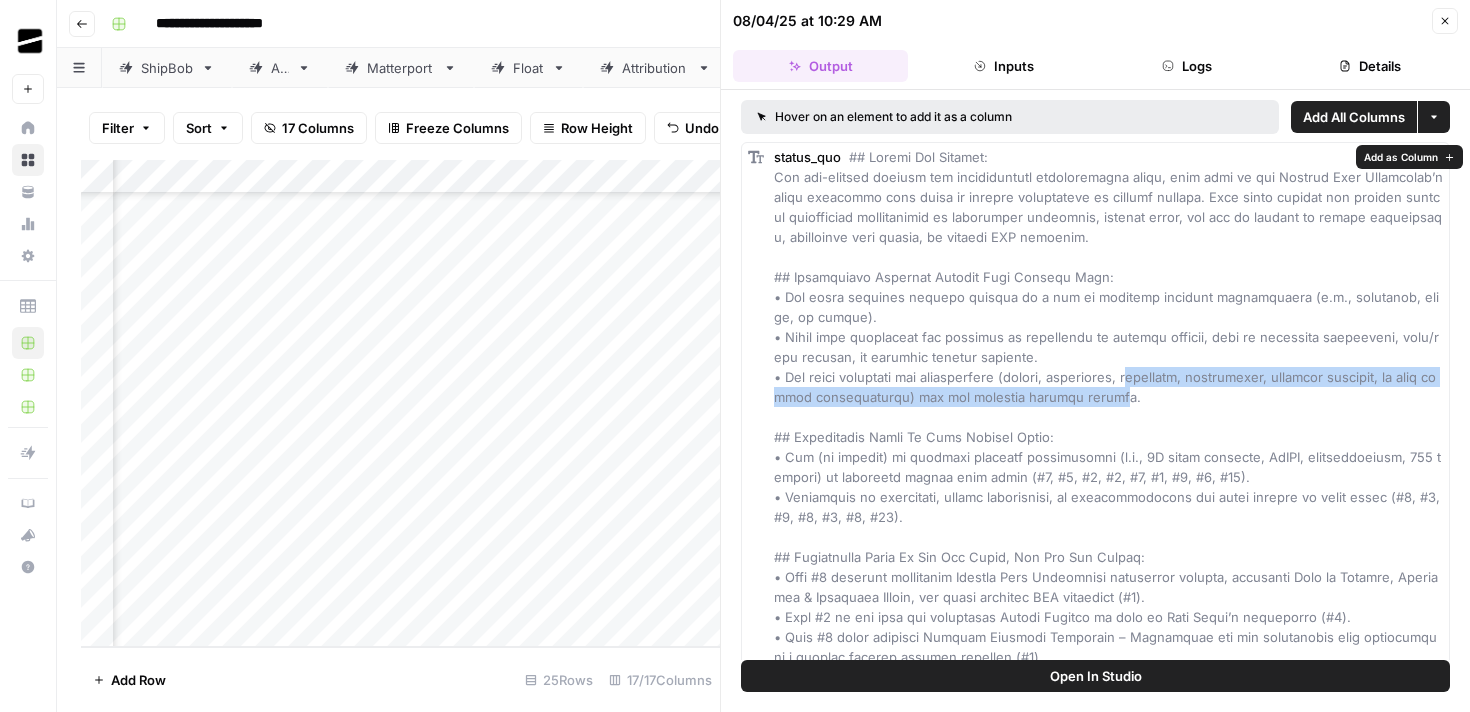 drag, startPoint x: 1148, startPoint y: 380, endPoint x: 1106, endPoint y: 387, distance: 42.579338 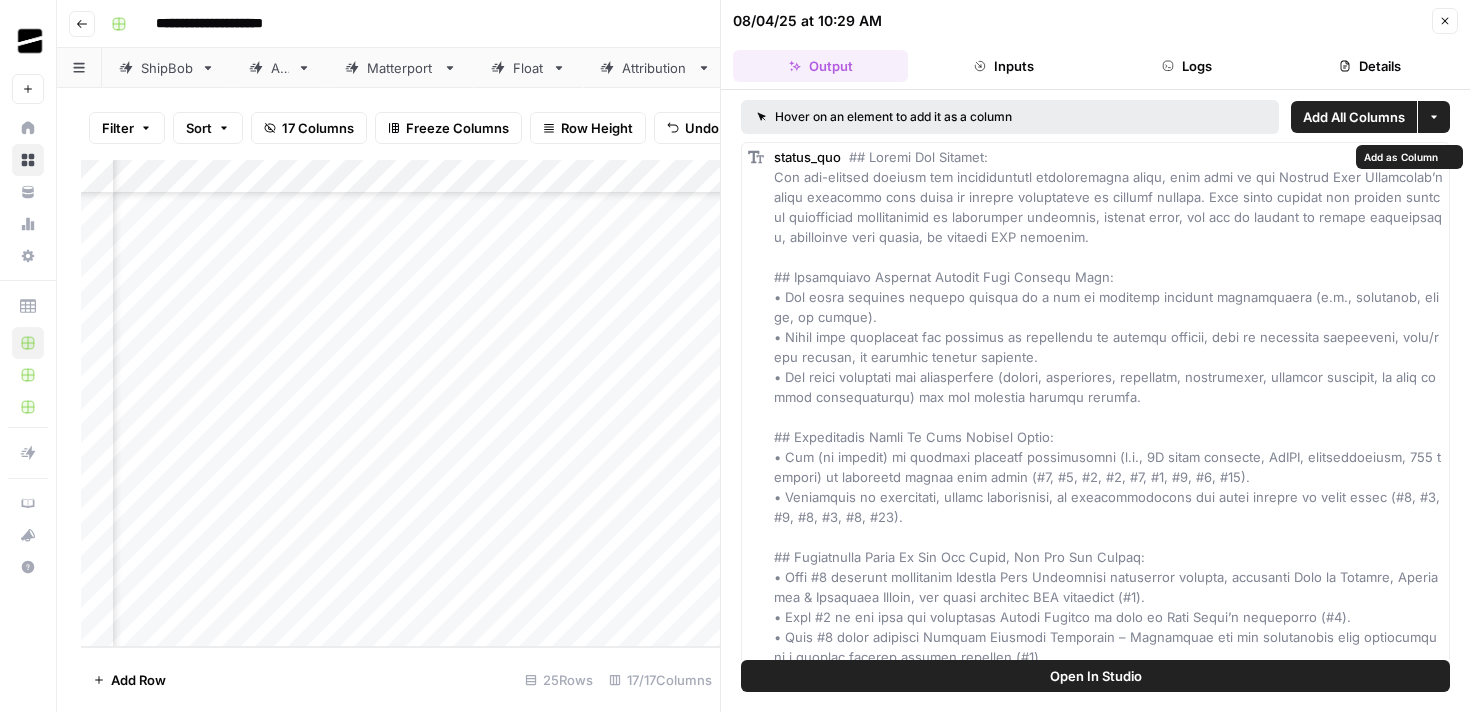 click at bounding box center (1110, 407) 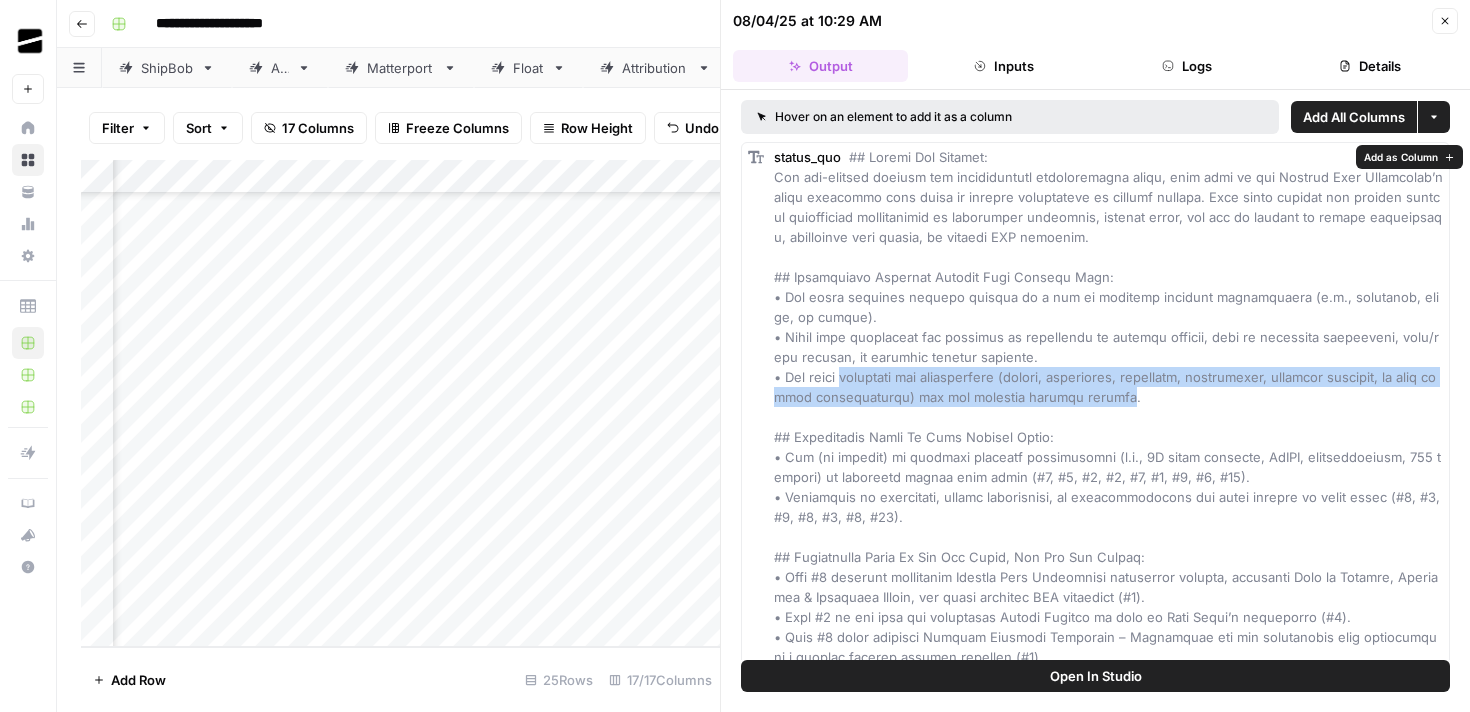 drag, startPoint x: 1119, startPoint y: 395, endPoint x: 845, endPoint y: 381, distance: 274.35742 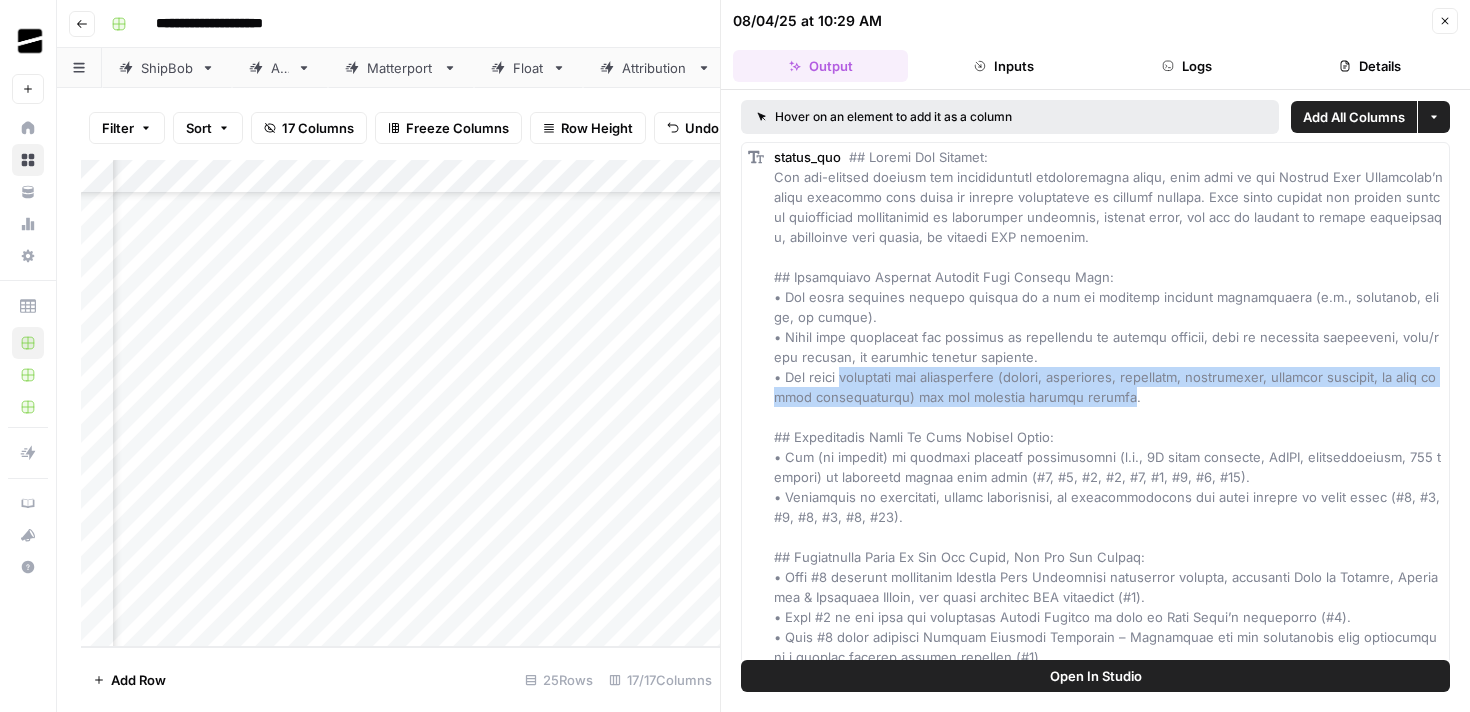 copy on "reference key stakeholders (owners, architects, engineers, contractors, property managers, or real estate professionals) who can leverage reality capture" 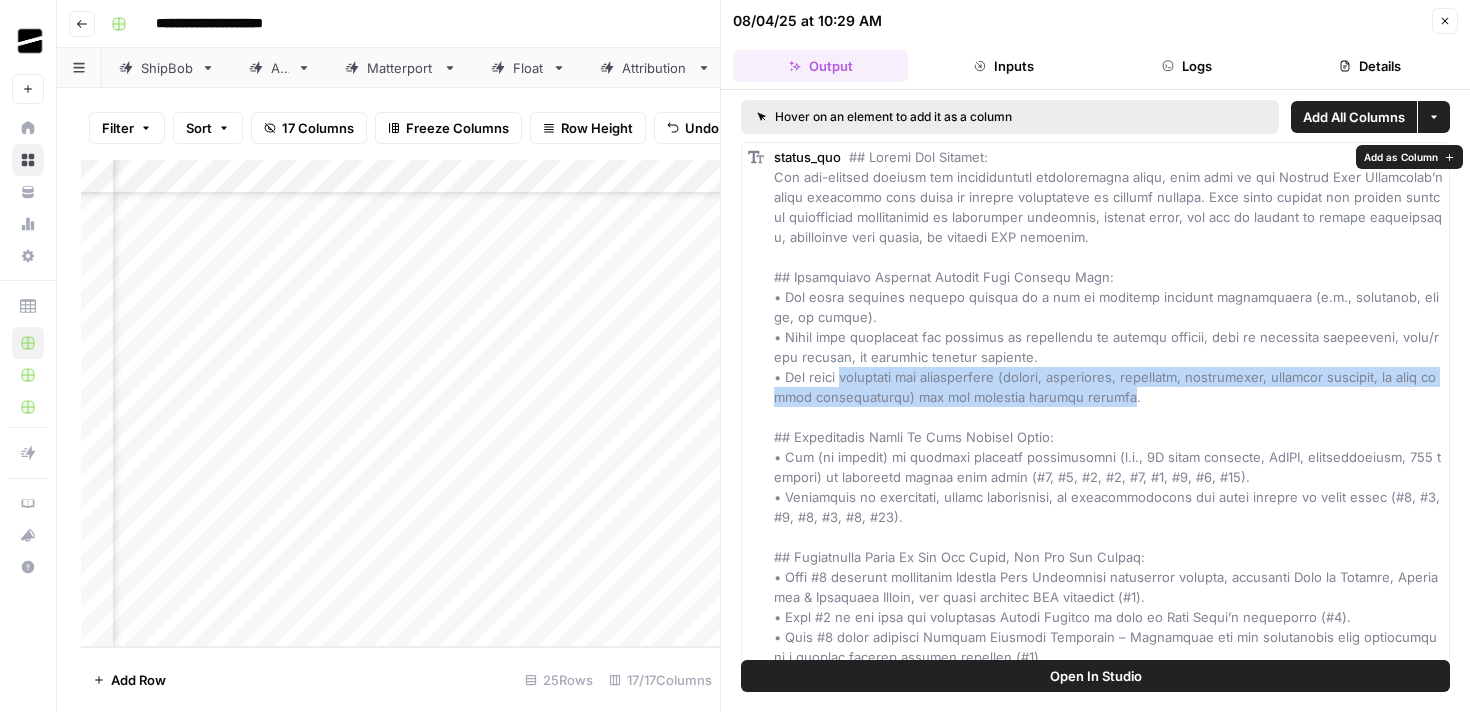 scroll, scrollTop: 22, scrollLeft: 0, axis: vertical 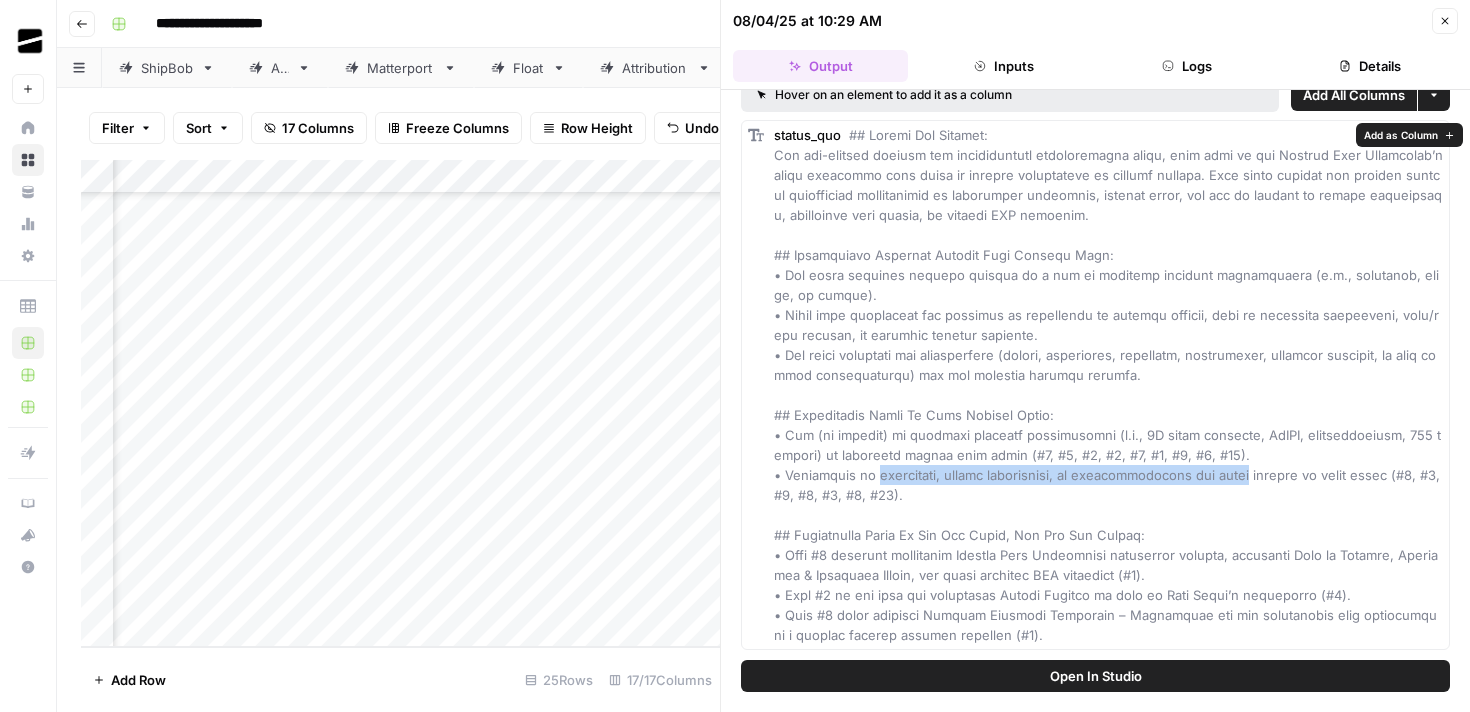 drag, startPoint x: 871, startPoint y: 474, endPoint x: 1249, endPoint y: 475, distance: 378.0013 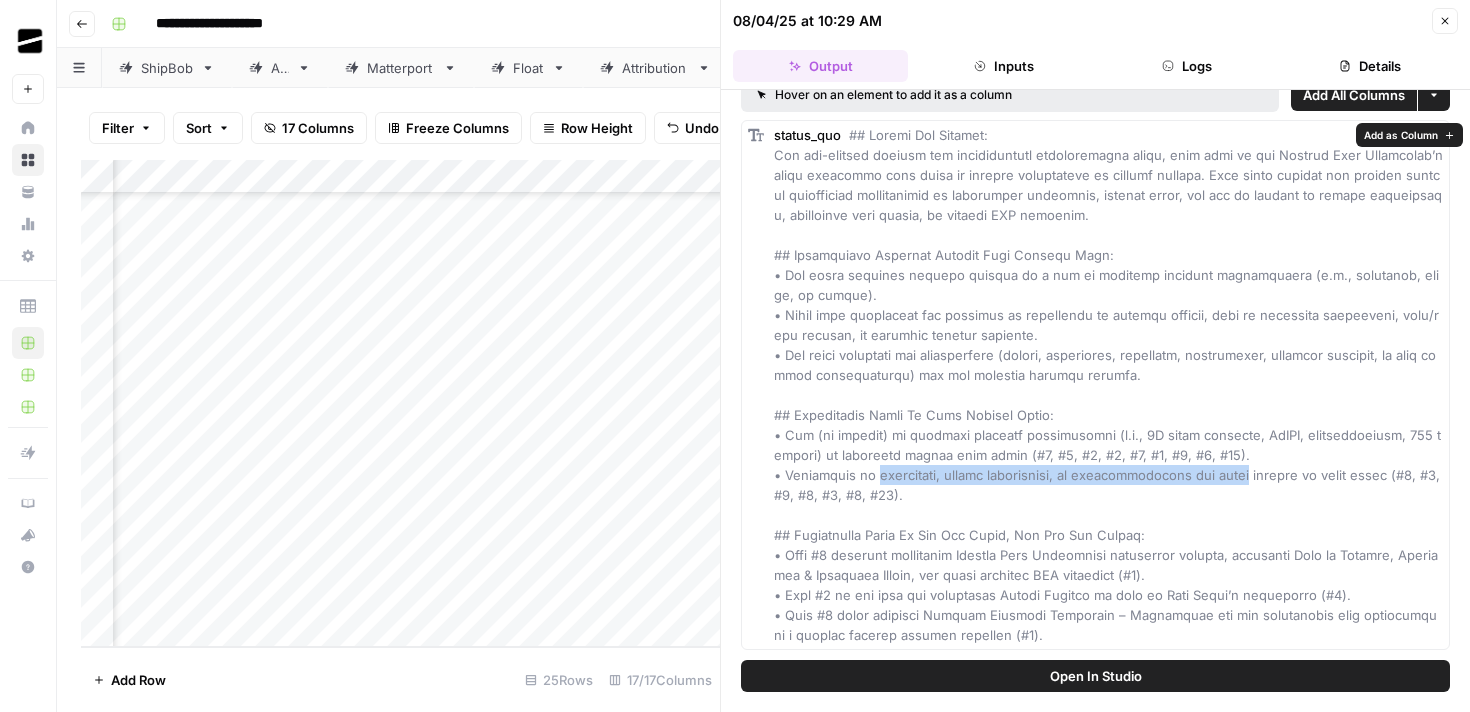 copy on "renovation, tenant improvement, or reconfiguration use cases" 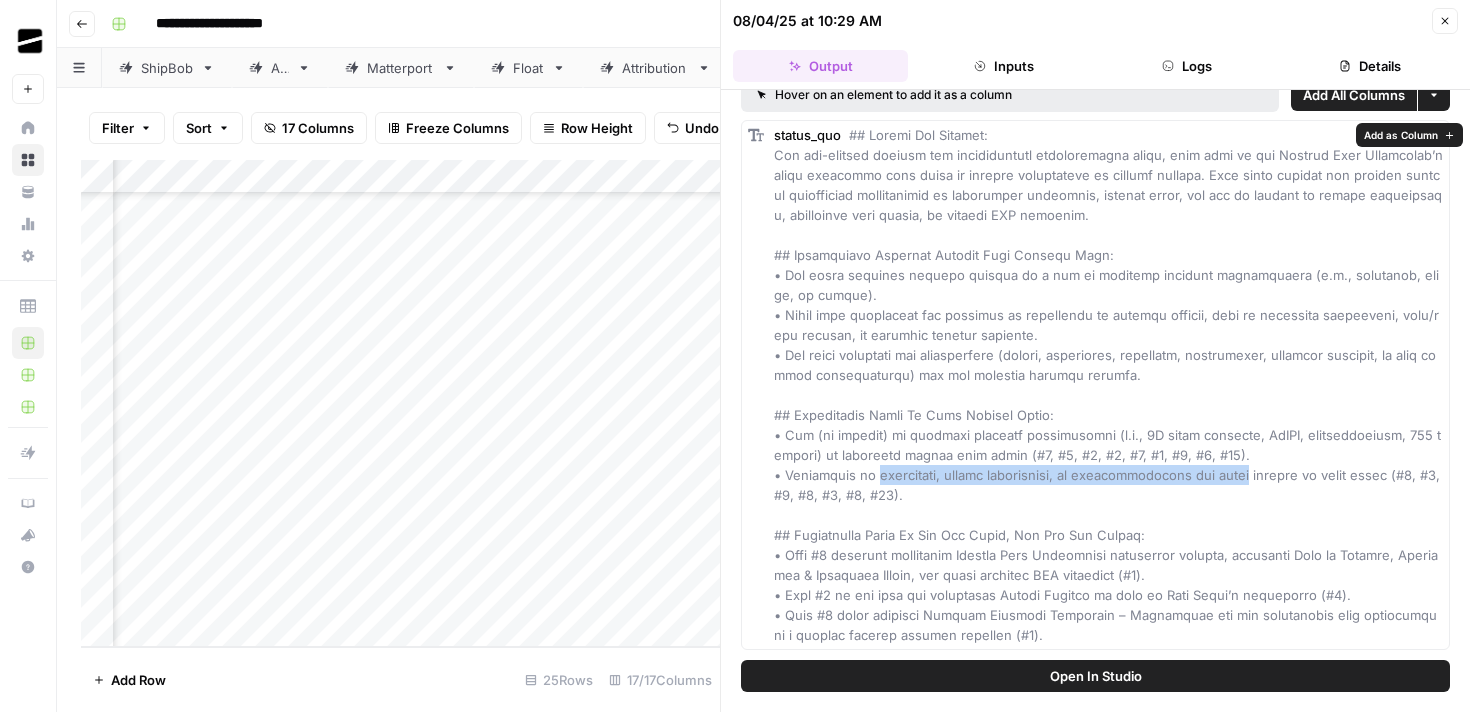 copy on "renovation, tenant improvement, or reconfiguration use cases" 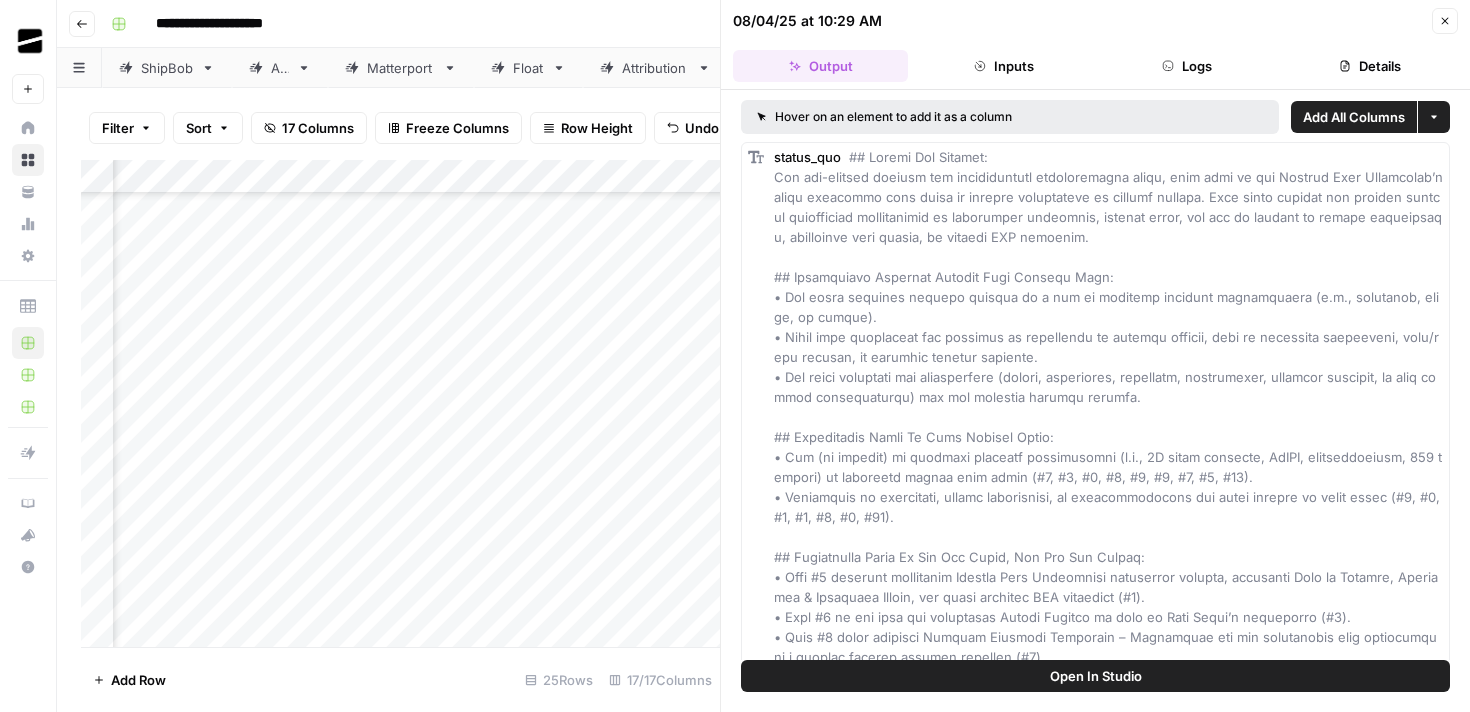 scroll, scrollTop: 0, scrollLeft: 0, axis: both 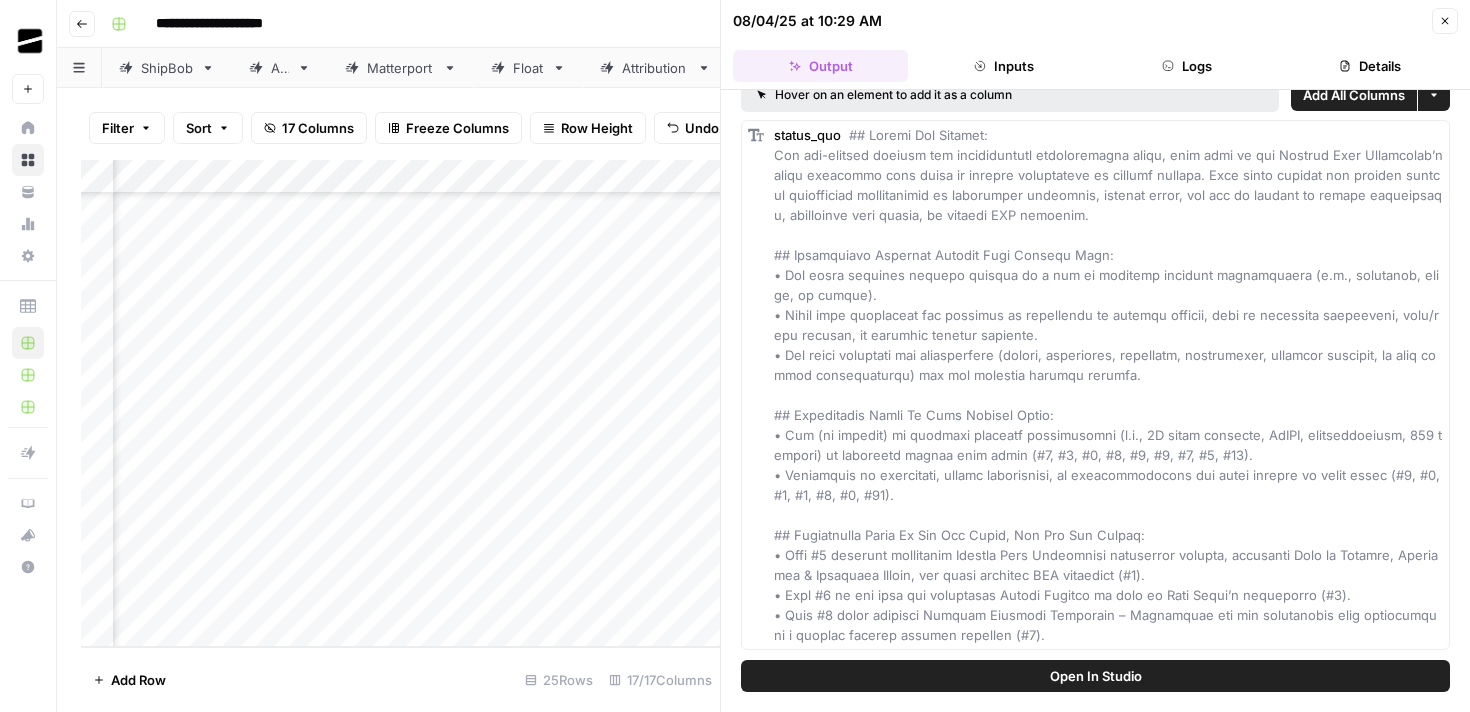 click at bounding box center [1110, 385] 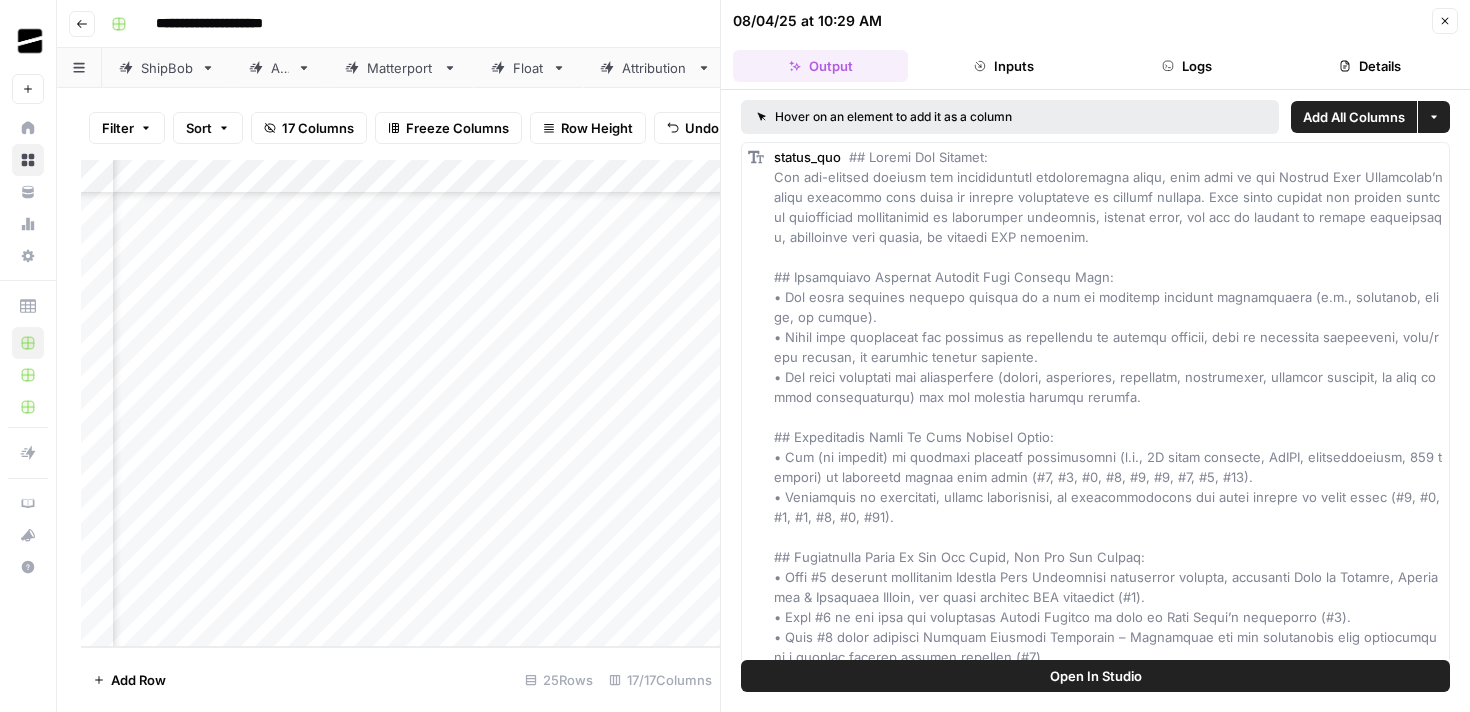 scroll, scrollTop: 22, scrollLeft: 0, axis: vertical 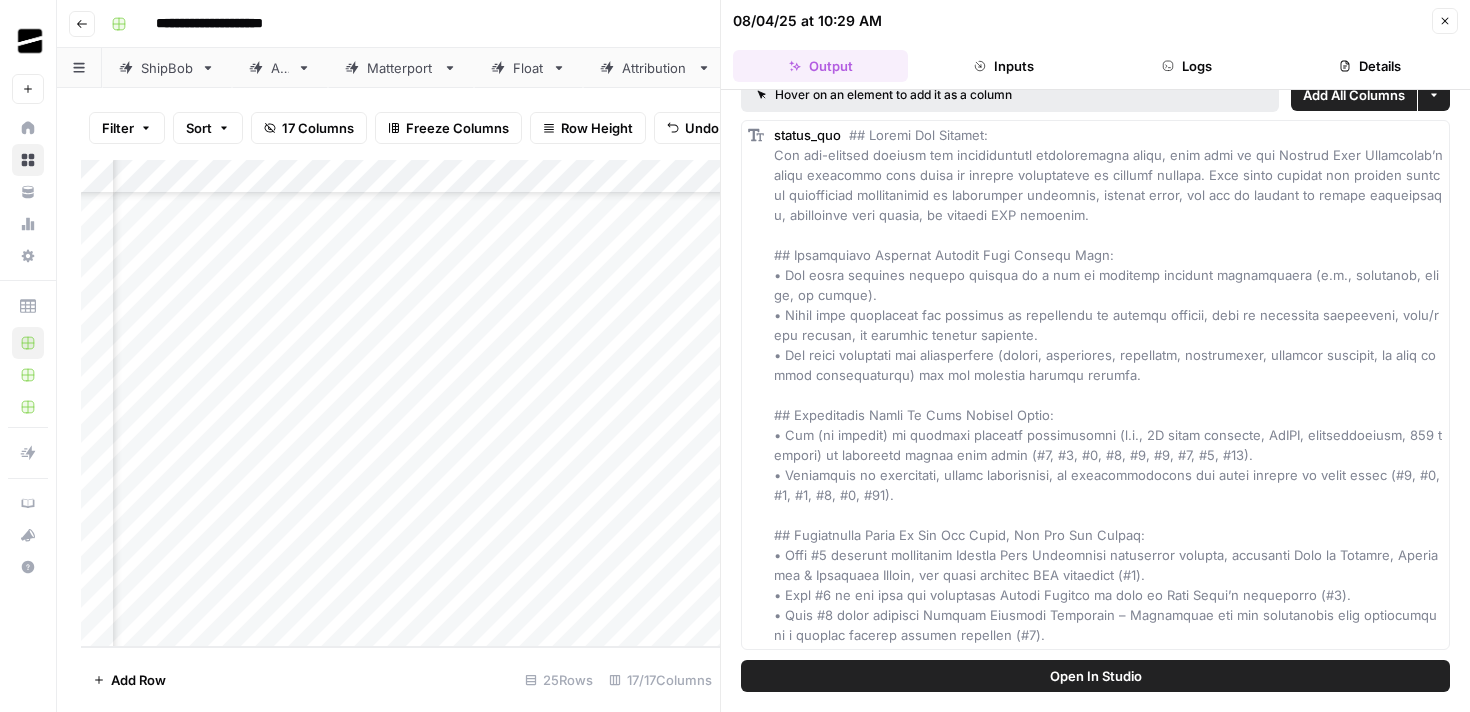 click 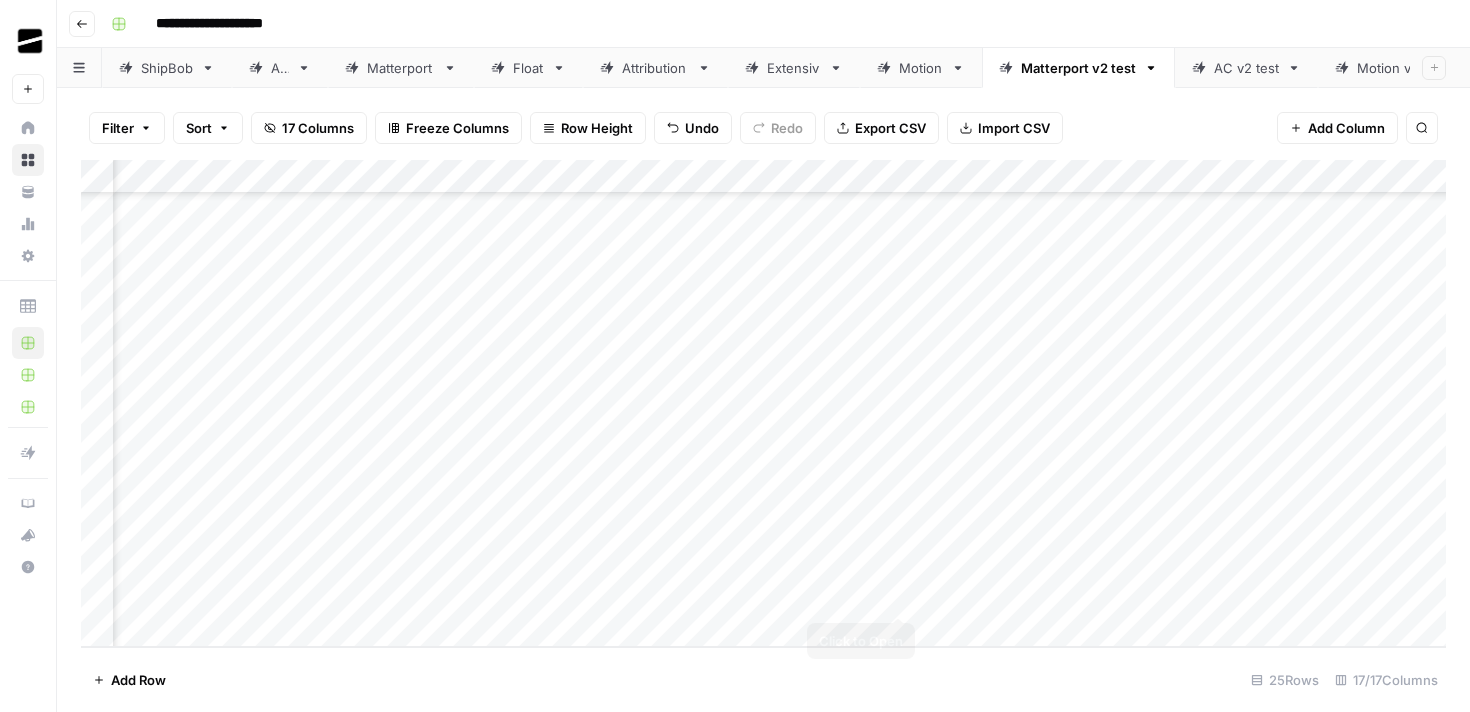 click on "Add Column" at bounding box center (763, 403) 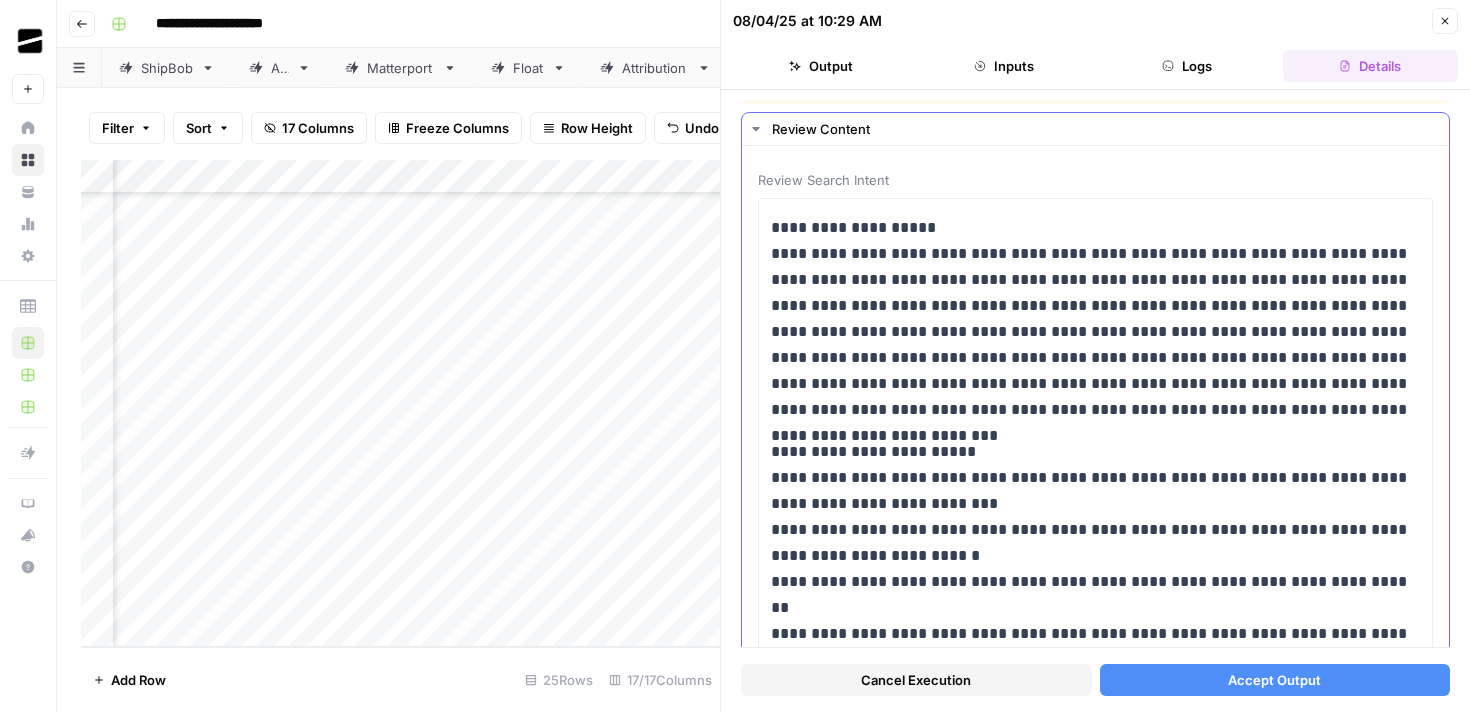 scroll, scrollTop: 33, scrollLeft: 0, axis: vertical 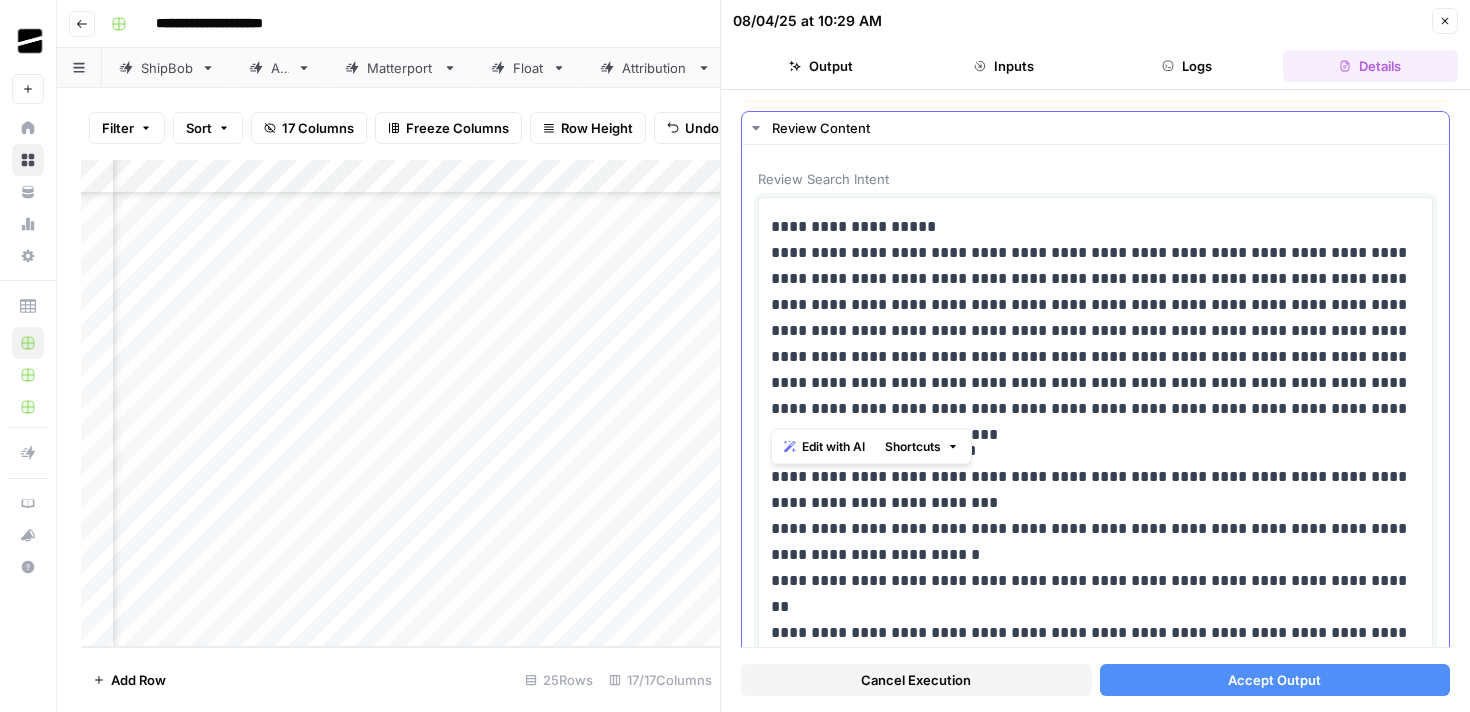 drag, startPoint x: 1327, startPoint y: 414, endPoint x: 775, endPoint y: 255, distance: 574.44324 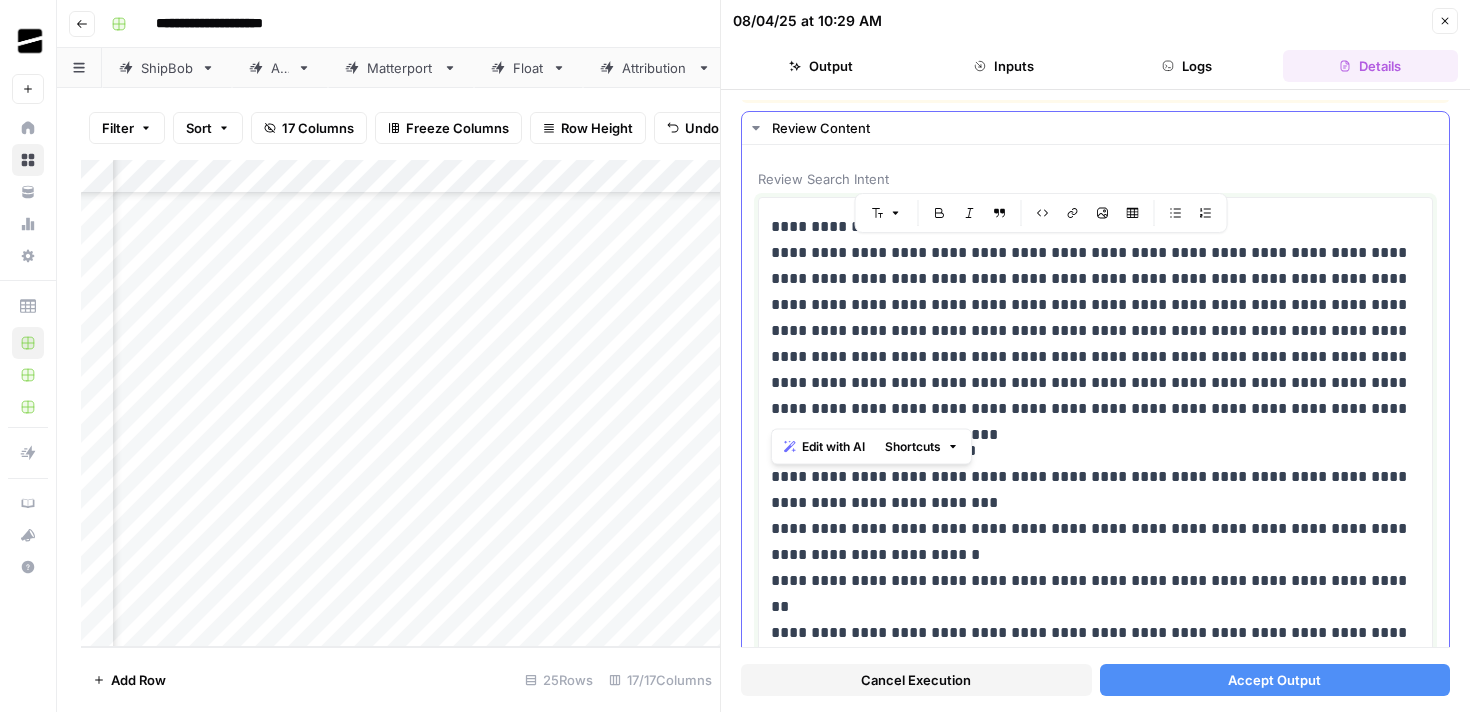 copy on "**********" 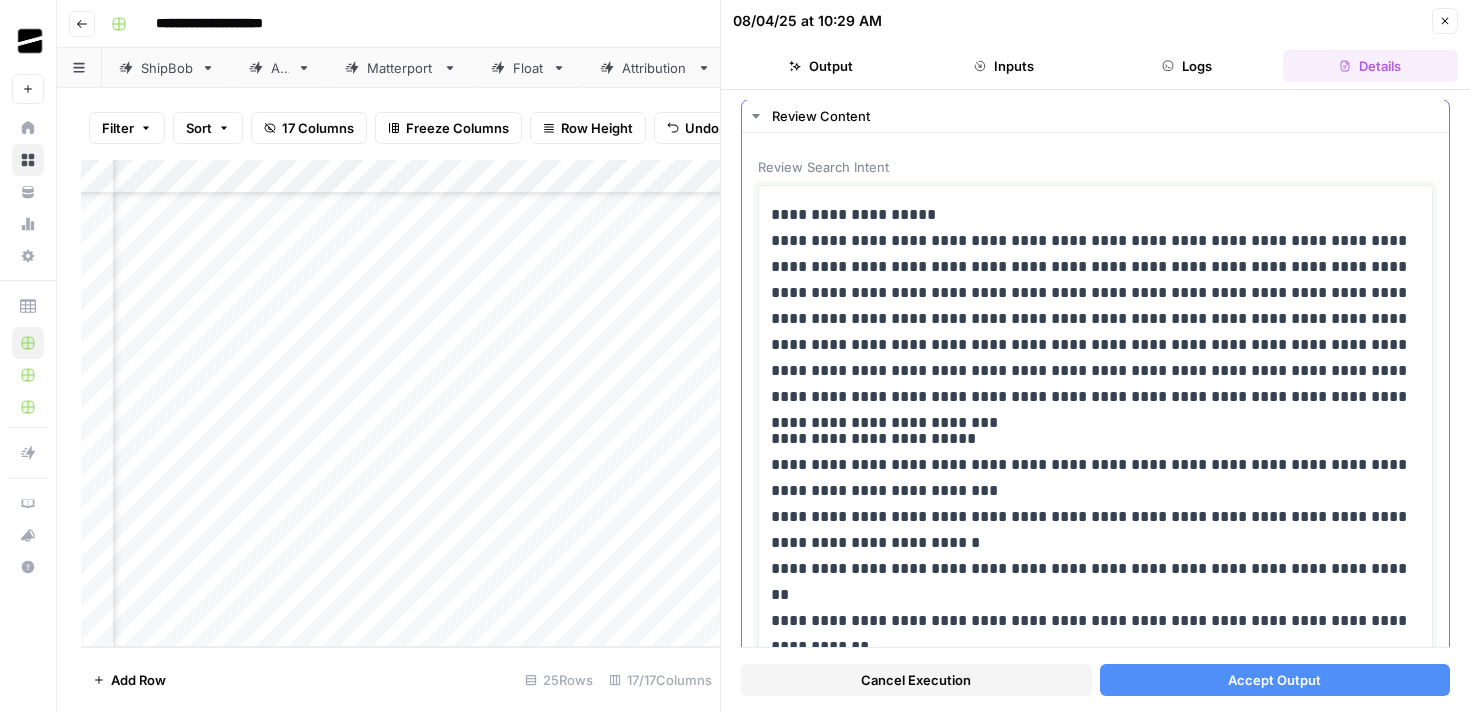 scroll, scrollTop: 48, scrollLeft: 0, axis: vertical 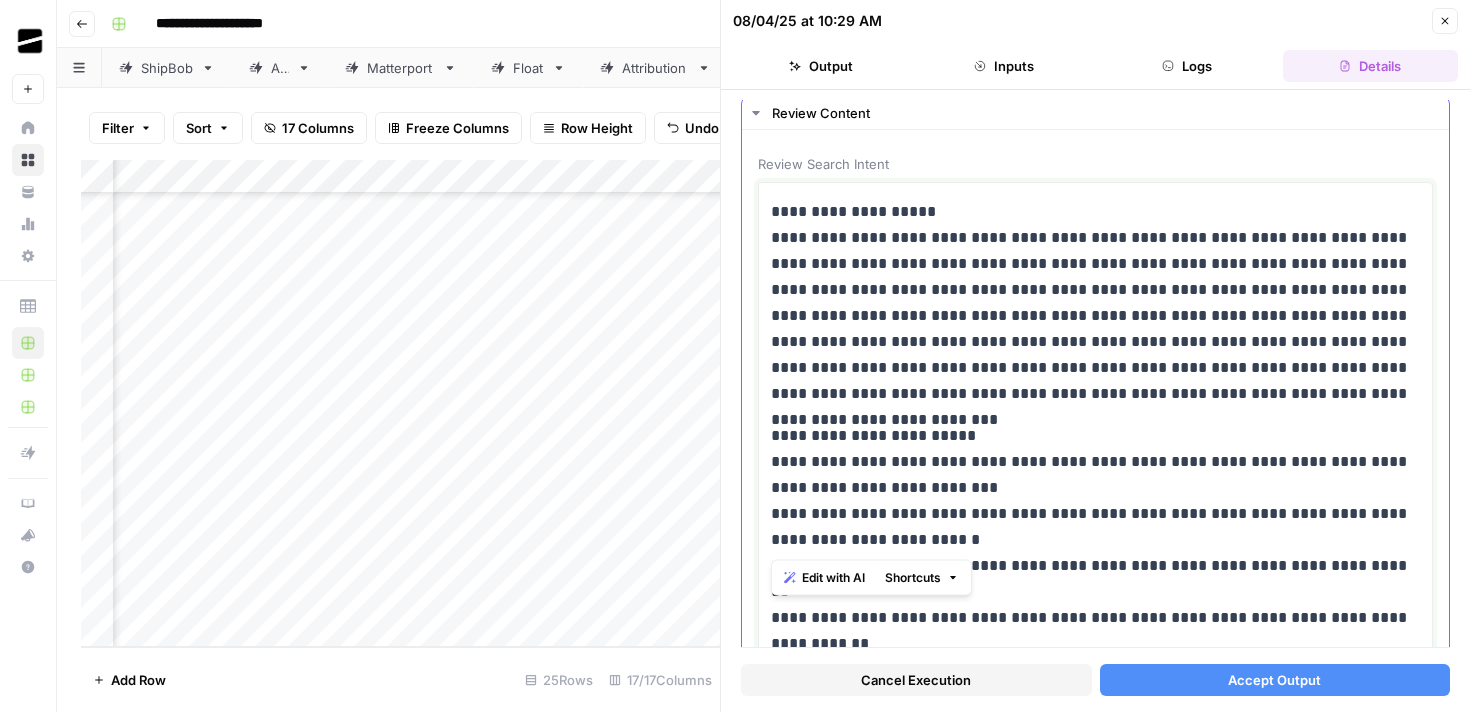 drag, startPoint x: 908, startPoint y: 537, endPoint x: 769, endPoint y: 518, distance: 140.29256 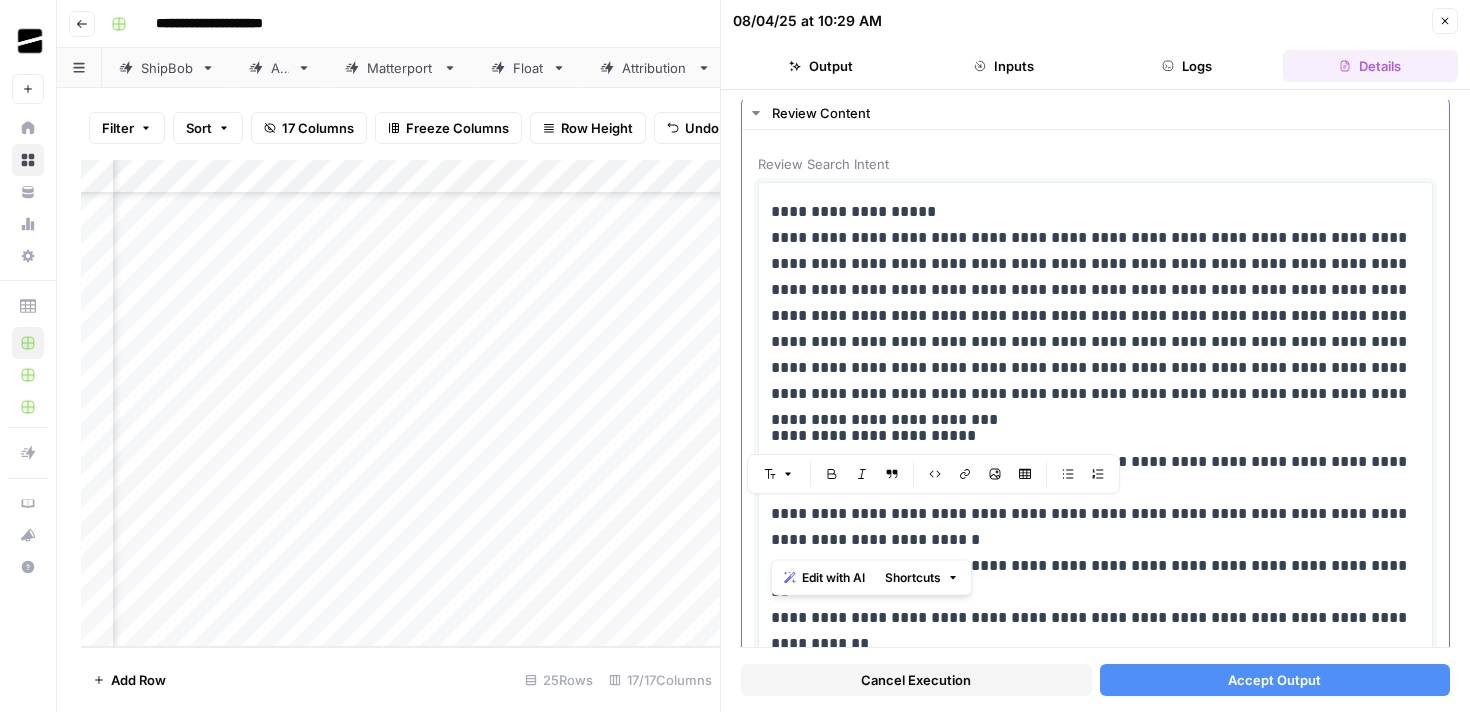 click on "**********" at bounding box center [1095, 566] 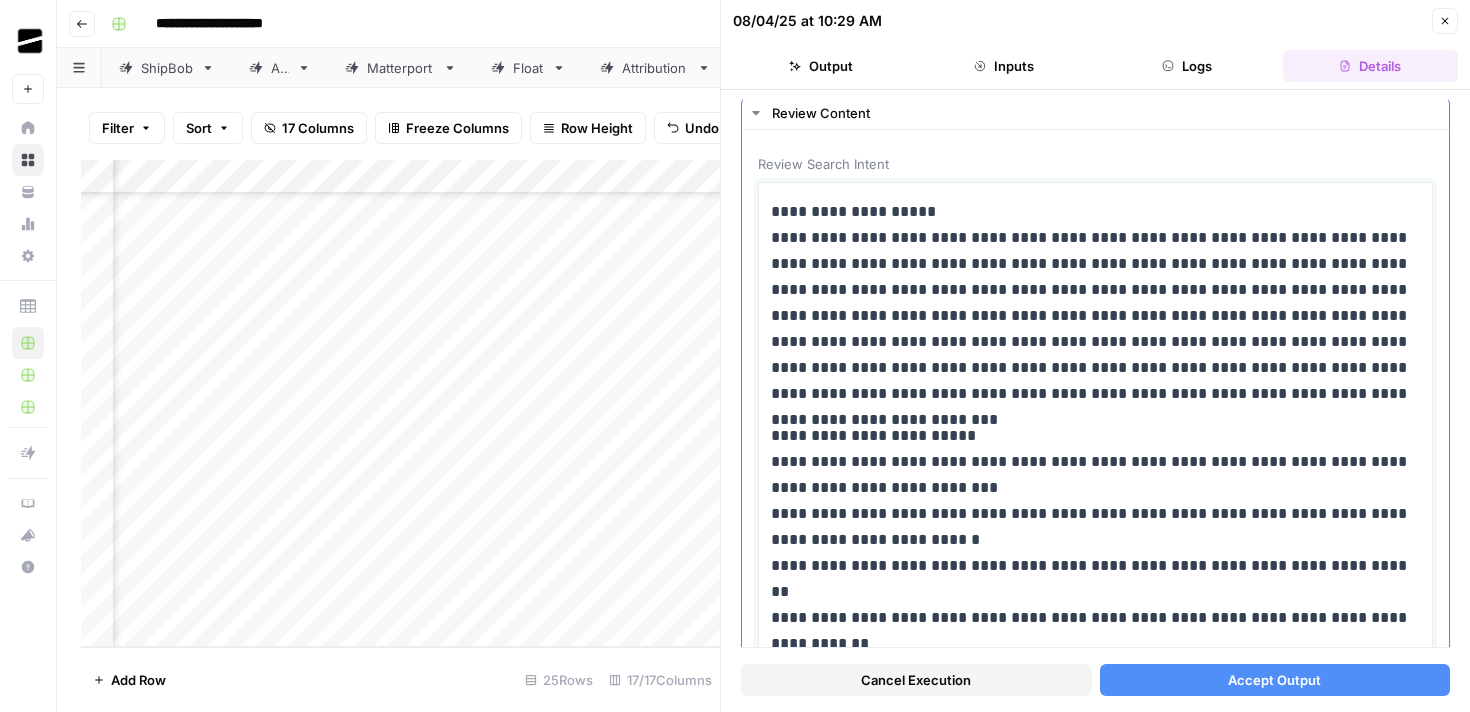 scroll, scrollTop: 131, scrollLeft: 0, axis: vertical 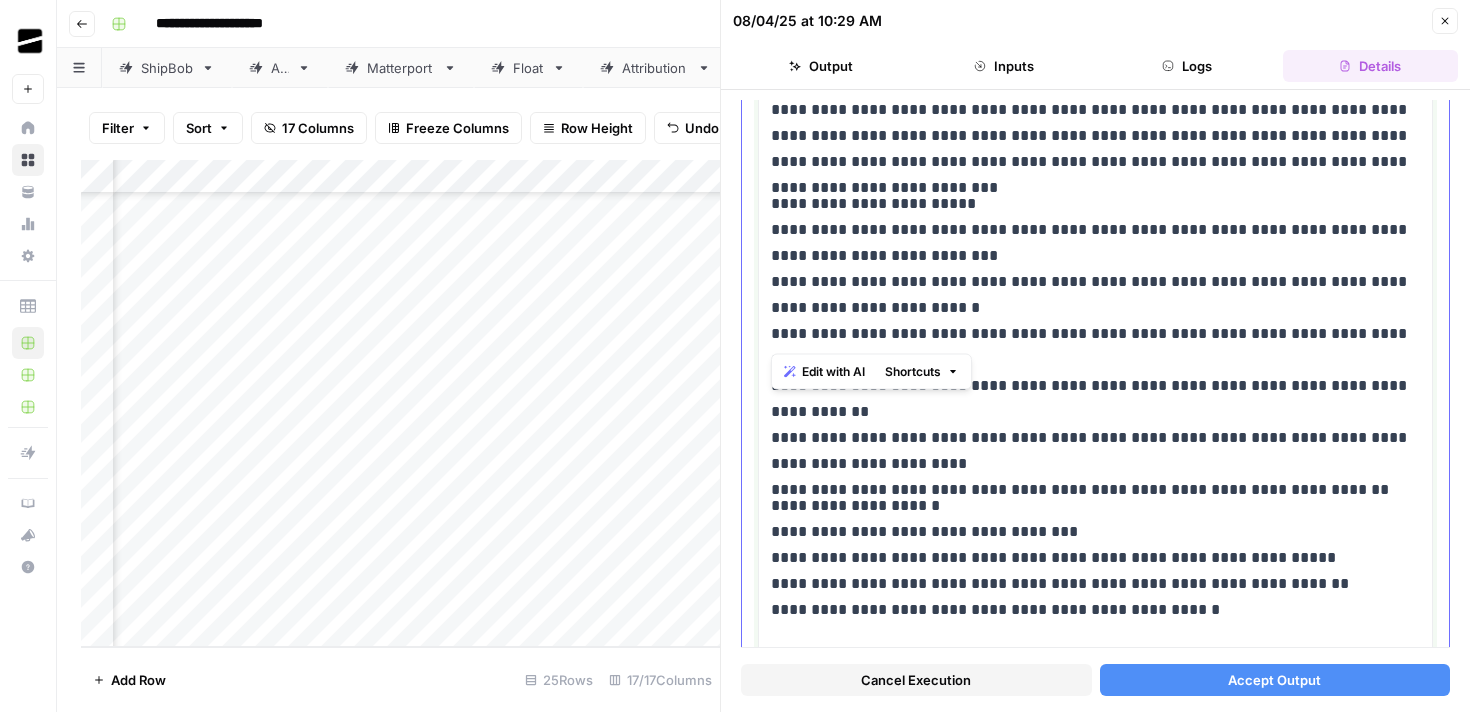 drag, startPoint x: 1374, startPoint y: 339, endPoint x: 764, endPoint y: 346, distance: 610.04016 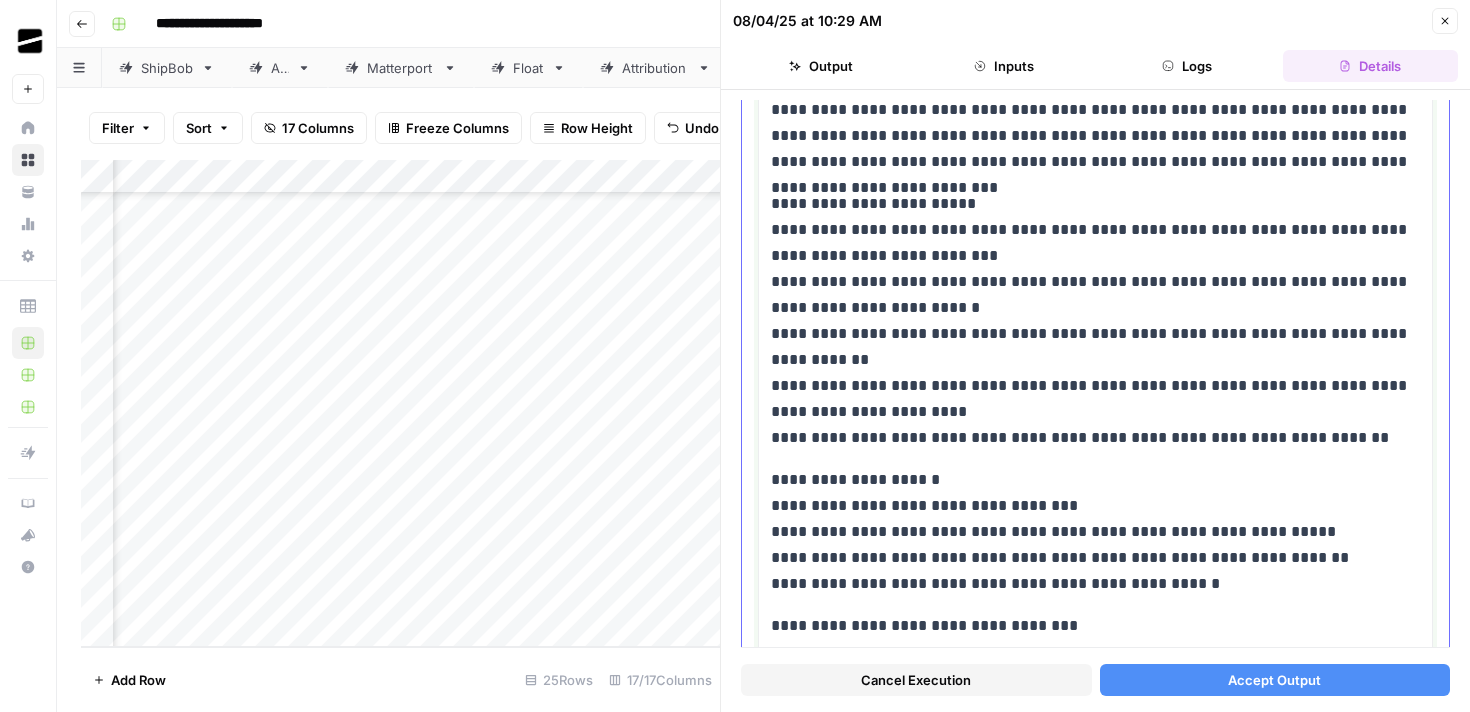 click on "**********" at bounding box center (1095, 321) 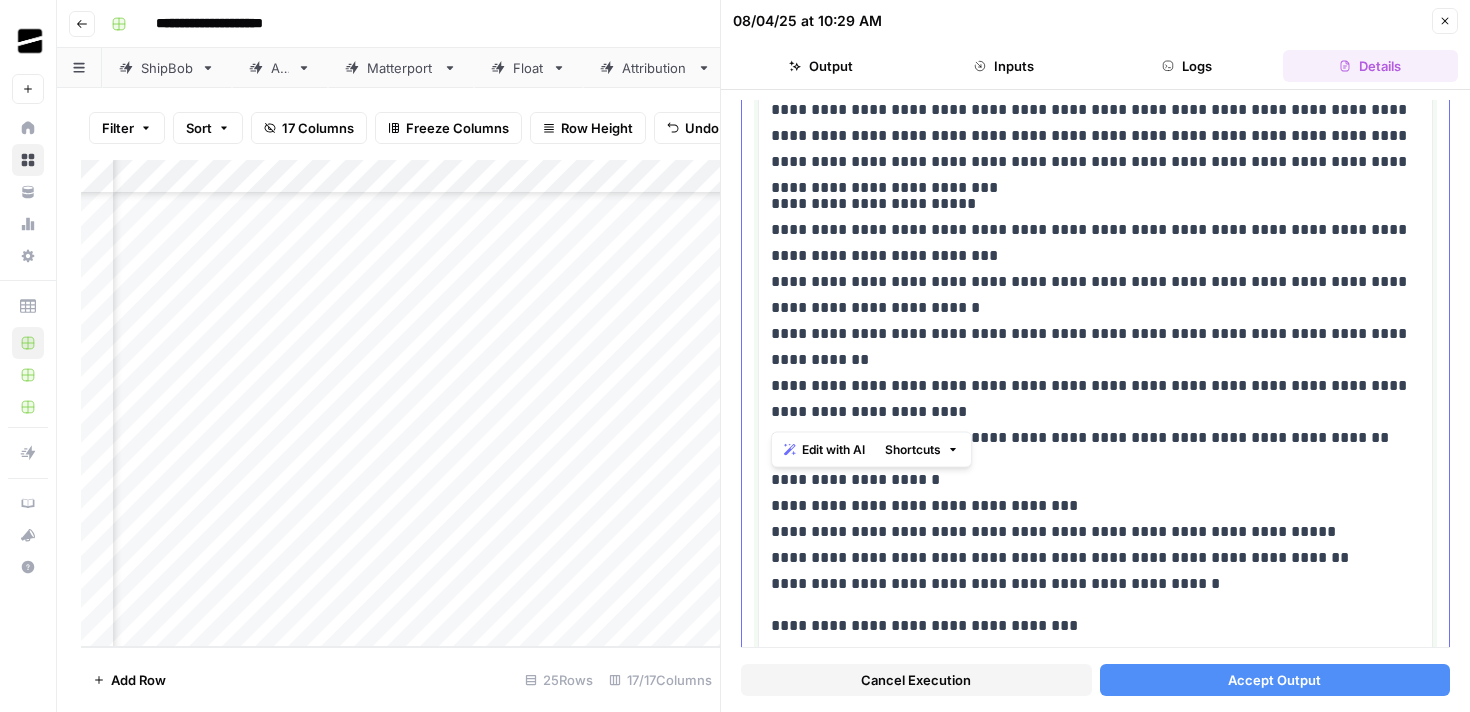drag, startPoint x: 950, startPoint y: 404, endPoint x: 768, endPoint y: 385, distance: 182.98907 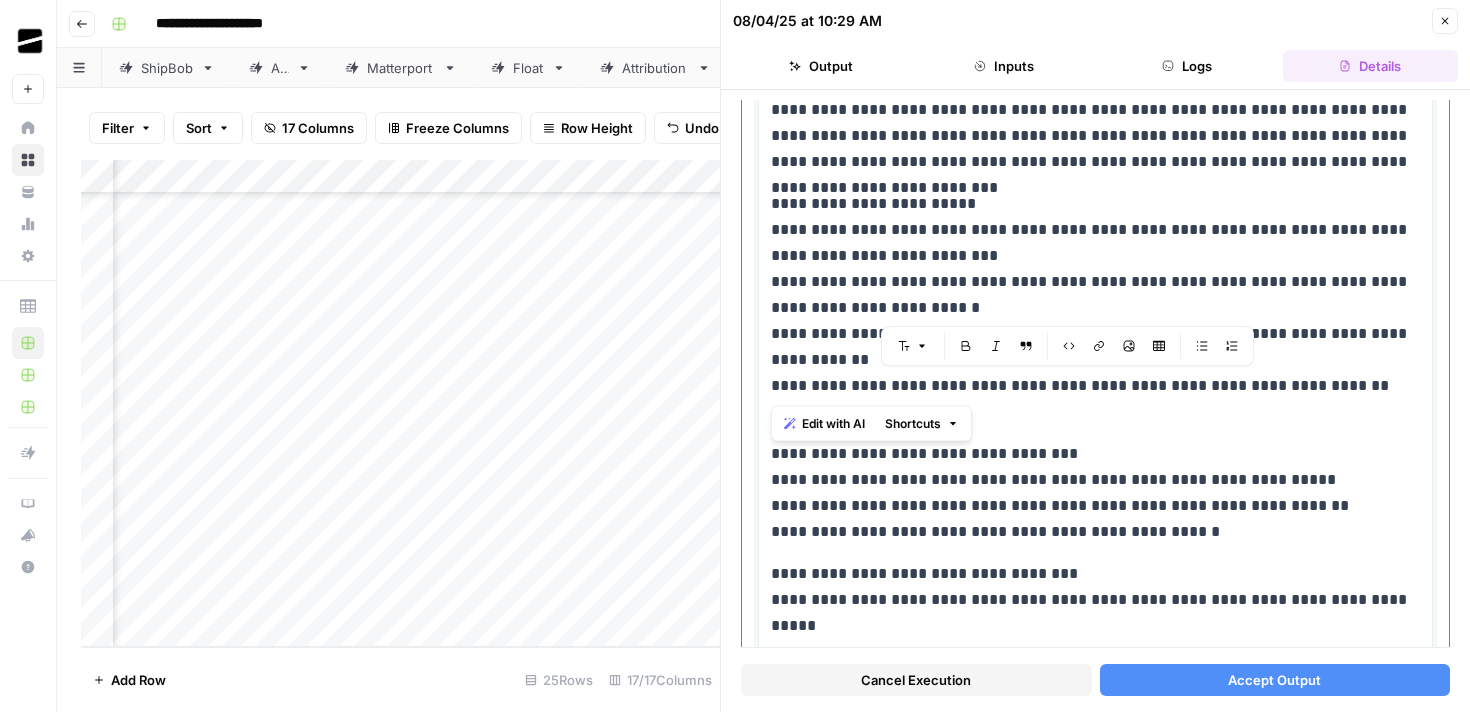 drag, startPoint x: 1412, startPoint y: 384, endPoint x: 770, endPoint y: 388, distance: 642.01245 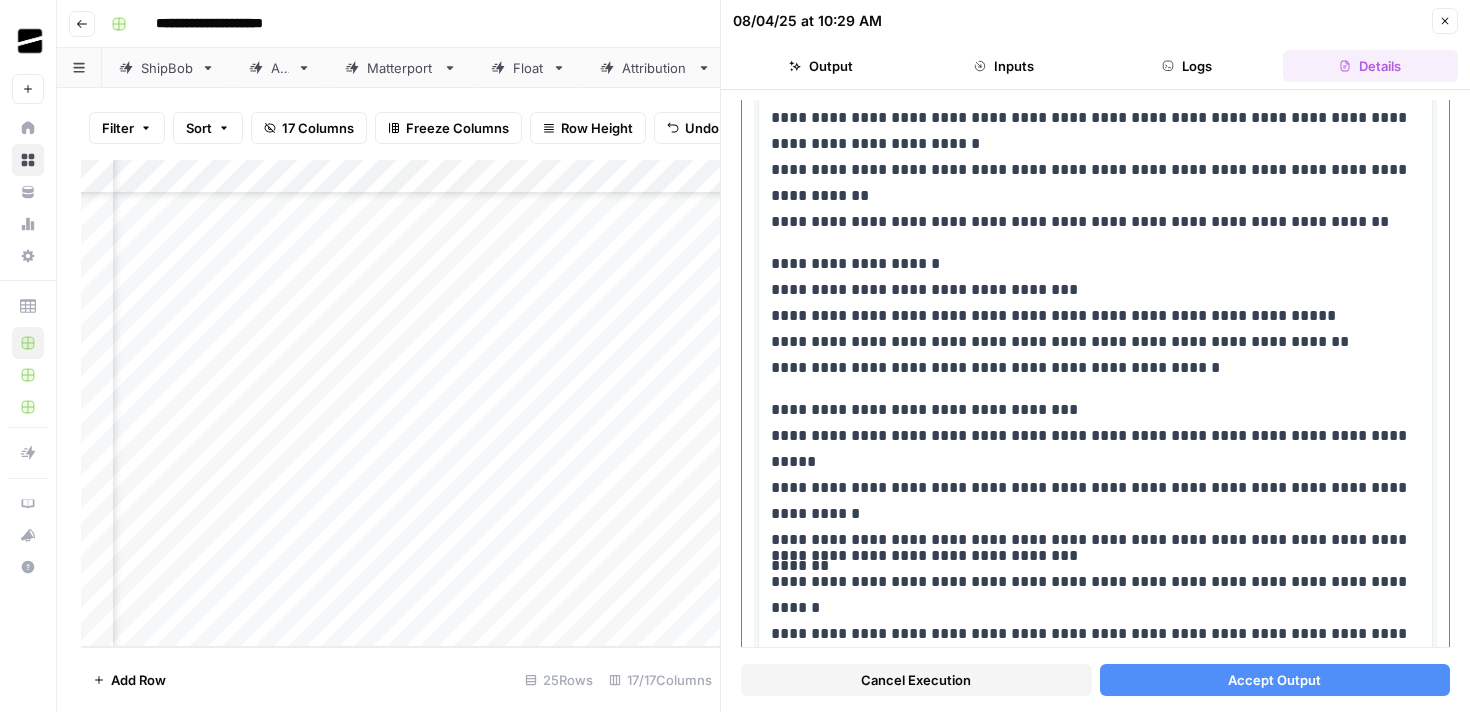 scroll, scrollTop: 446, scrollLeft: 0, axis: vertical 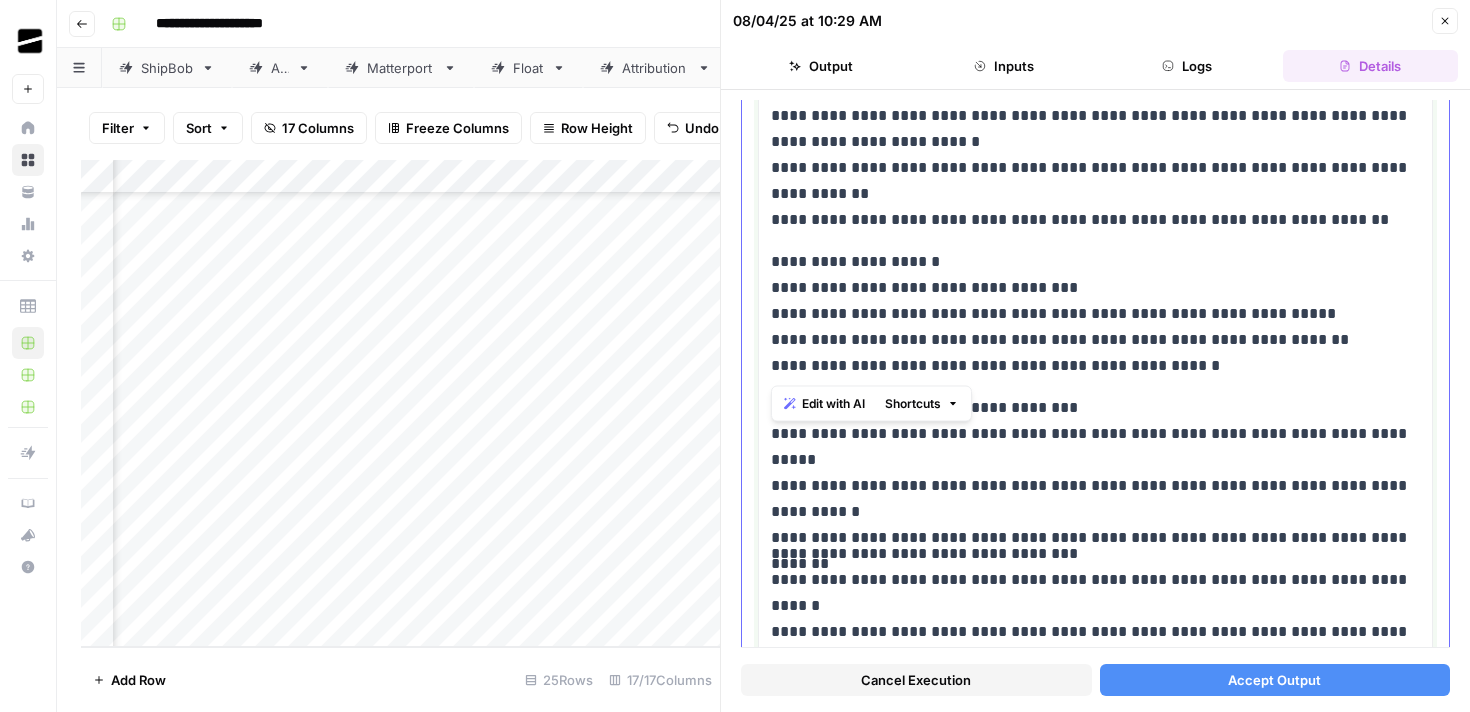 drag, startPoint x: 1259, startPoint y: 374, endPoint x: 754, endPoint y: 361, distance: 505.1673 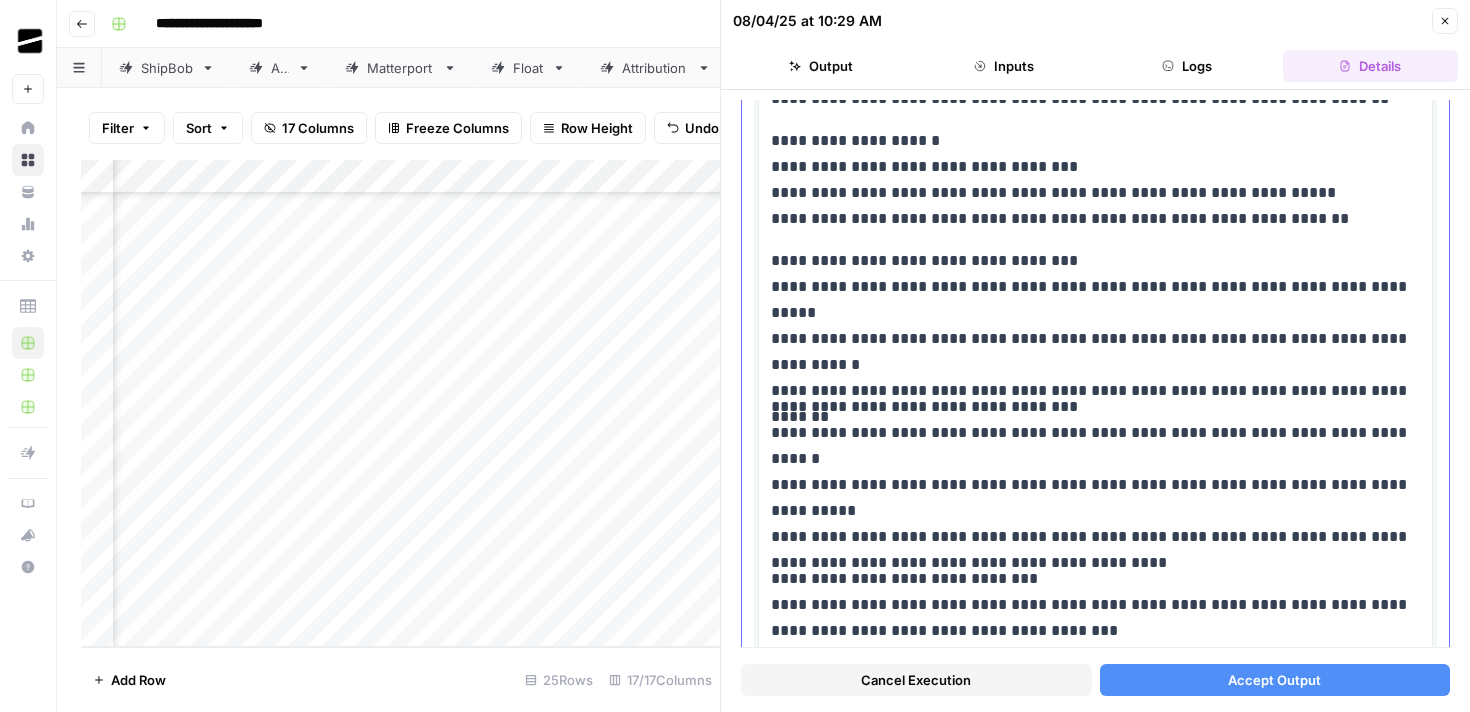 scroll, scrollTop: 625, scrollLeft: 0, axis: vertical 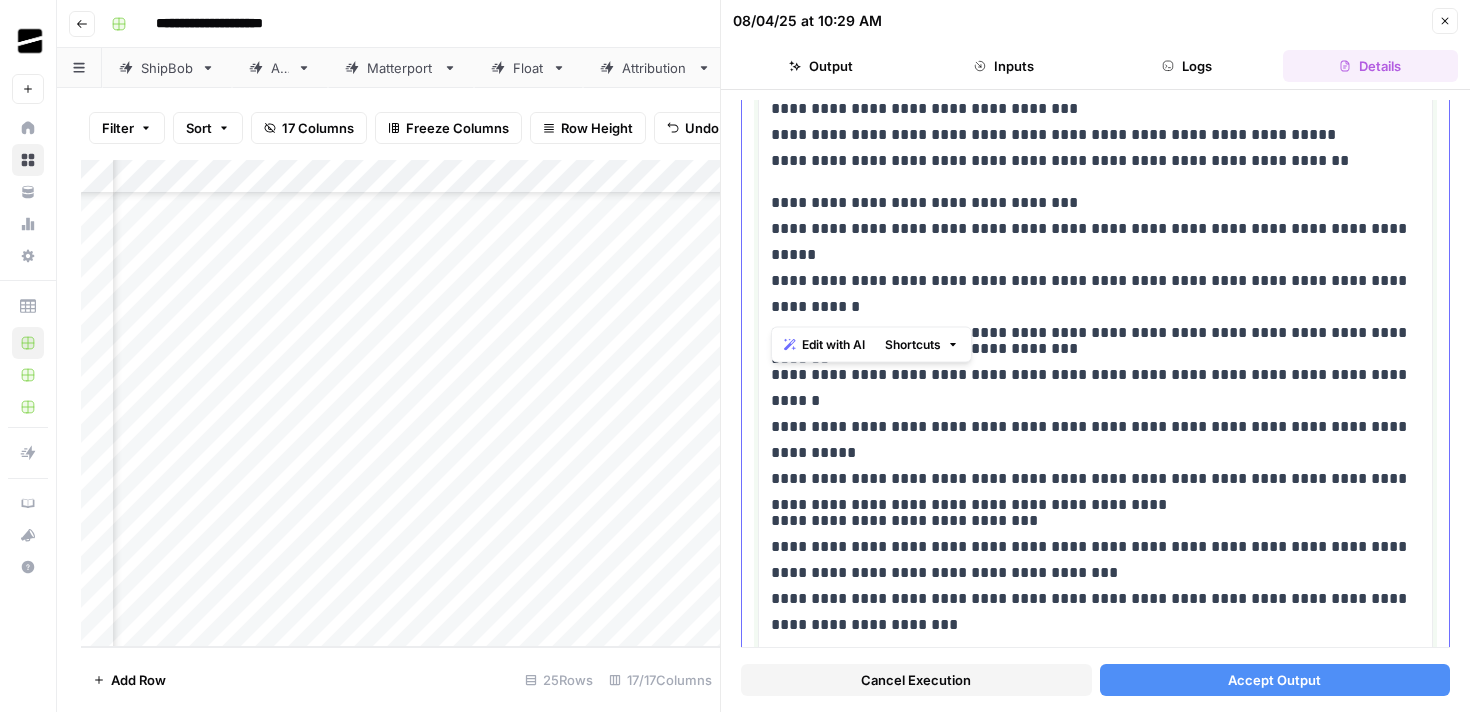 drag, startPoint x: 1402, startPoint y: 304, endPoint x: 757, endPoint y: 302, distance: 645.0031 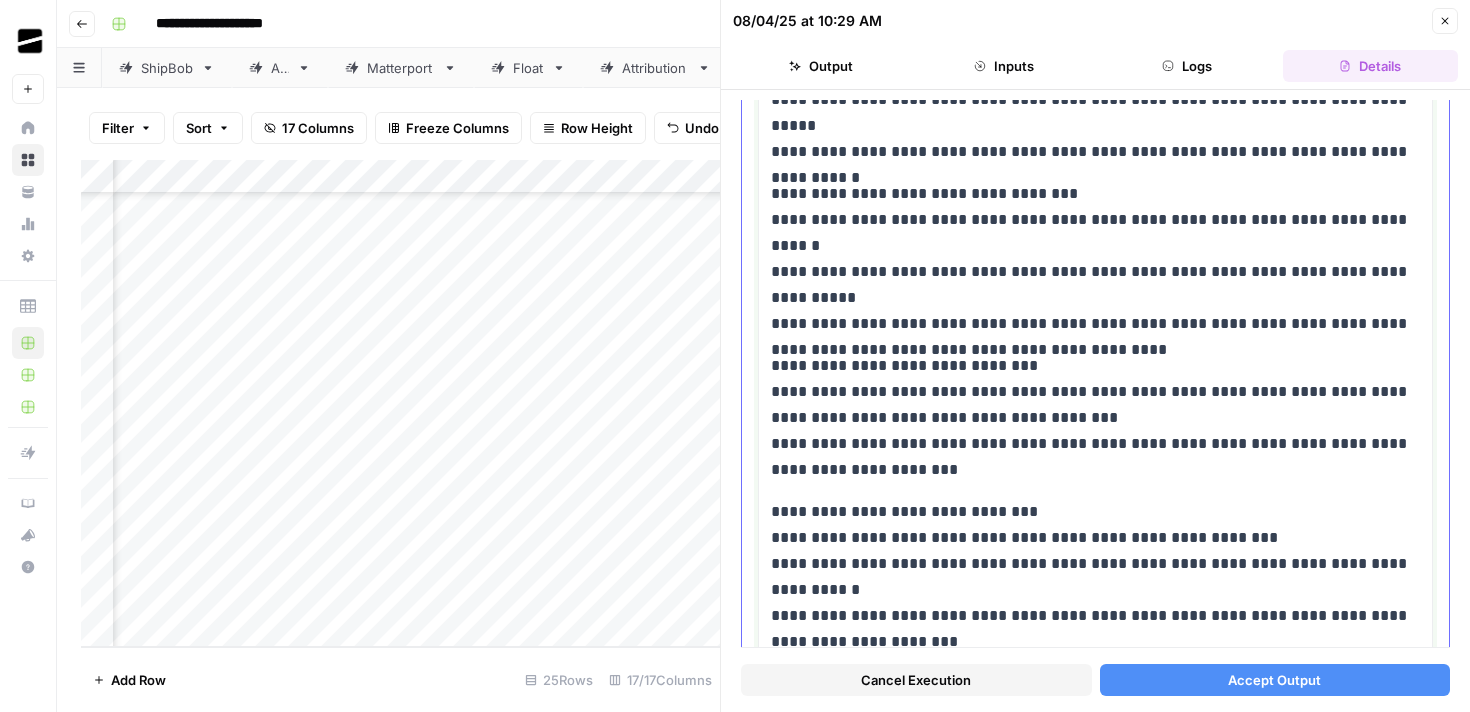 scroll, scrollTop: 736, scrollLeft: 0, axis: vertical 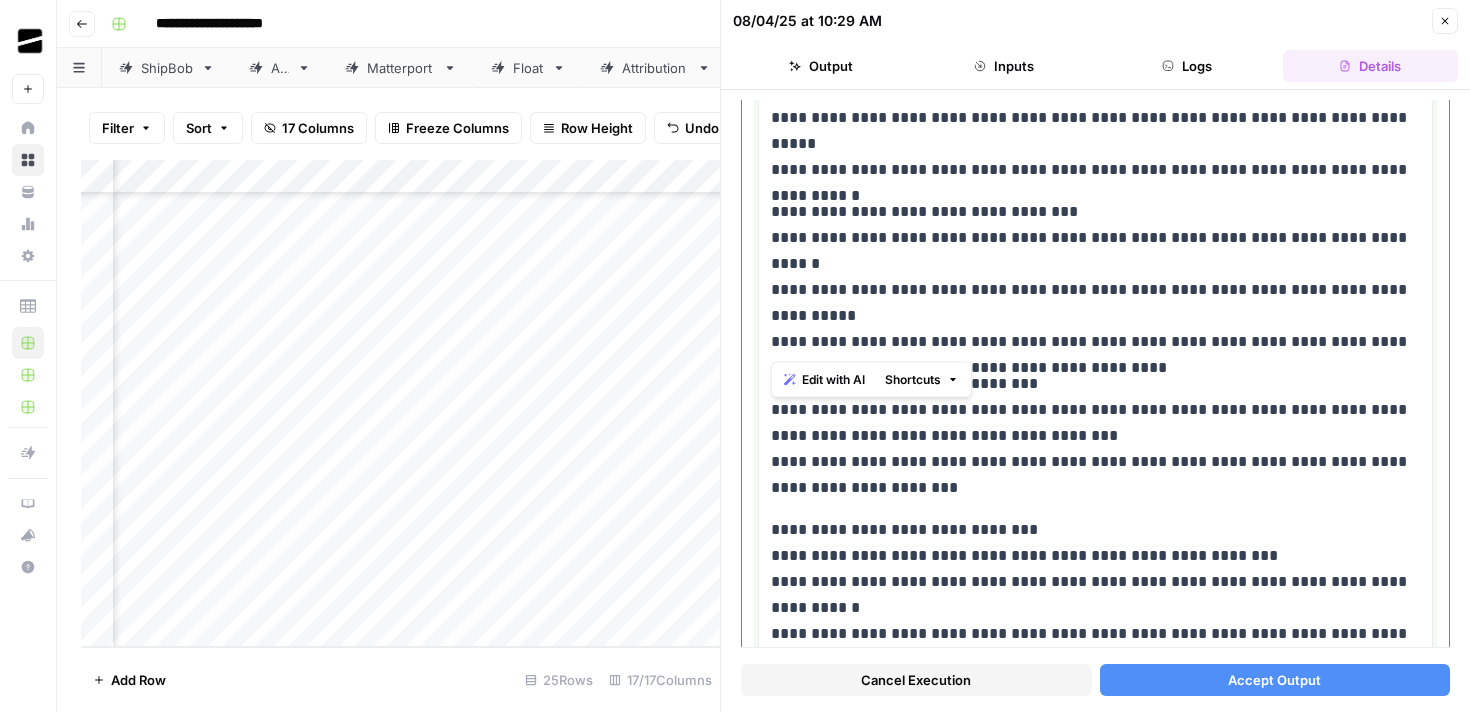 drag, startPoint x: 1093, startPoint y: 341, endPoint x: 759, endPoint y: 210, distance: 358.7715 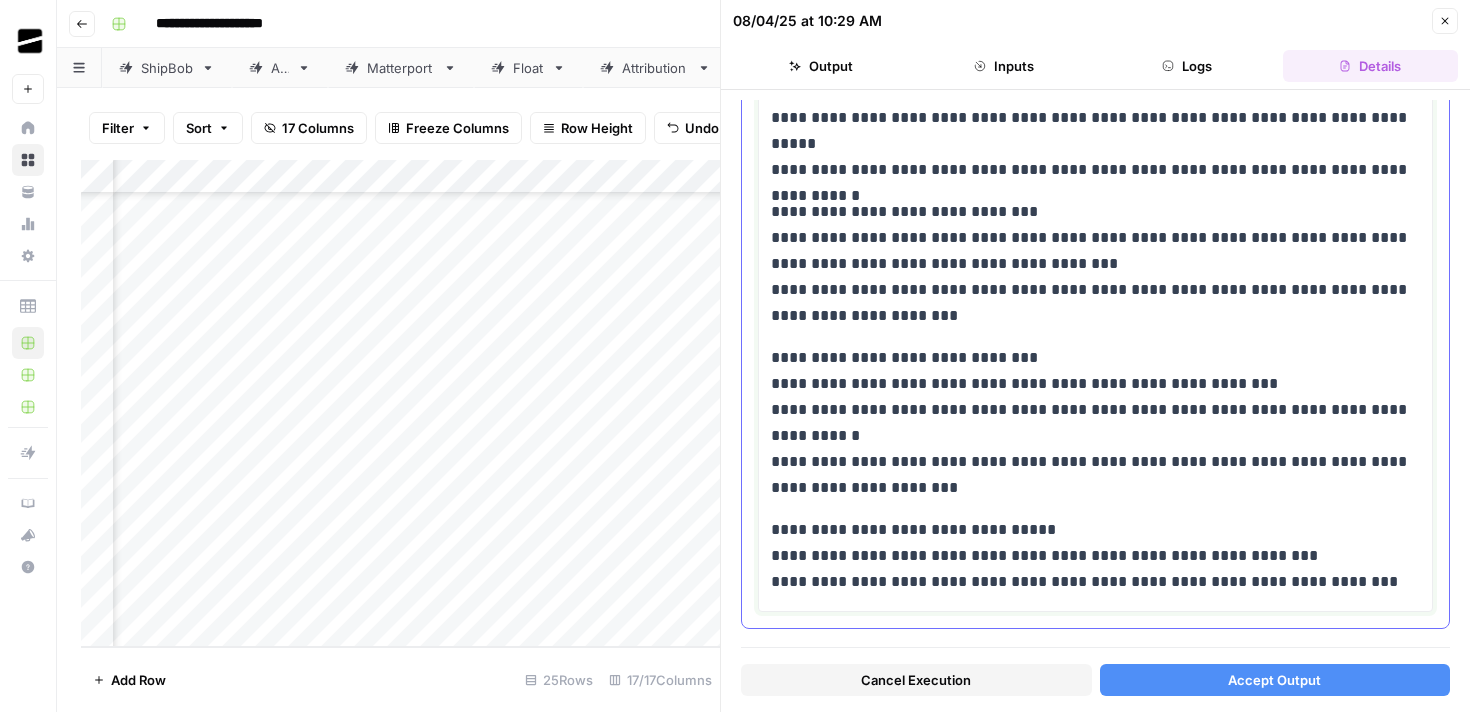 scroll, scrollTop: 760, scrollLeft: 0, axis: vertical 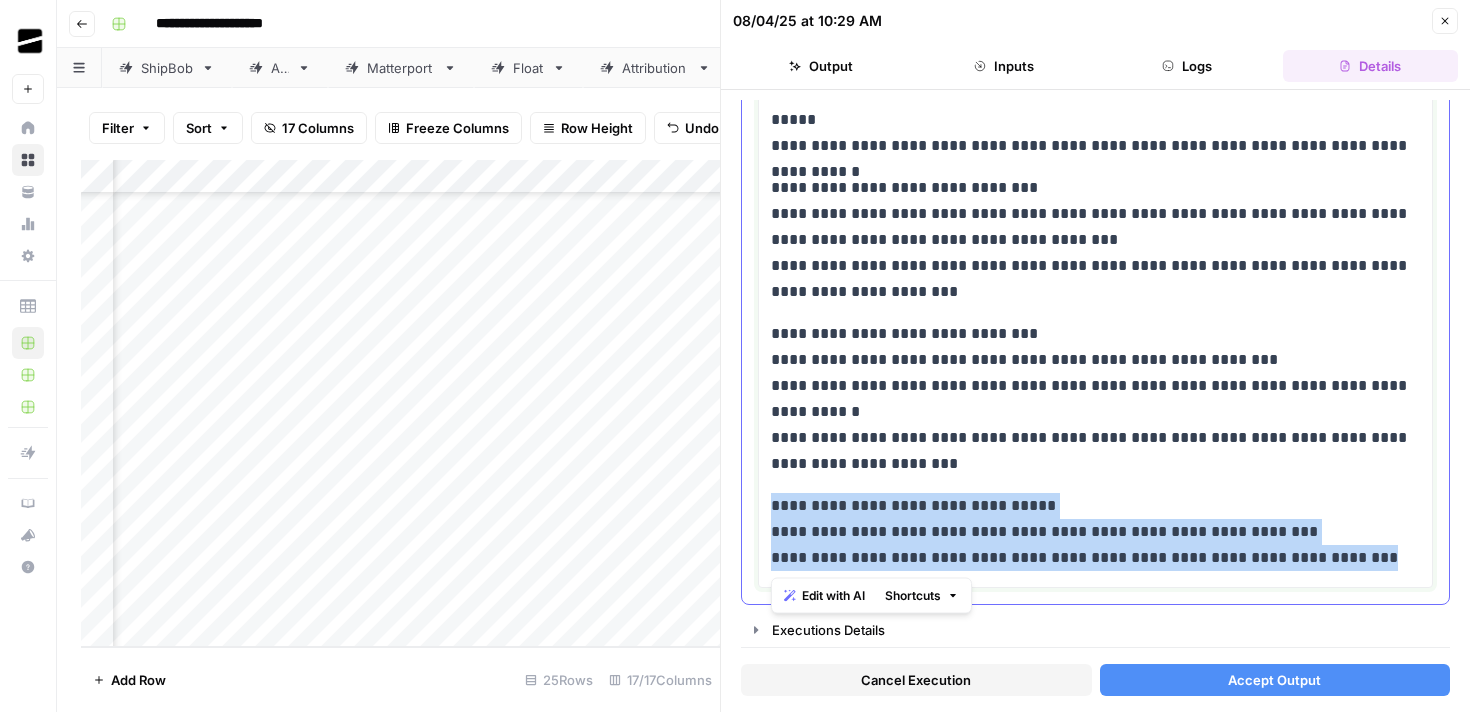 drag, startPoint x: 1384, startPoint y: 560, endPoint x: 767, endPoint y: 509, distance: 619.1042 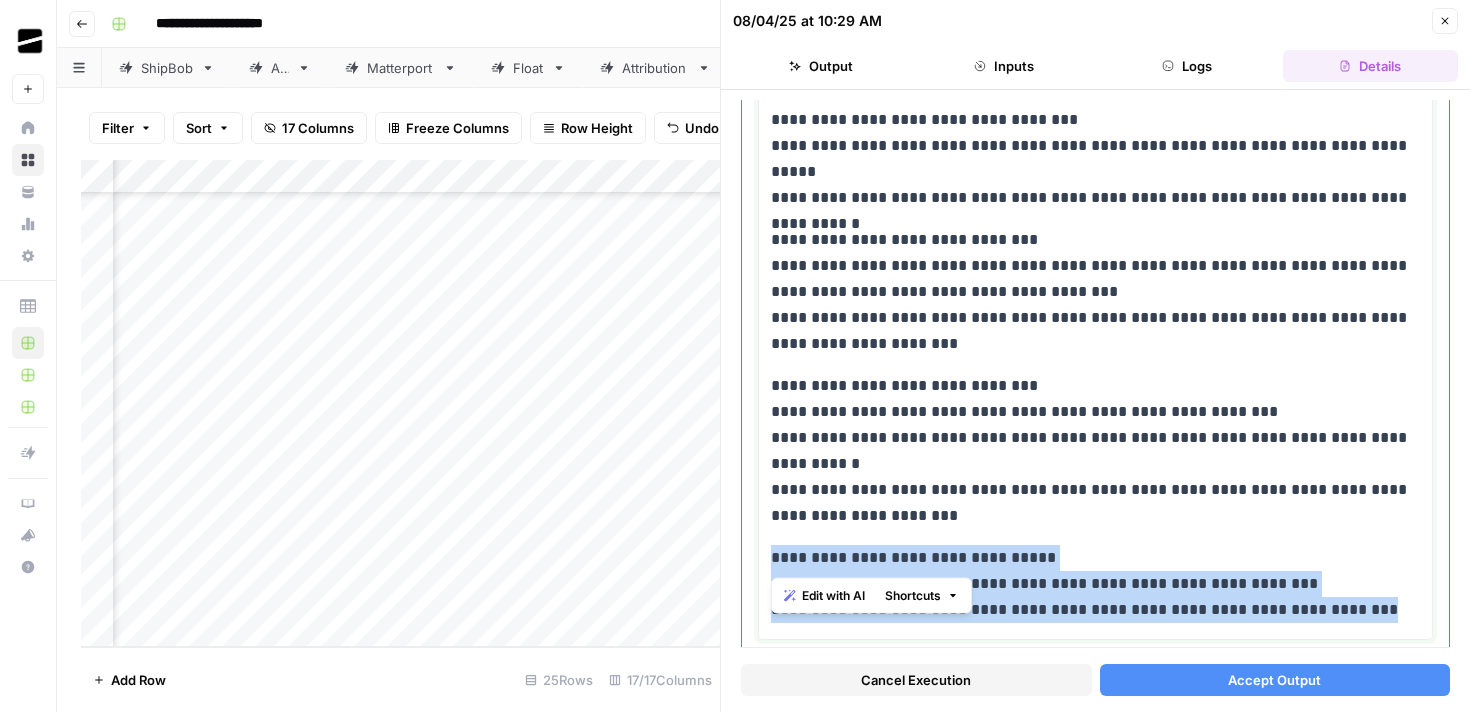 scroll, scrollTop: 760, scrollLeft: 0, axis: vertical 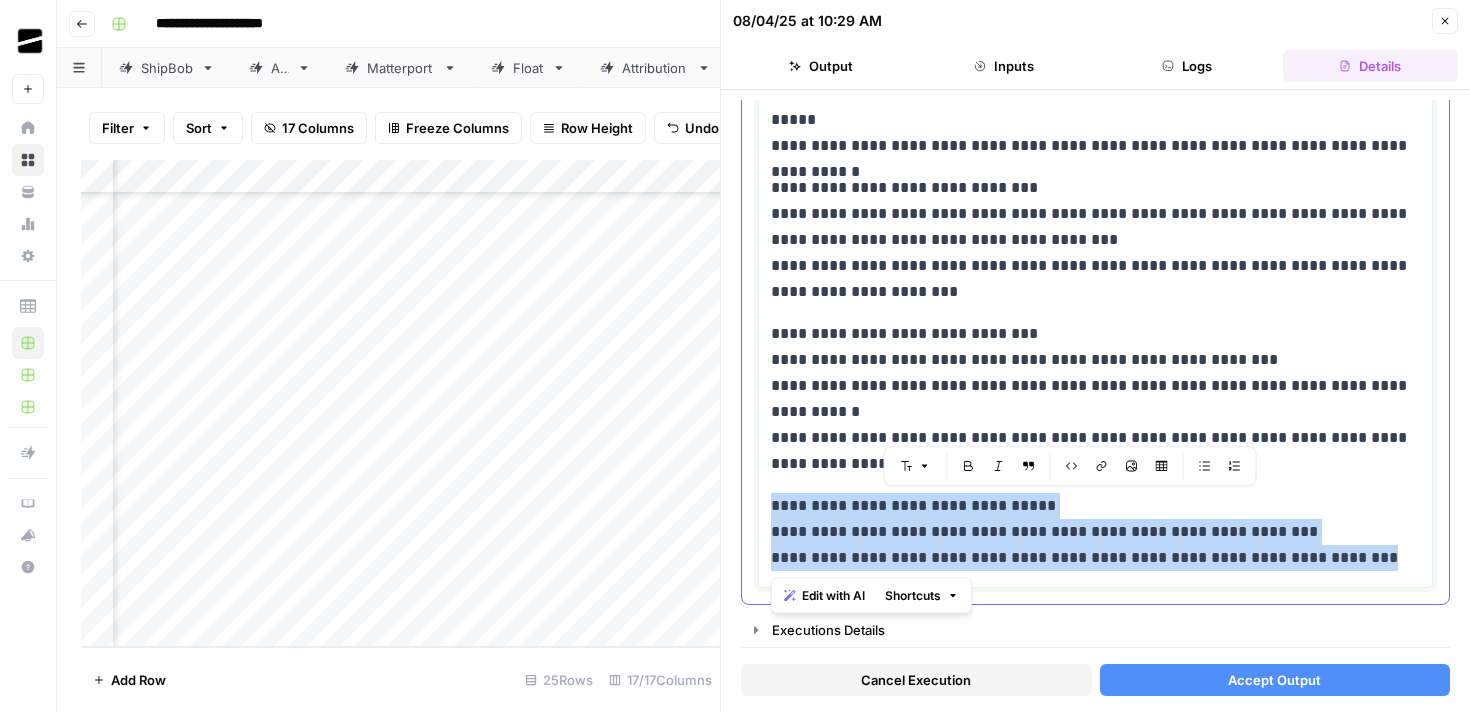 click on "**********" at bounding box center [1095, 532] 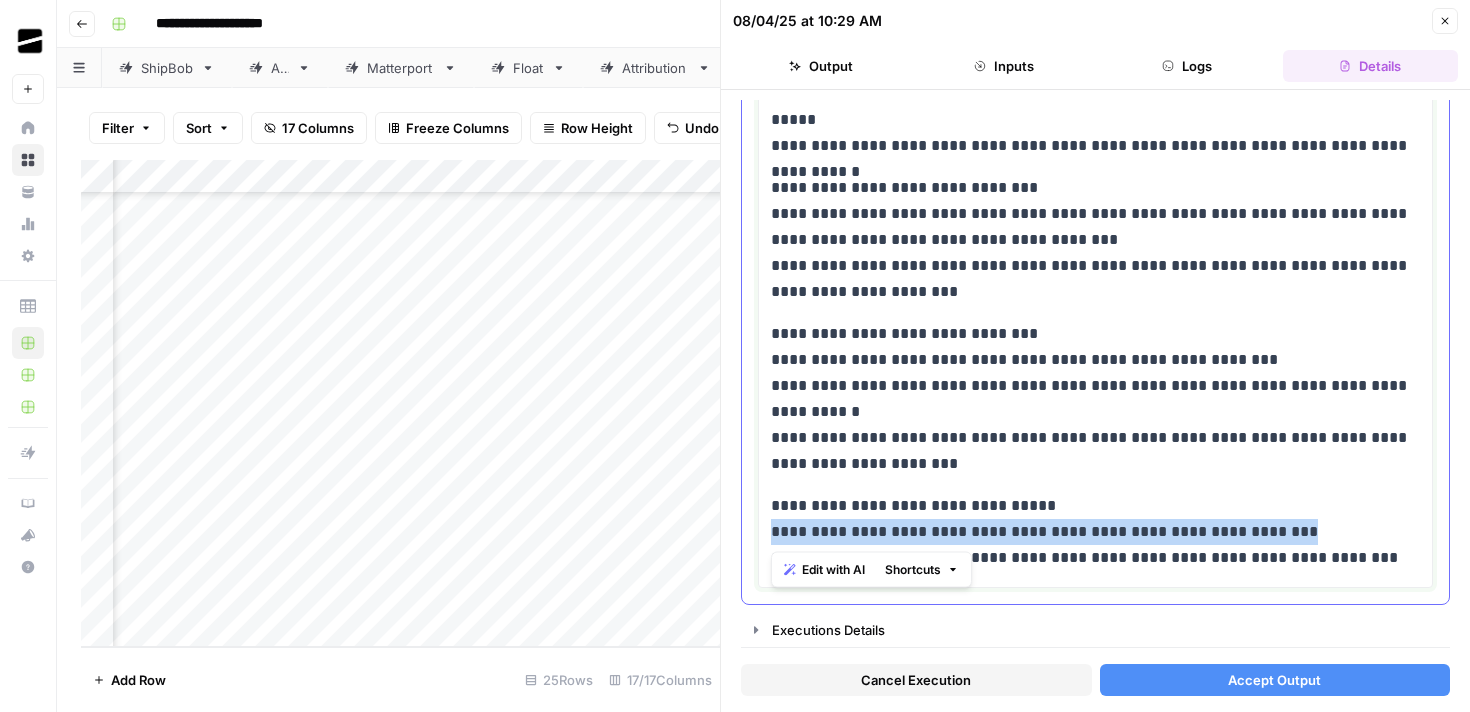 drag, startPoint x: 1304, startPoint y: 528, endPoint x: 757, endPoint y: 522, distance: 547.0329 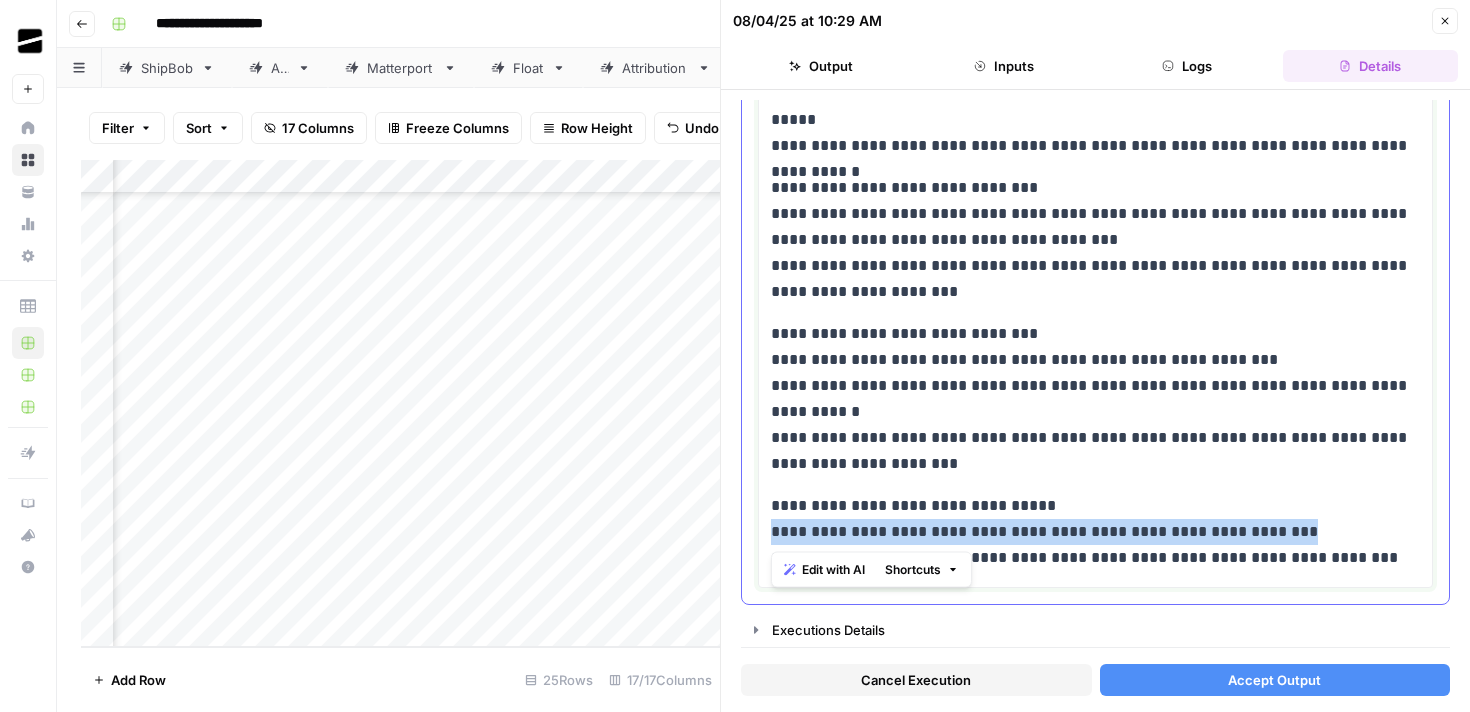 click on "**********" at bounding box center [1095, 11] 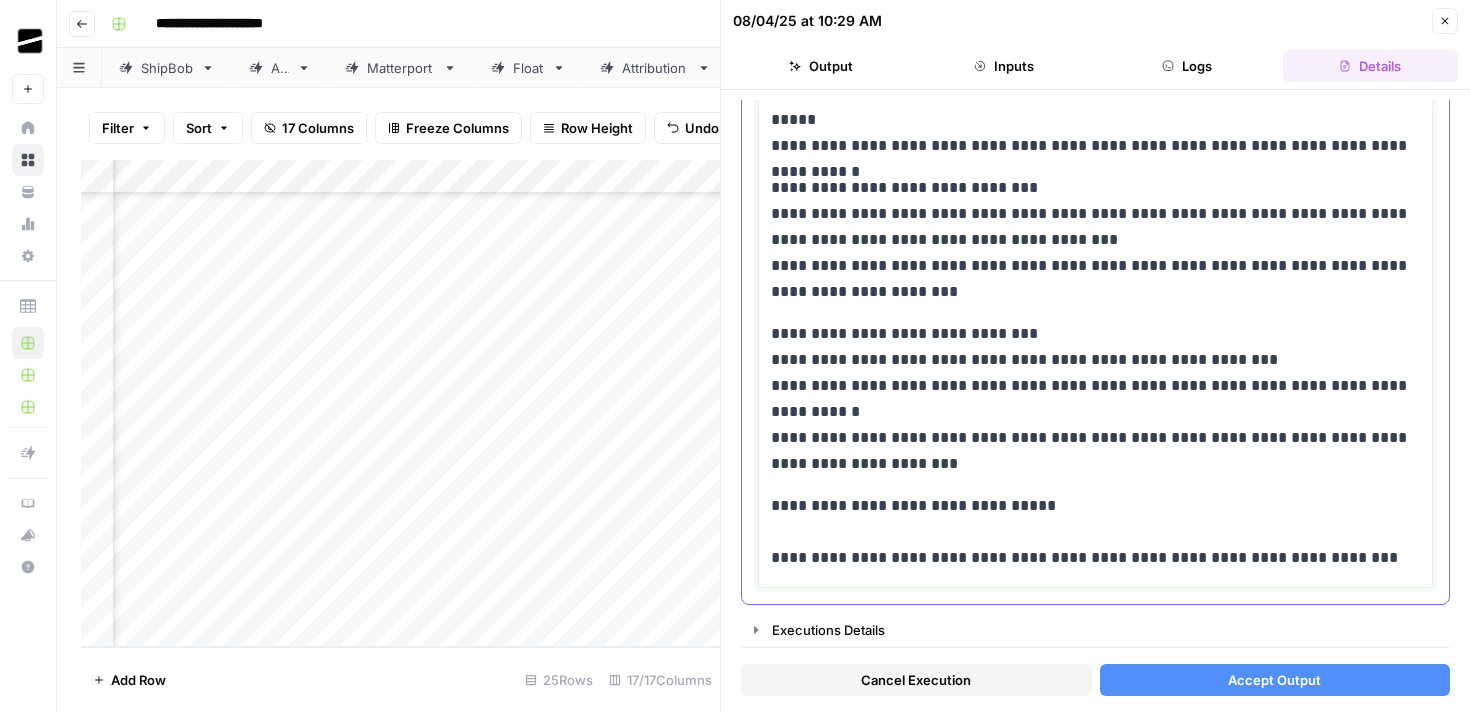 scroll, scrollTop: 734, scrollLeft: 0, axis: vertical 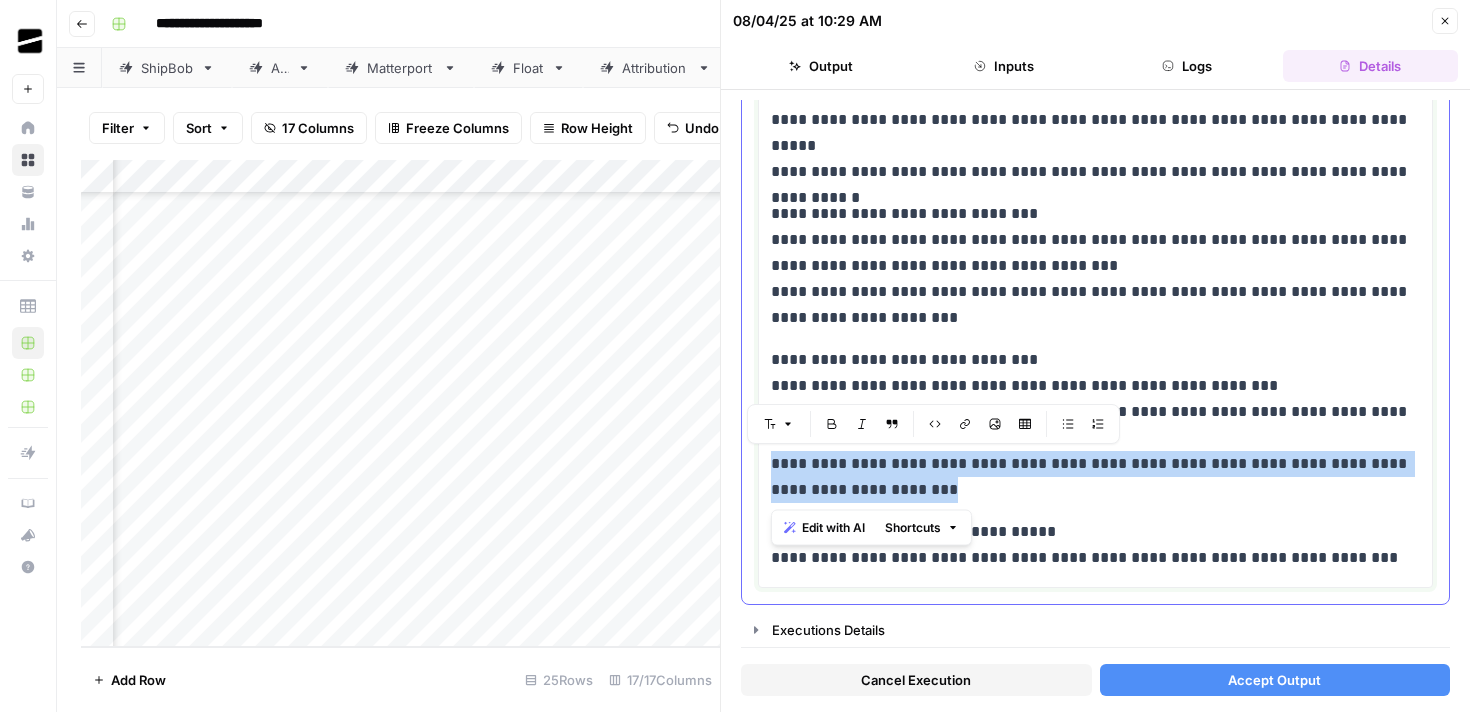 drag, startPoint x: 904, startPoint y: 487, endPoint x: 746, endPoint y: 470, distance: 158.91193 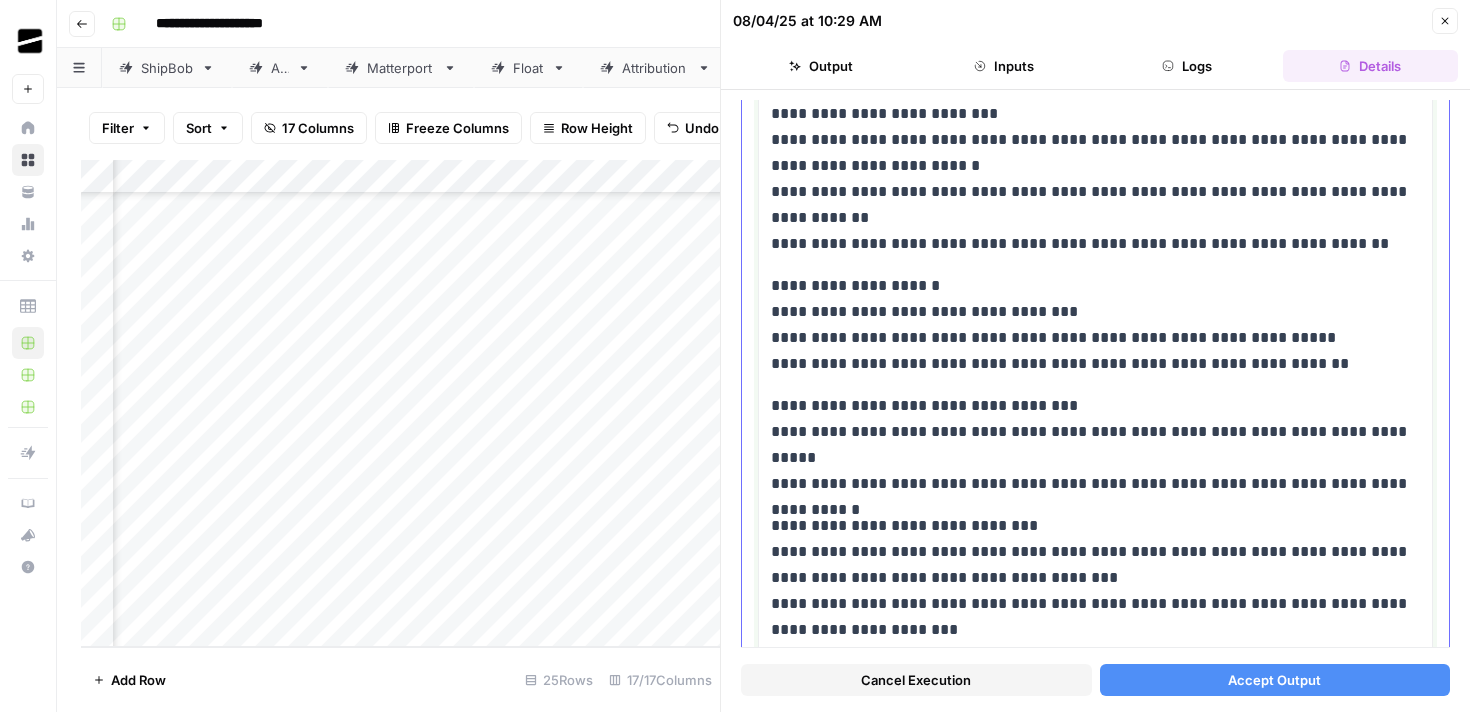 scroll, scrollTop: 571, scrollLeft: 0, axis: vertical 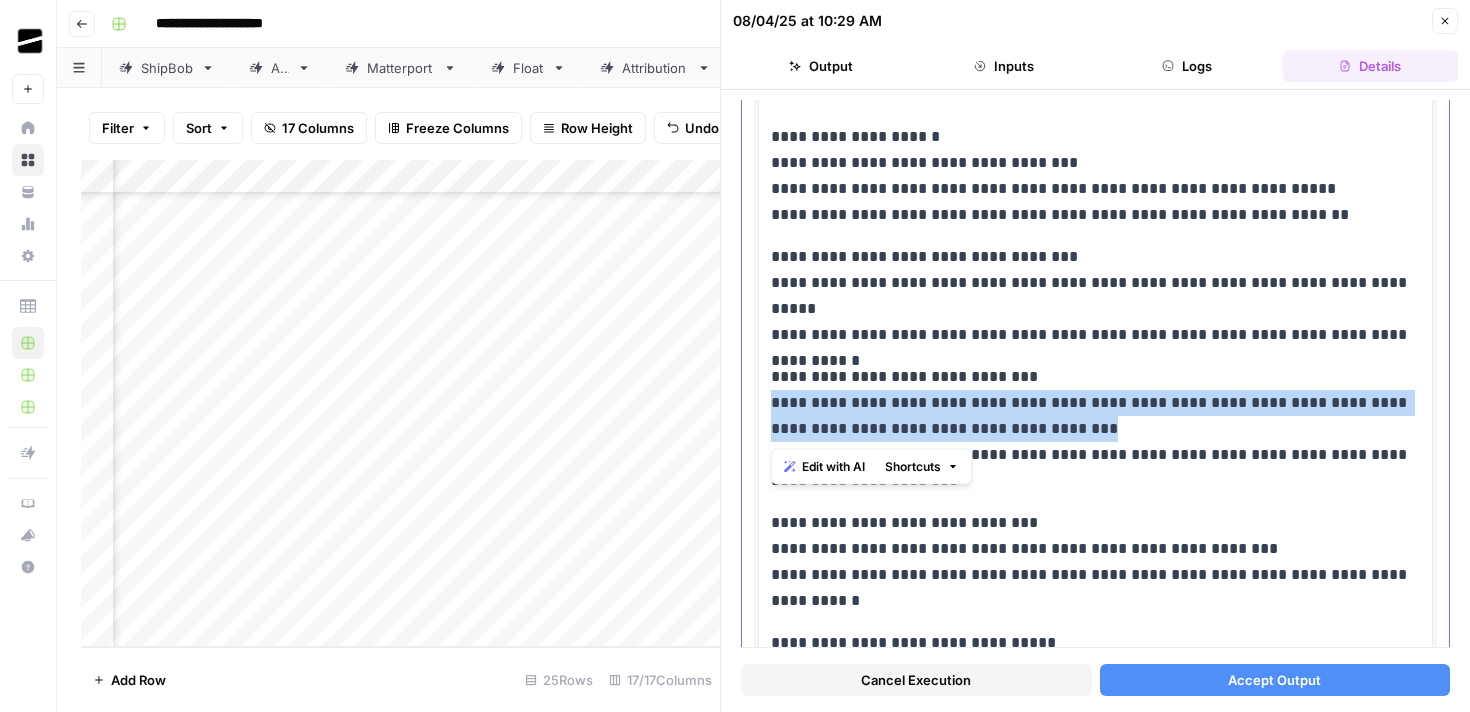 drag, startPoint x: 1169, startPoint y: 423, endPoint x: 757, endPoint y: 408, distance: 412.27298 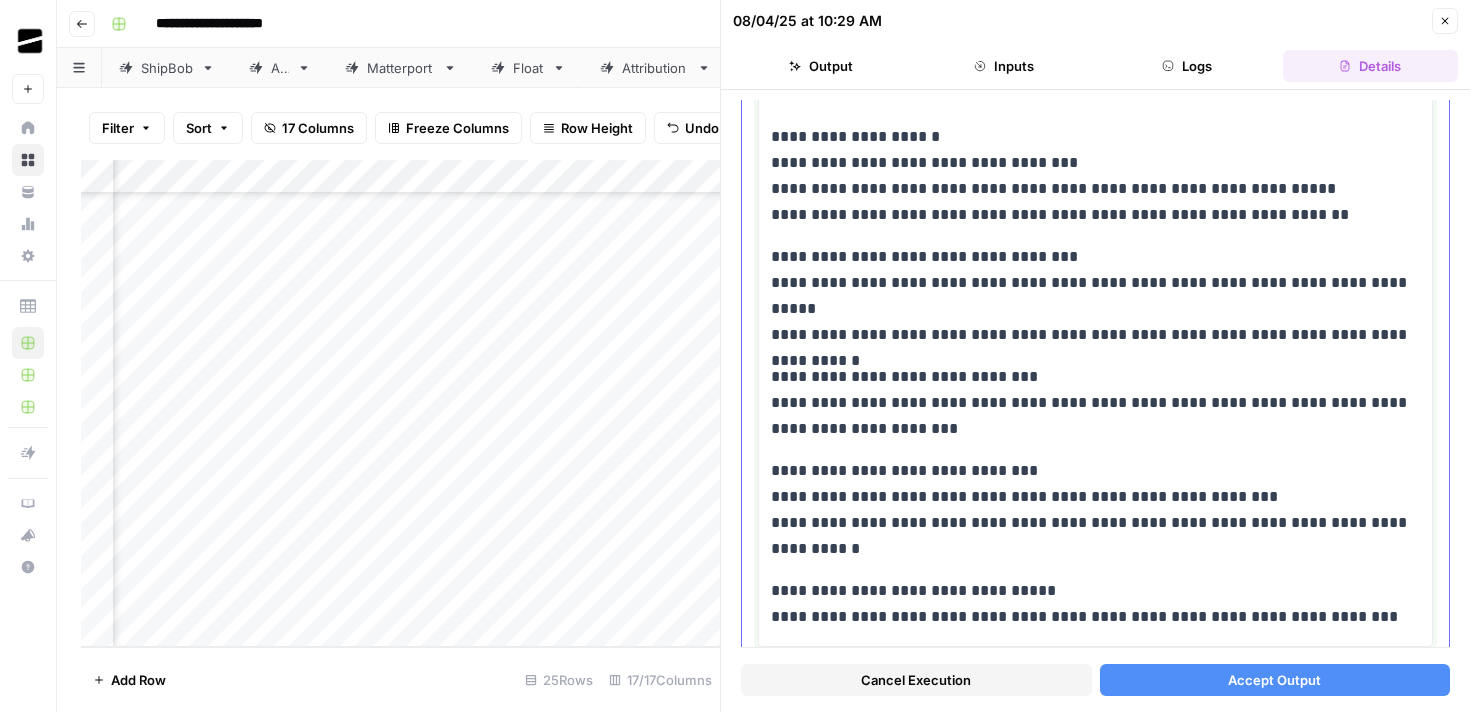 type 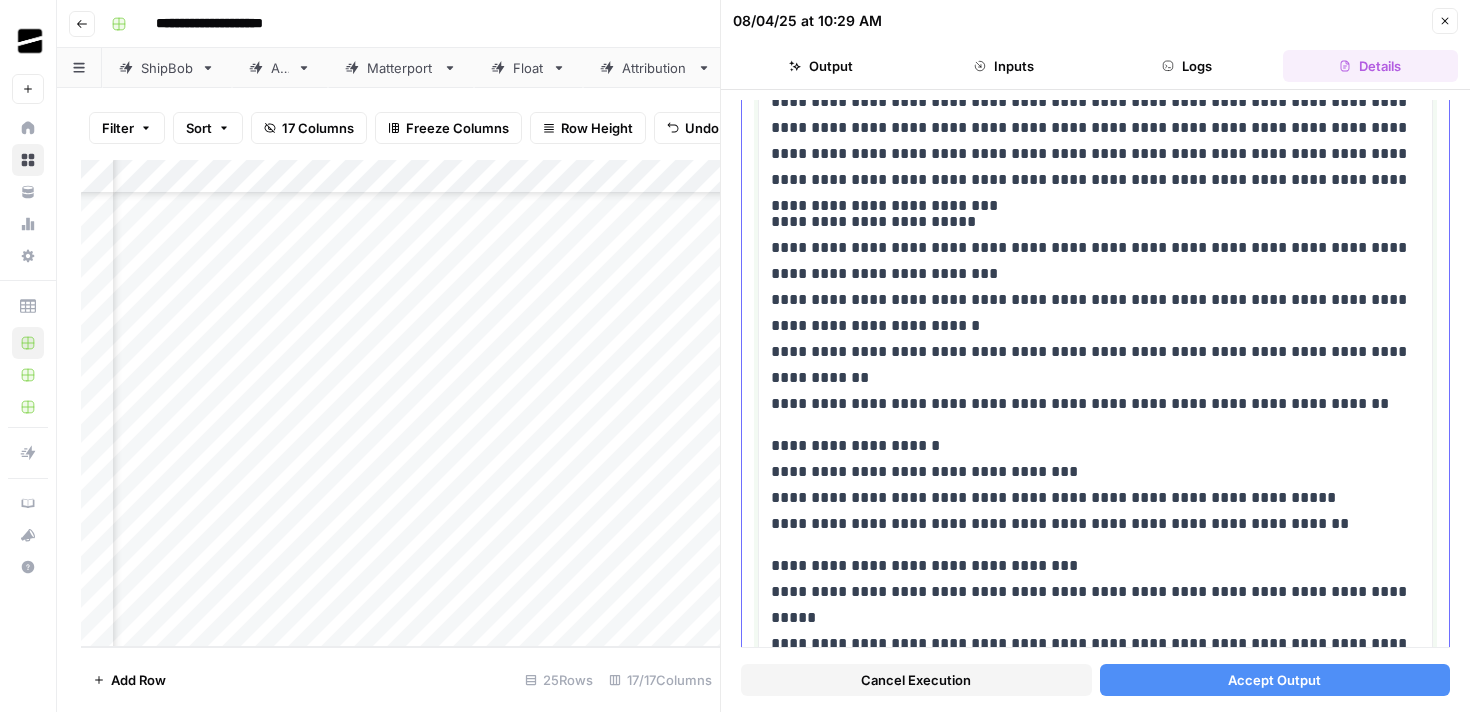 scroll, scrollTop: 0, scrollLeft: 0, axis: both 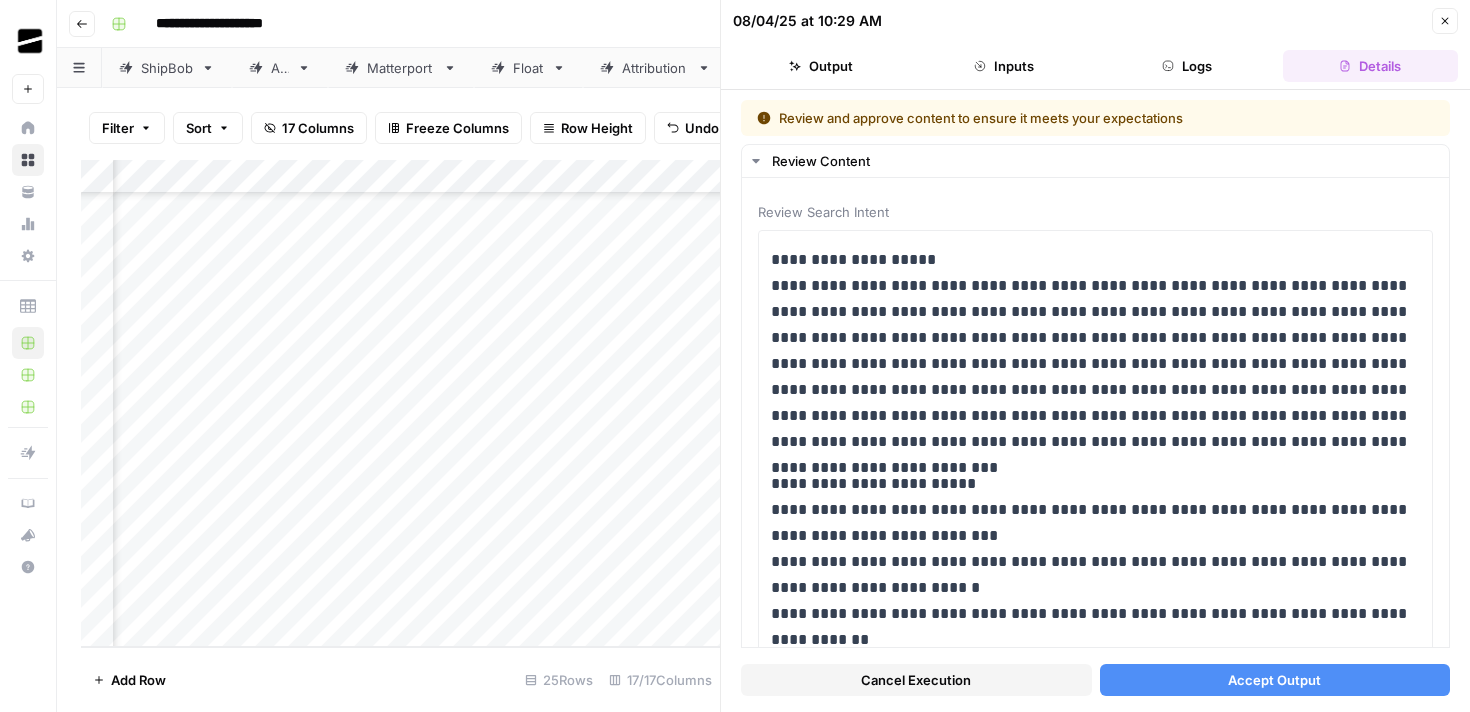 click on "Accept Output" at bounding box center [1274, 680] 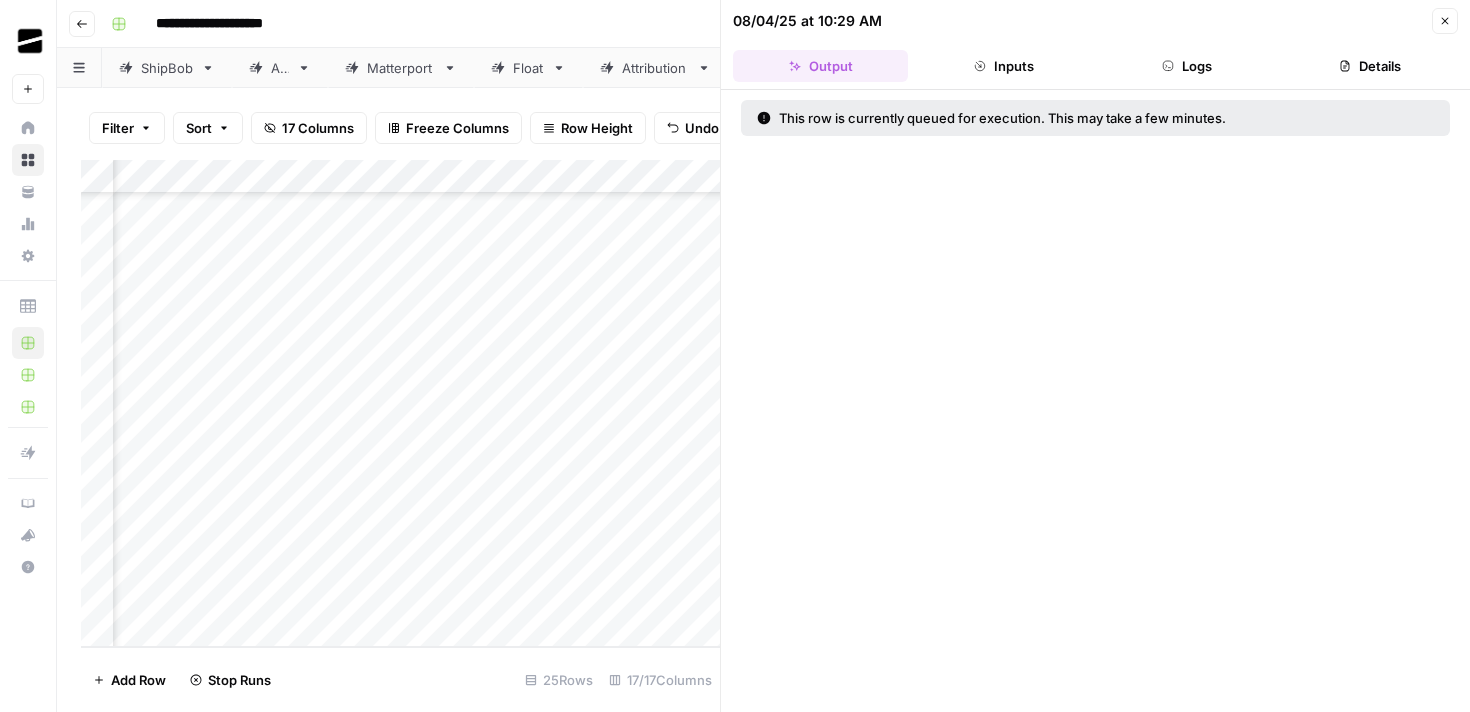 click 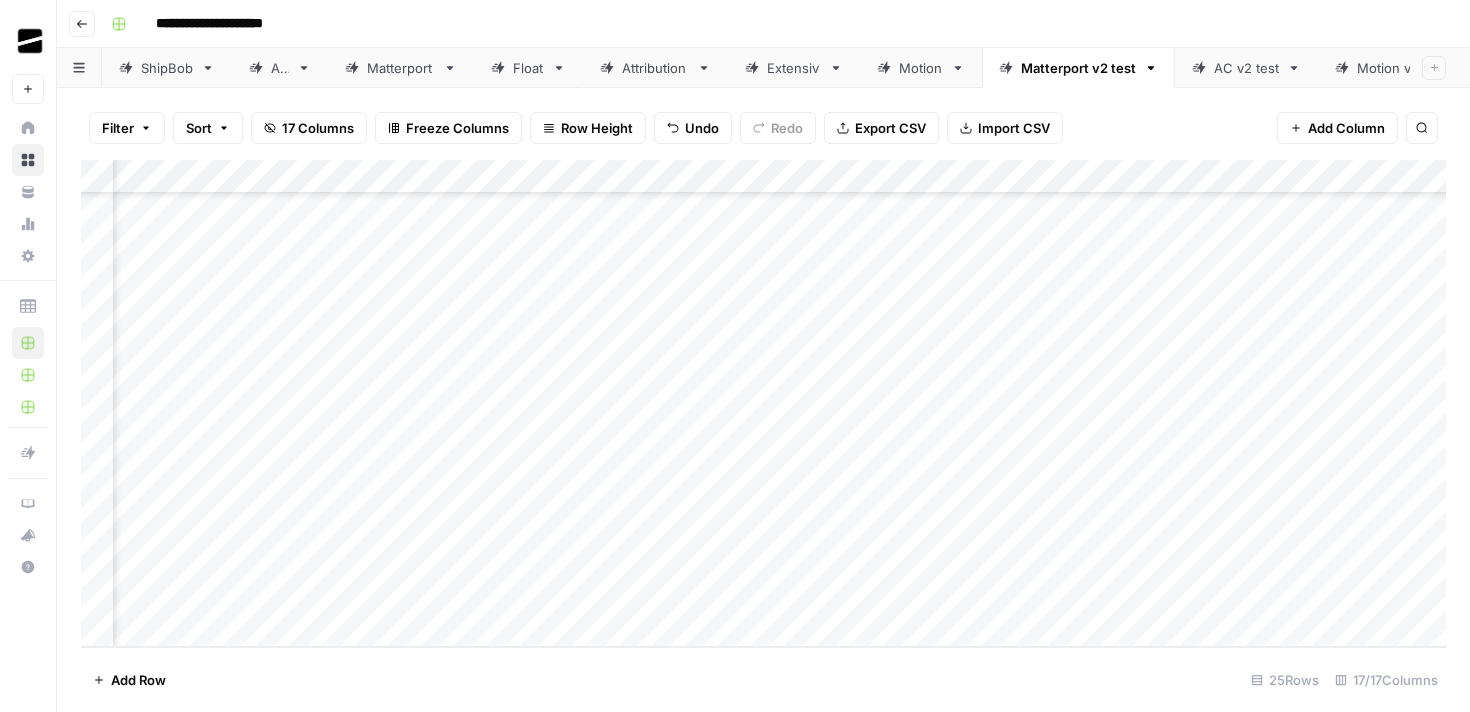 scroll, scrollTop: 429, scrollLeft: 330, axis: both 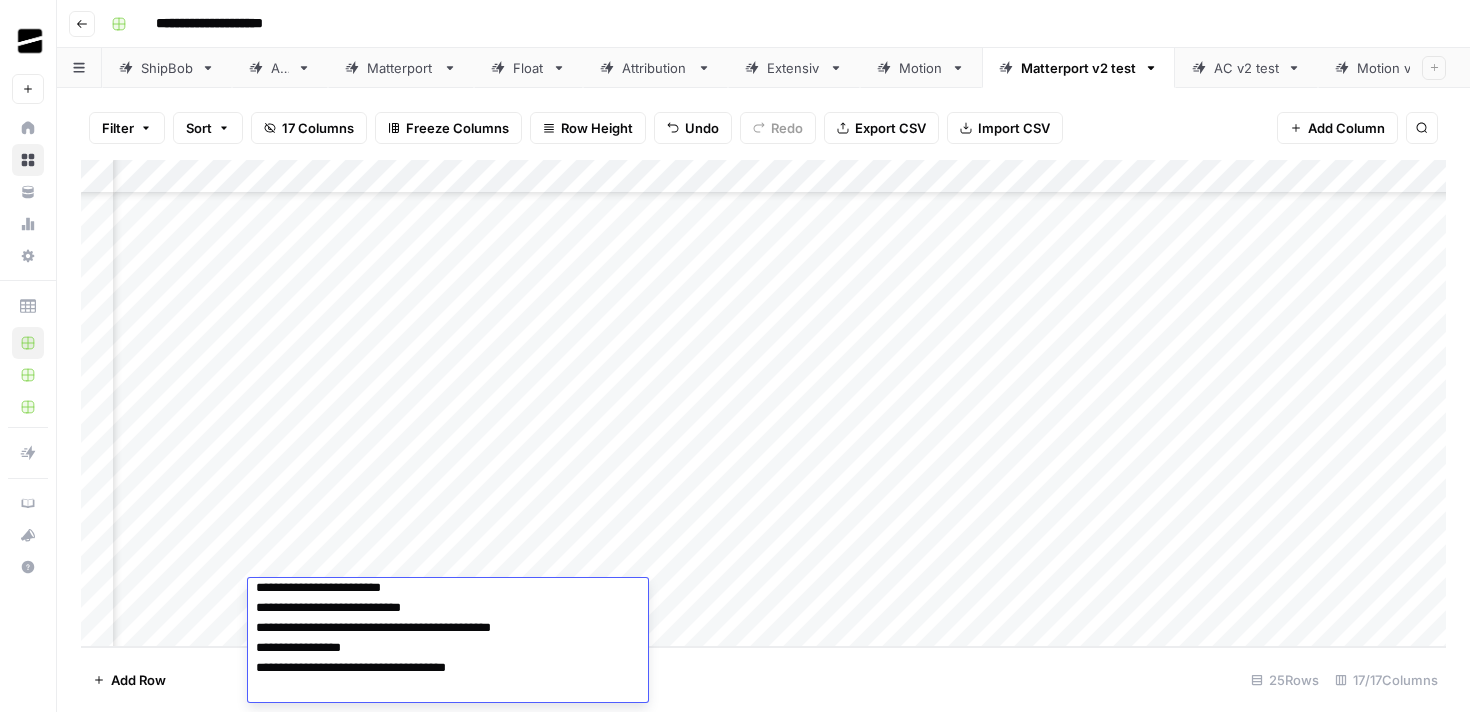 click on "**********" at bounding box center (448, 568) 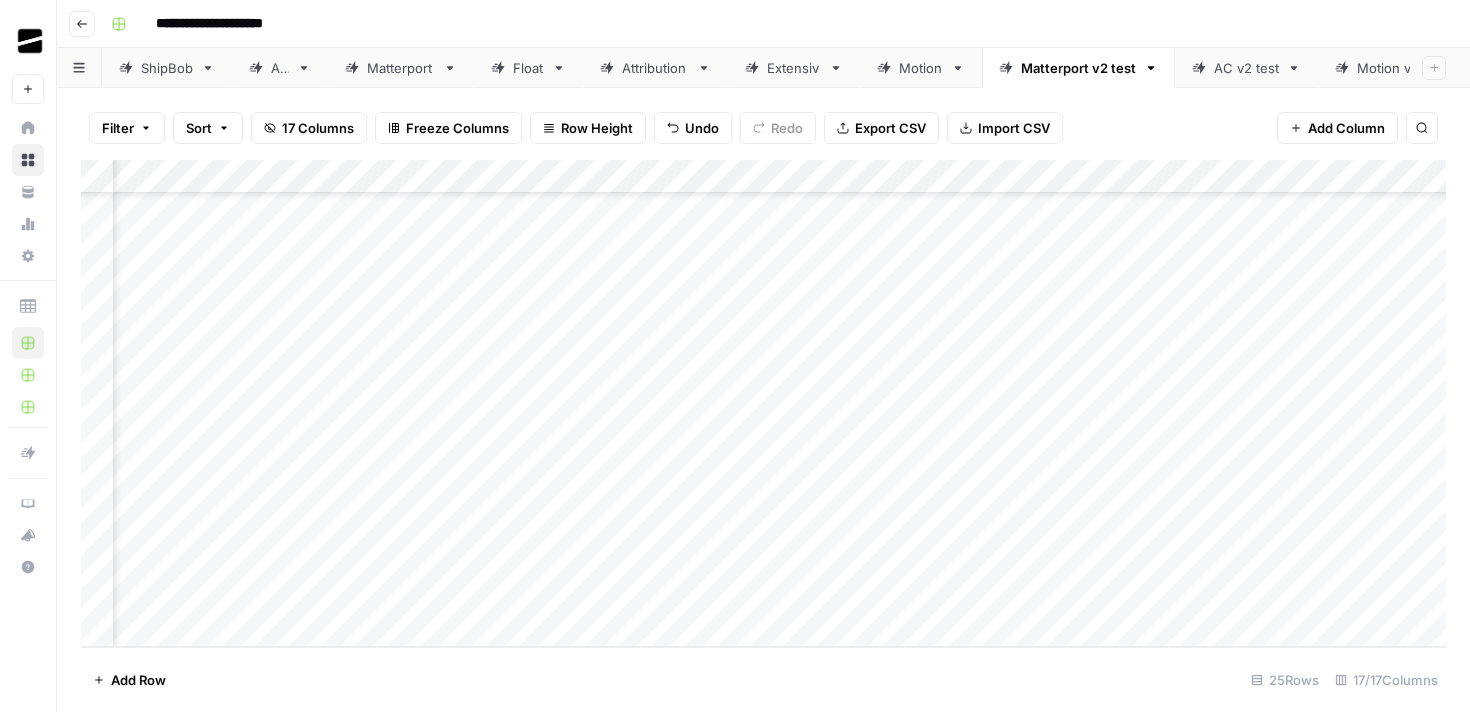 click on "Add Column" at bounding box center [763, 403] 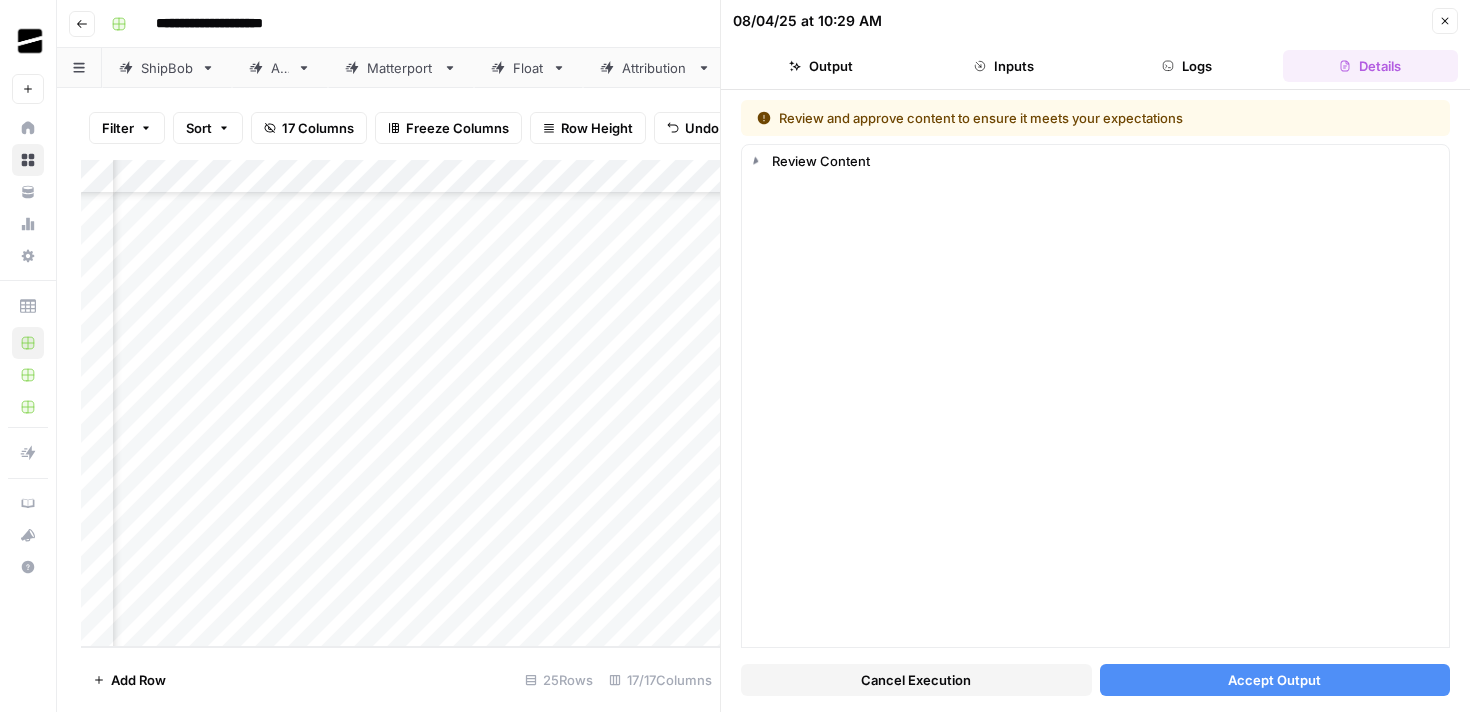 scroll, scrollTop: 98, scrollLeft: 0, axis: vertical 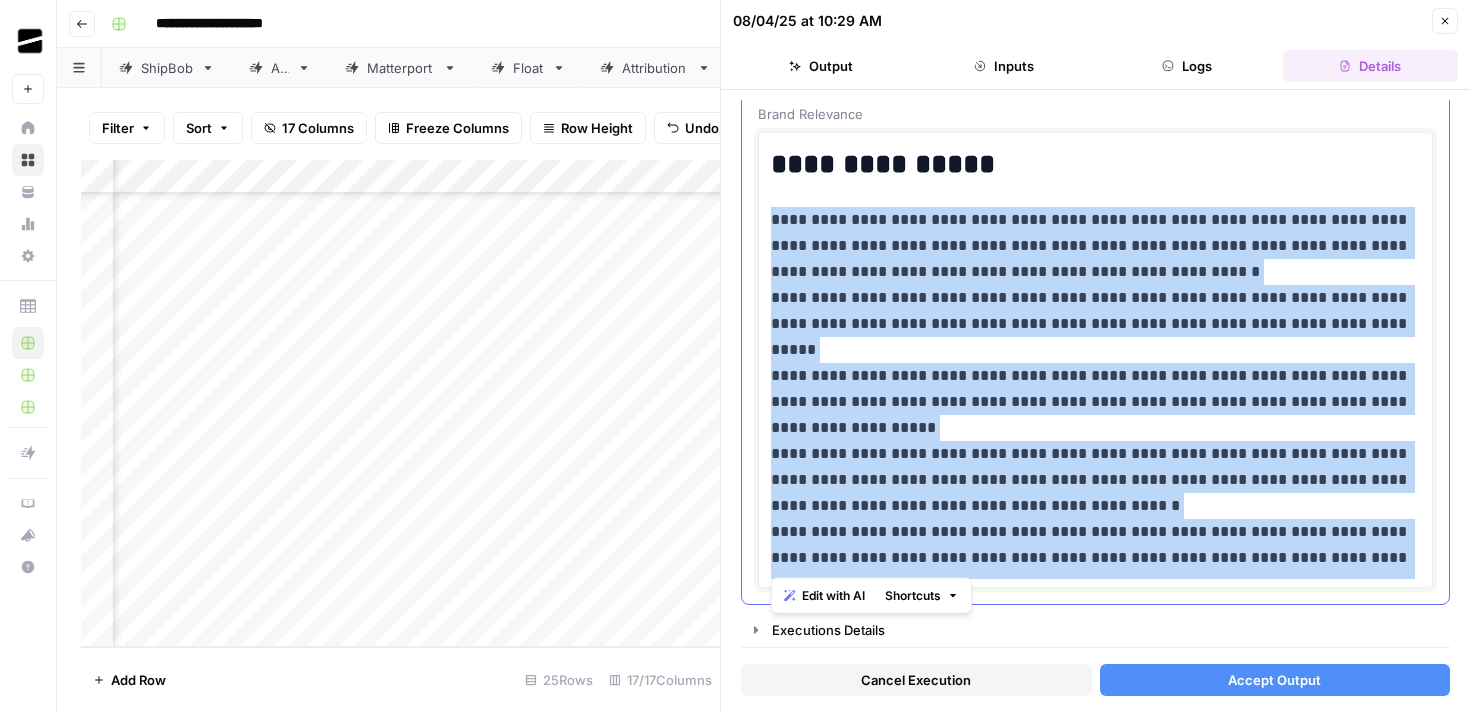 drag, startPoint x: 1392, startPoint y: 571, endPoint x: 761, endPoint y: 218, distance: 723.0284 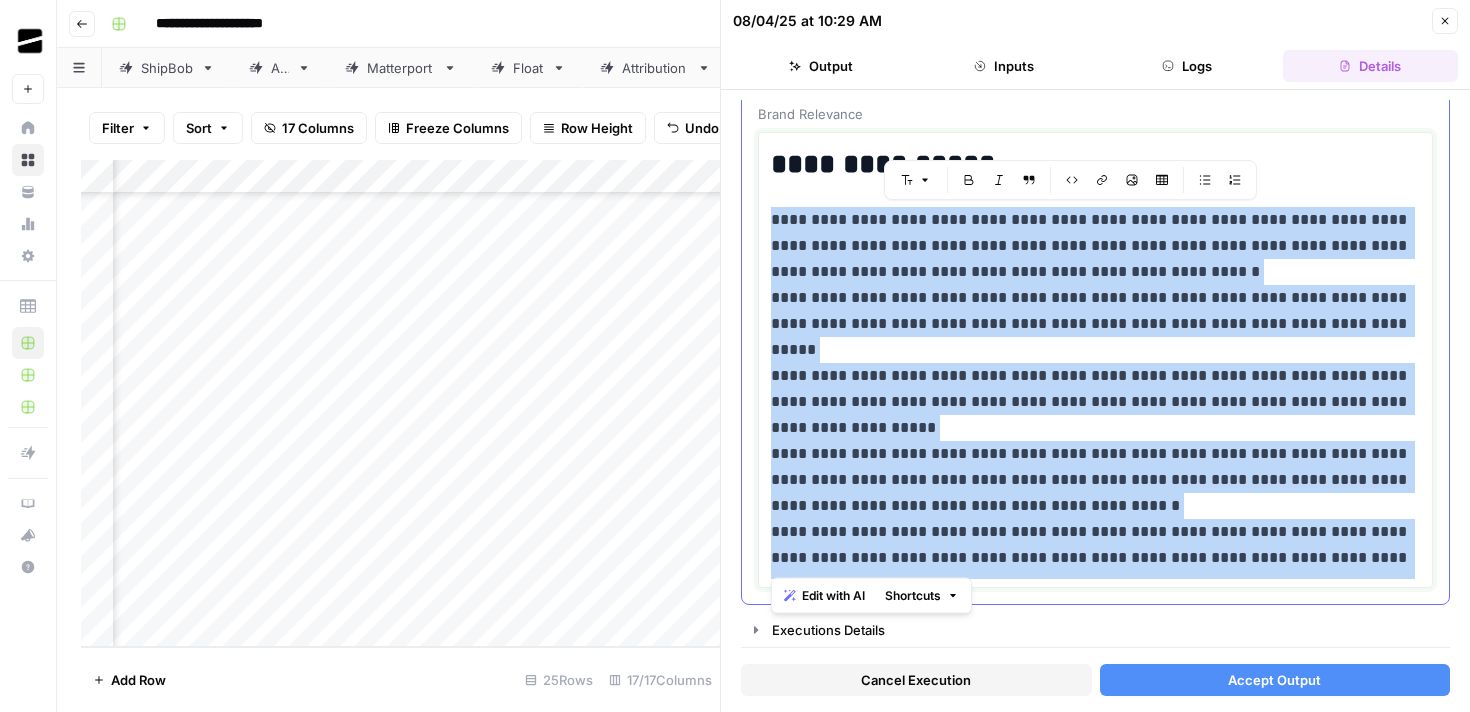 copy on "**********" 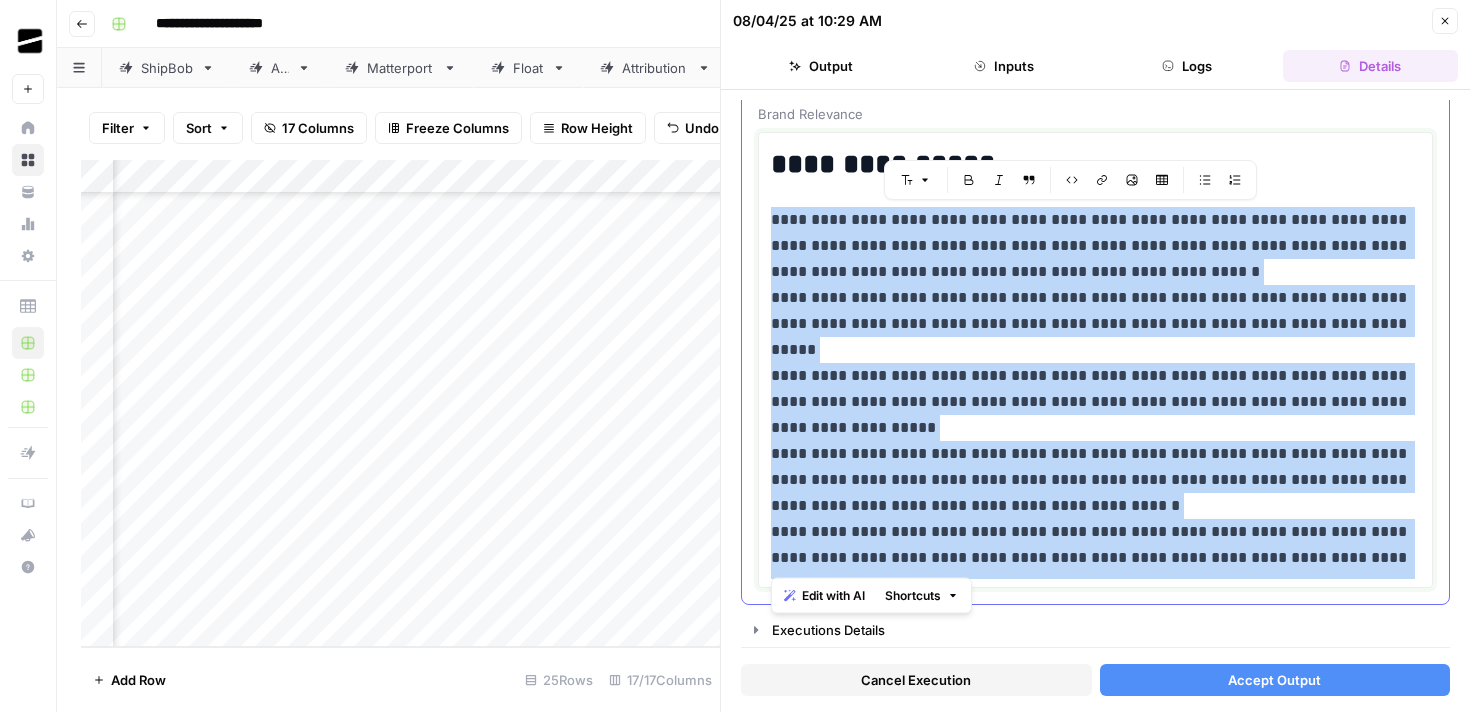 click on "**********" at bounding box center [1095, 389] 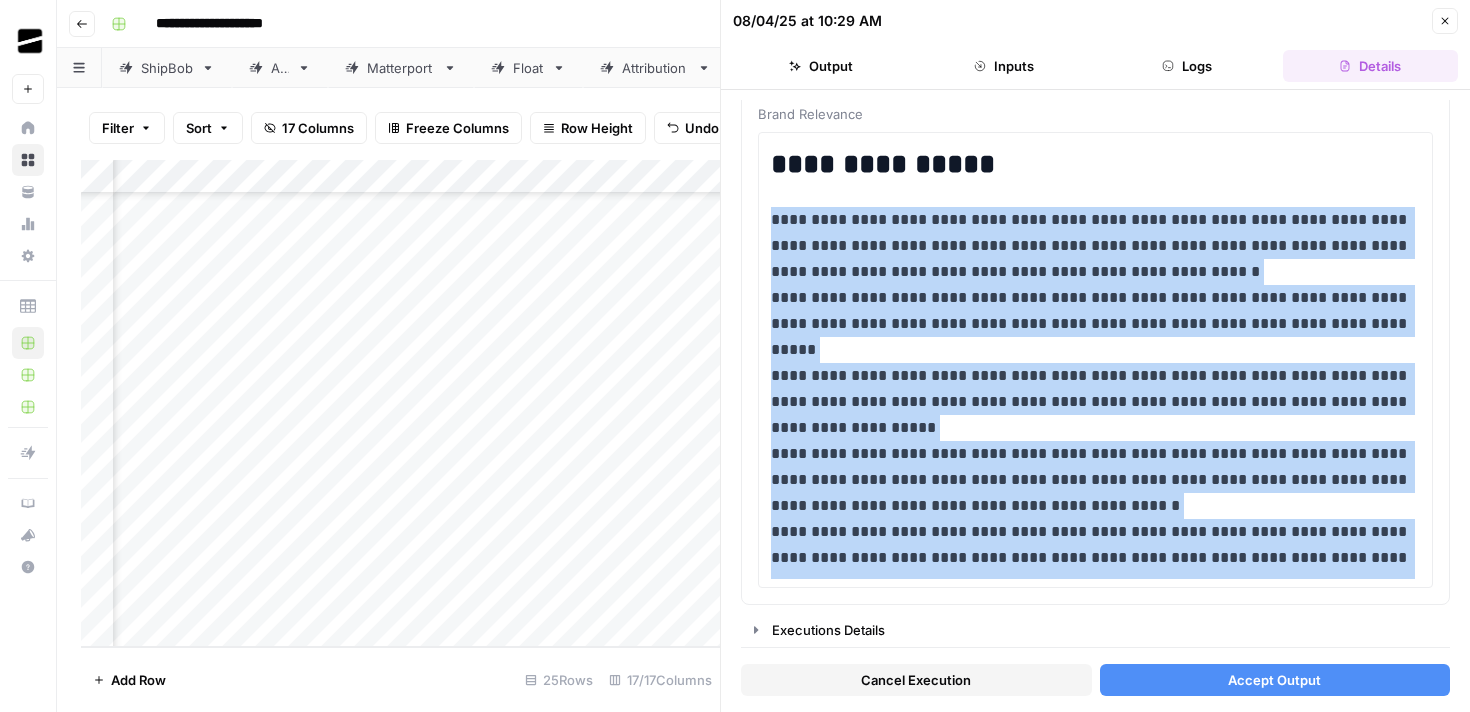 click on "Accept Output" at bounding box center [1275, 680] 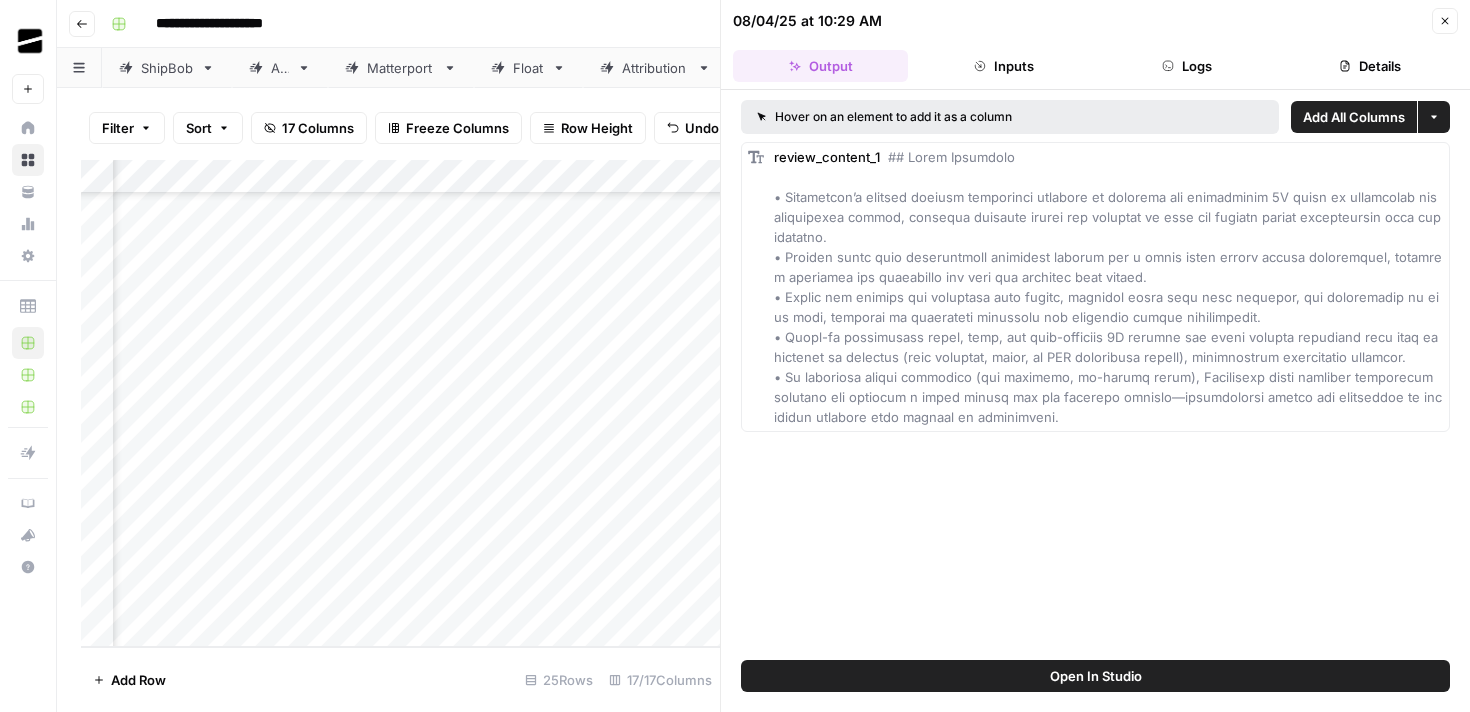 click on "Close" at bounding box center [1445, 21] 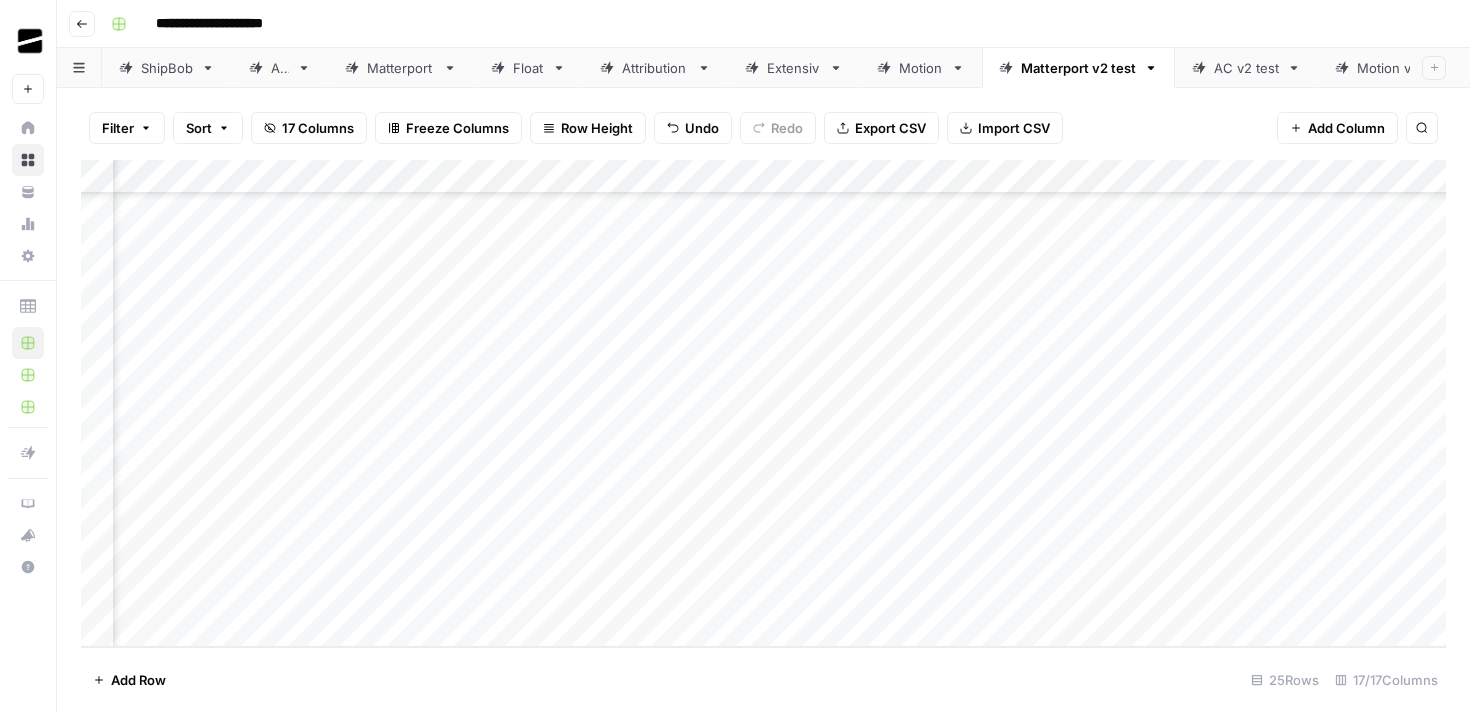 scroll, scrollTop: 429, scrollLeft: 896, axis: both 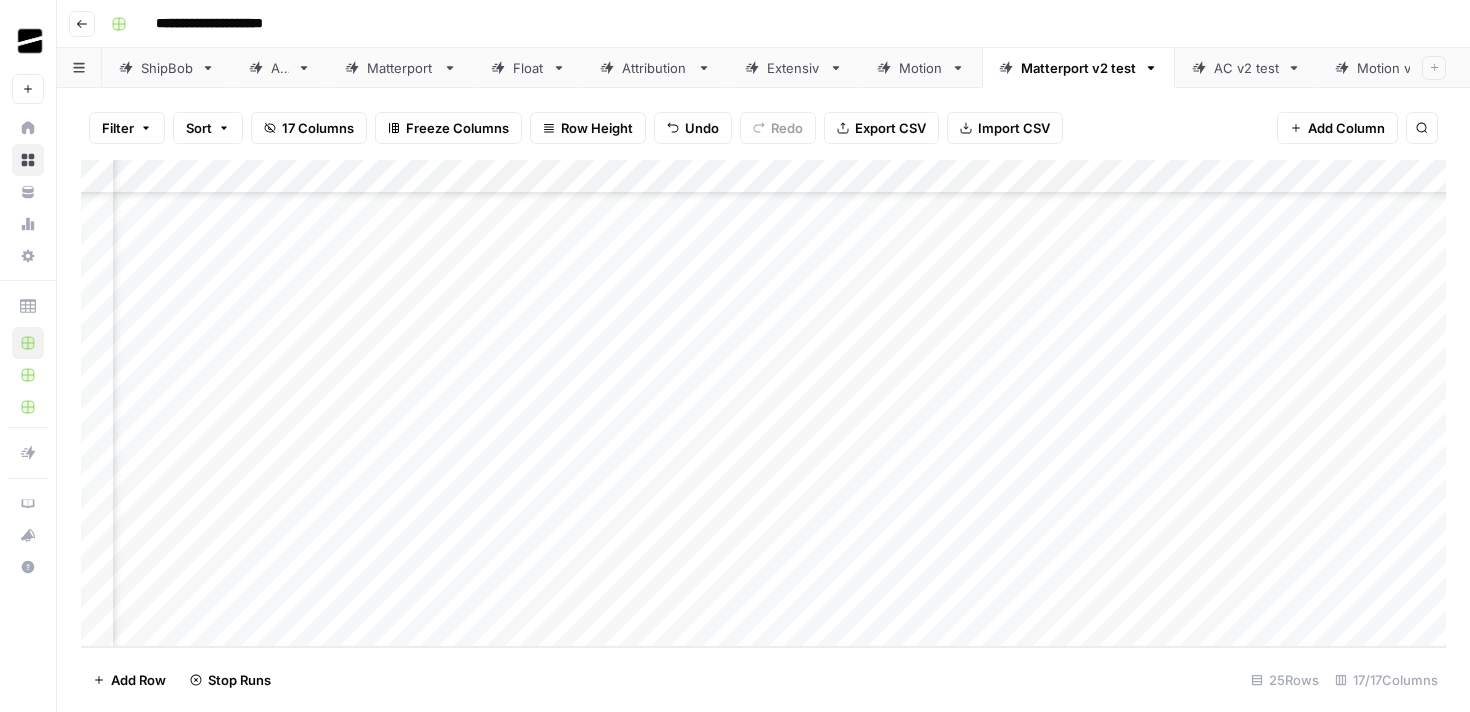 click on "Add Column" at bounding box center [763, 403] 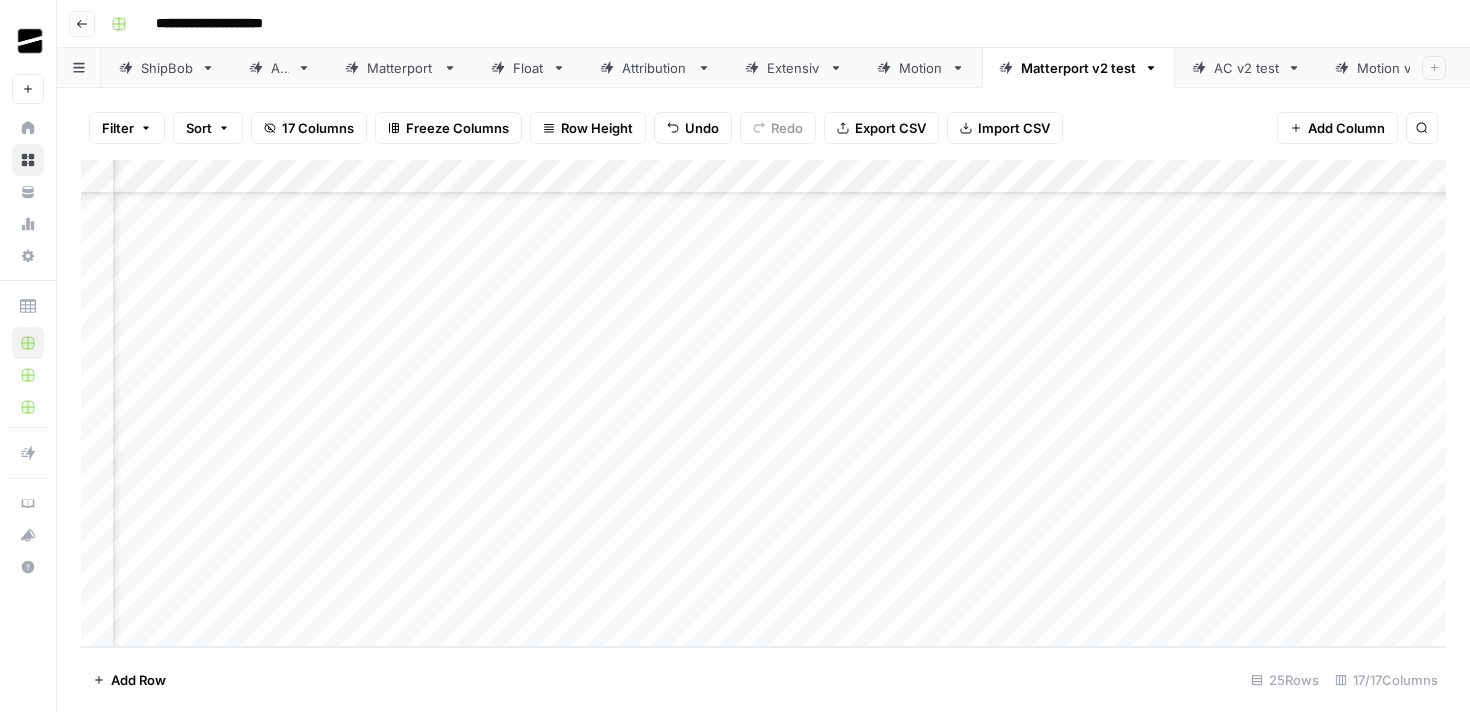click on "Add Column" at bounding box center [763, 403] 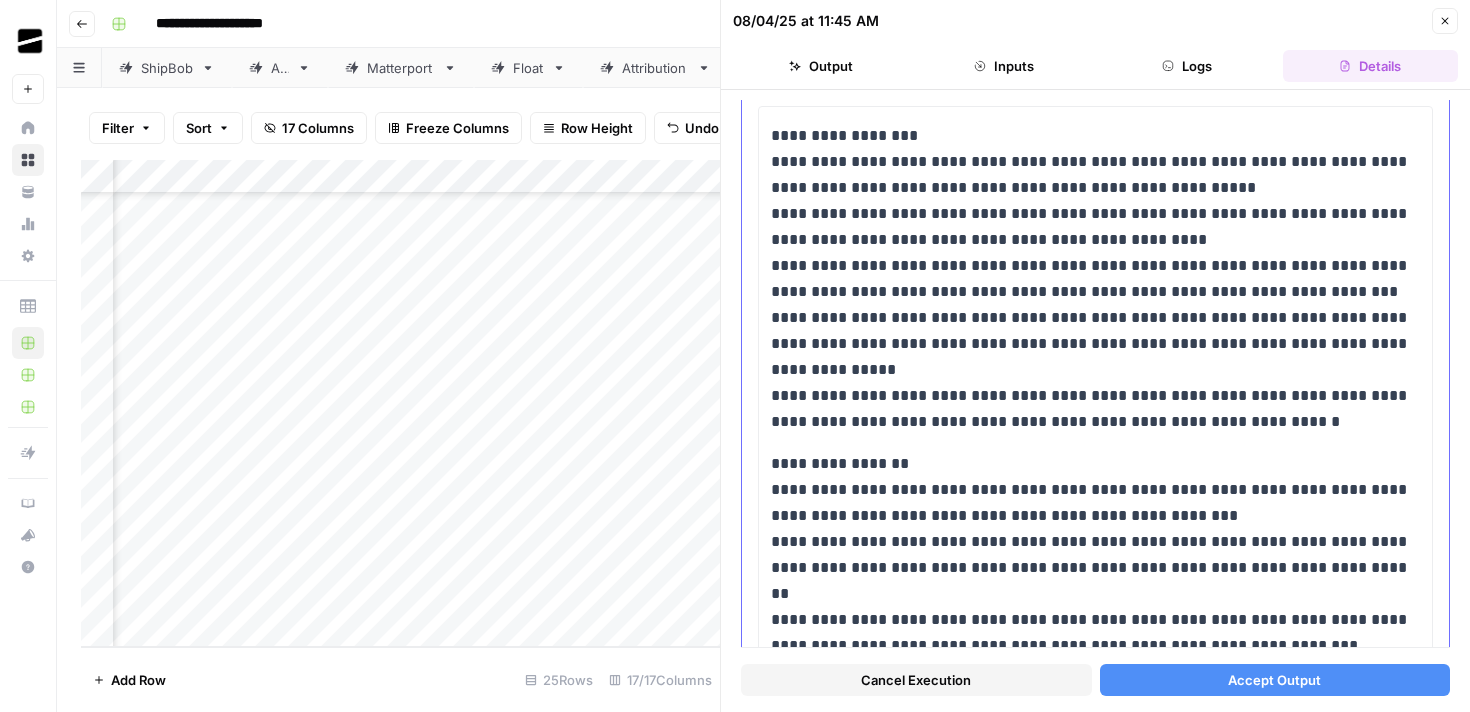 scroll, scrollTop: 126, scrollLeft: 0, axis: vertical 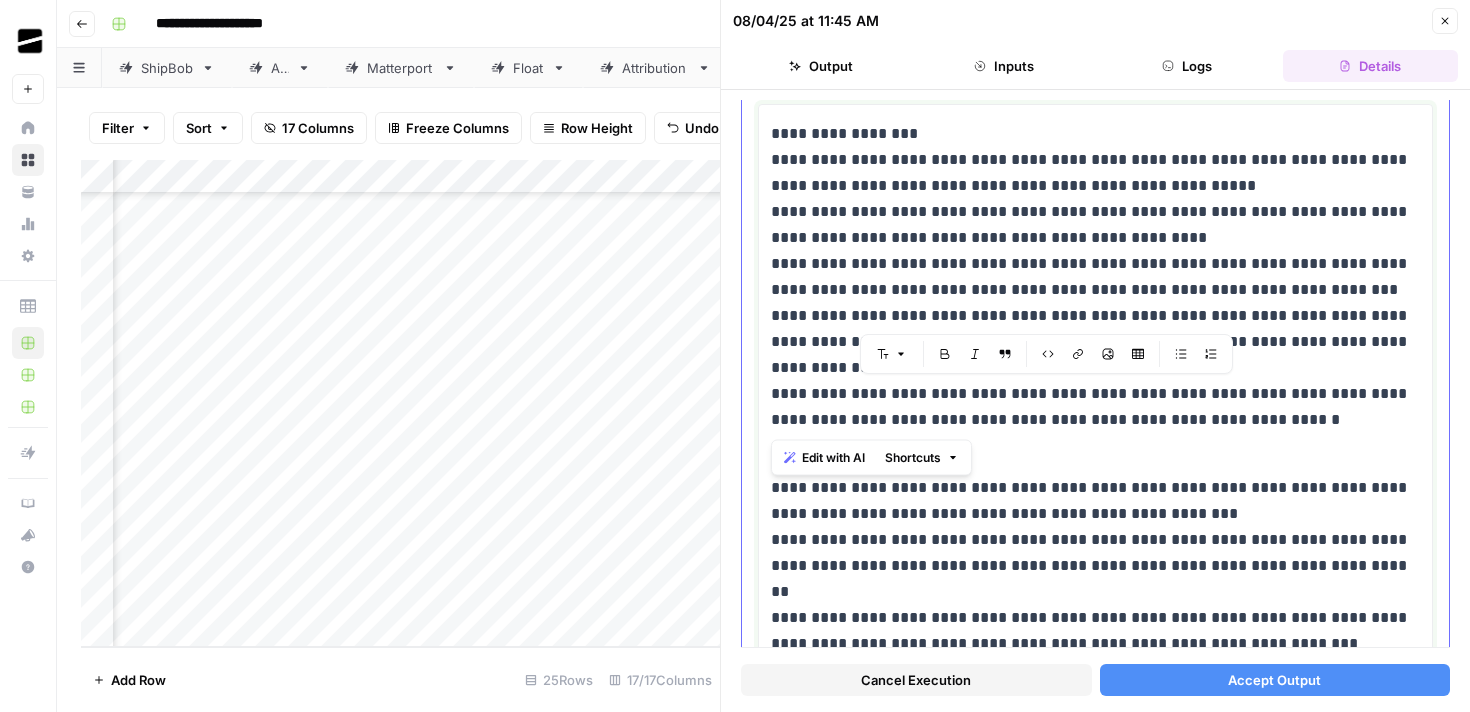 drag, startPoint x: 1333, startPoint y: 421, endPoint x: 764, endPoint y: 404, distance: 569.2539 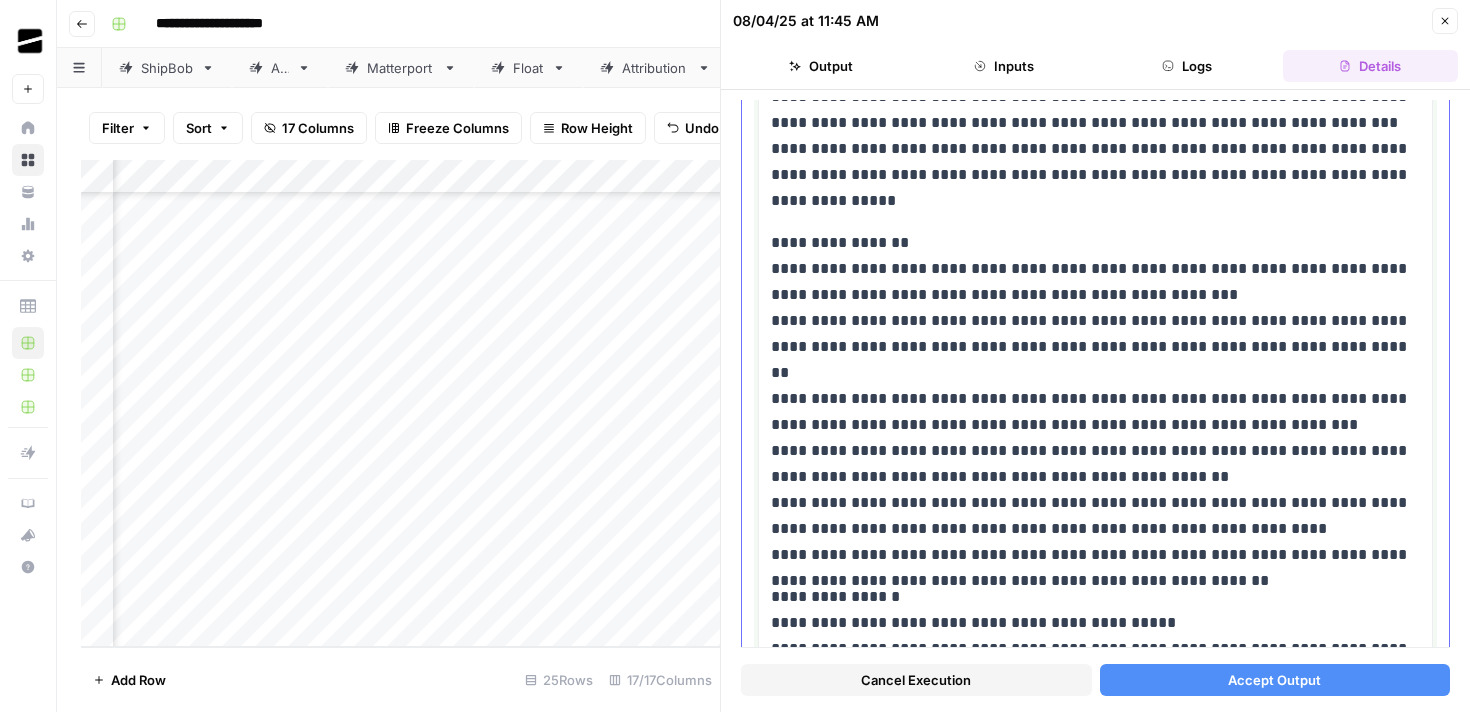 scroll, scrollTop: 300, scrollLeft: 0, axis: vertical 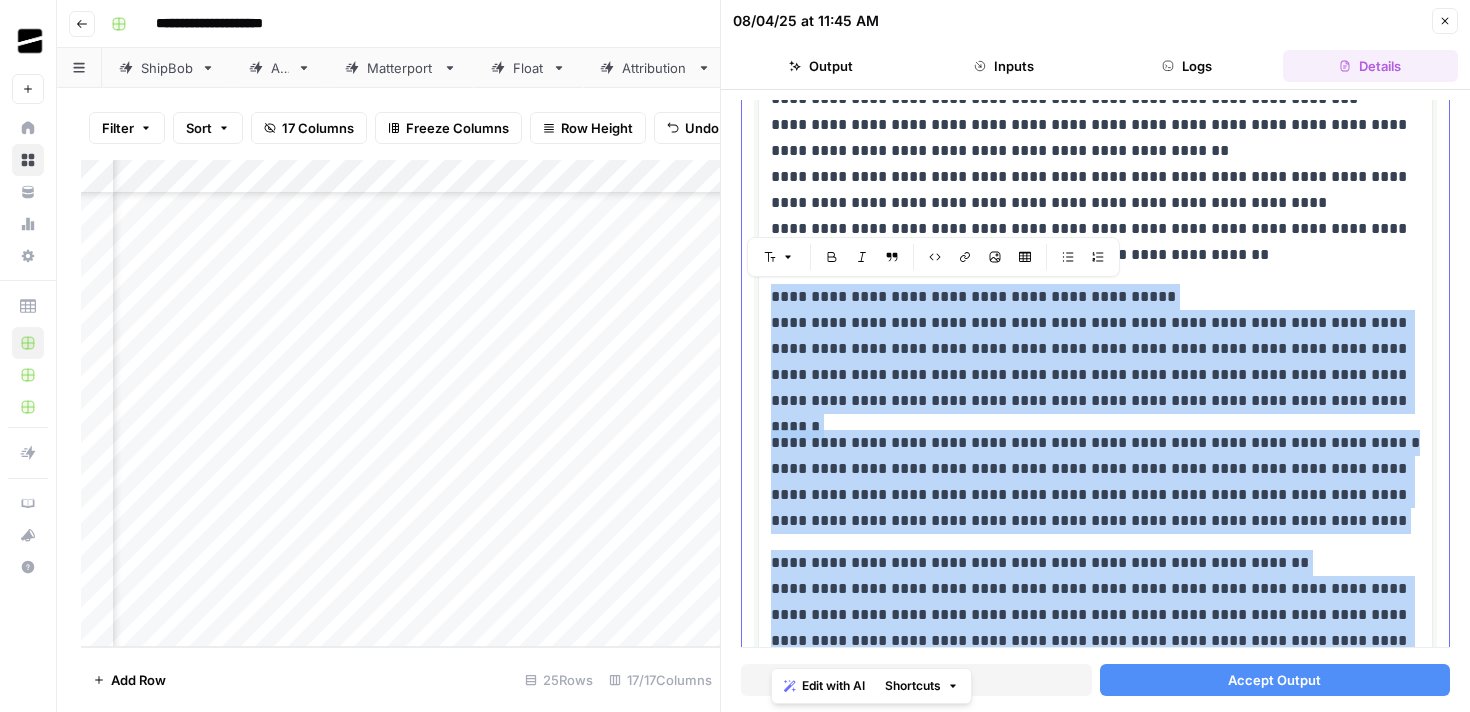 drag, startPoint x: 1095, startPoint y: 571, endPoint x: 769, endPoint y: 300, distance: 423.93042 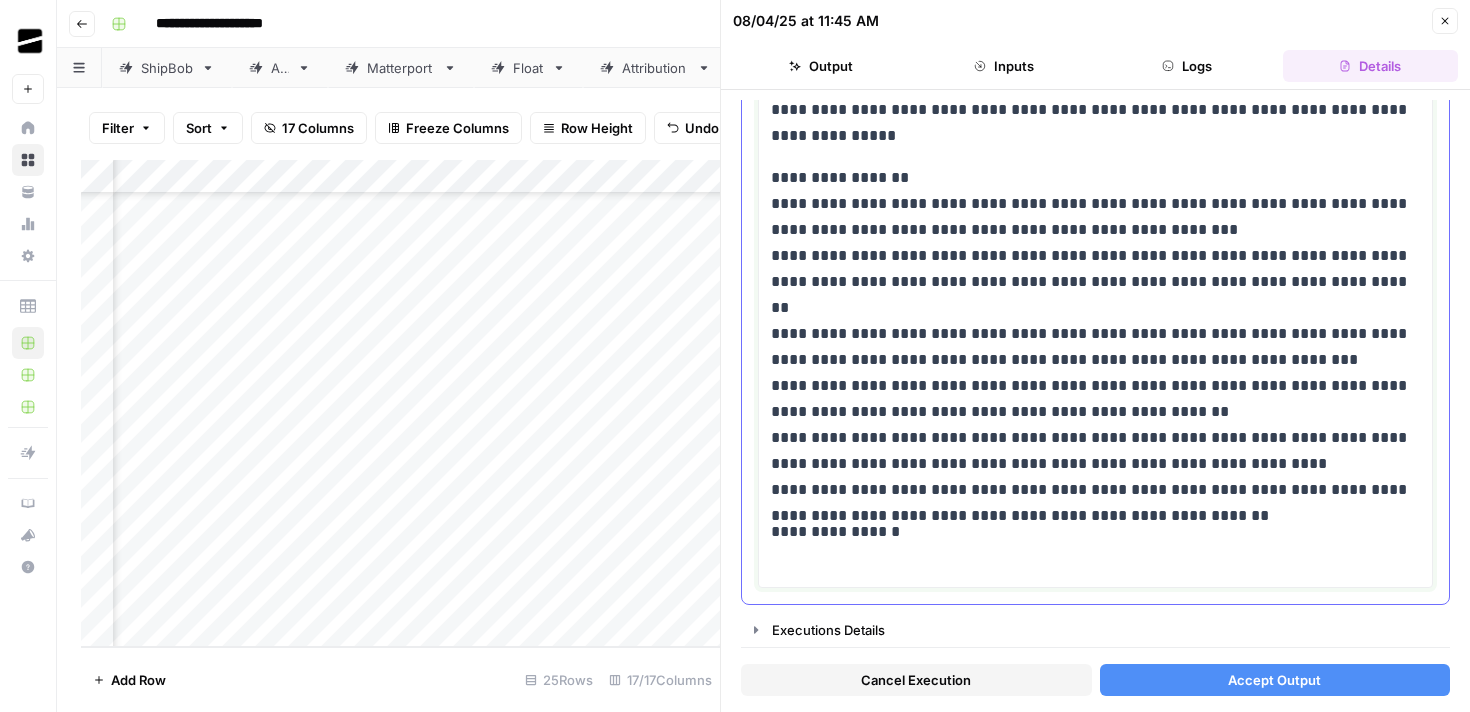 scroll, scrollTop: 358, scrollLeft: 0, axis: vertical 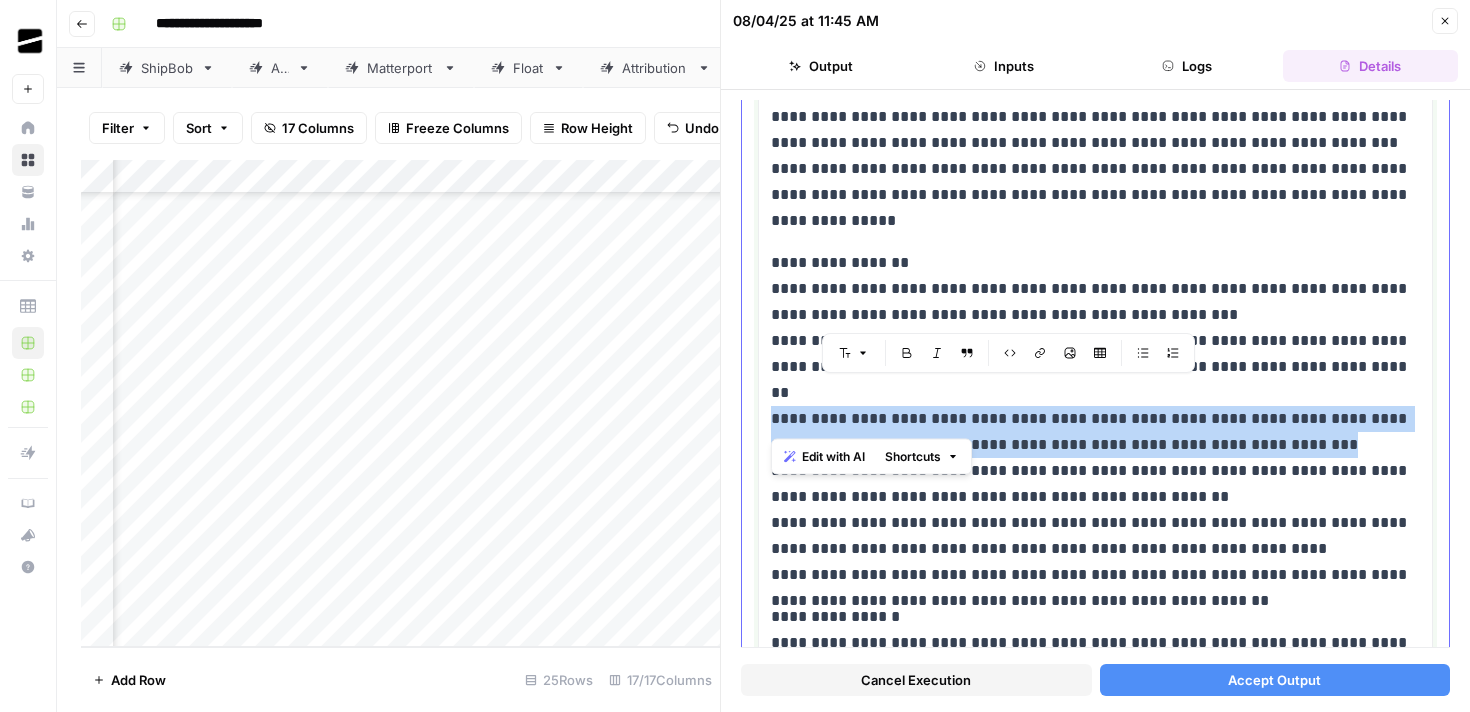 drag, startPoint x: 1265, startPoint y: 414, endPoint x: 767, endPoint y: 396, distance: 498.3252 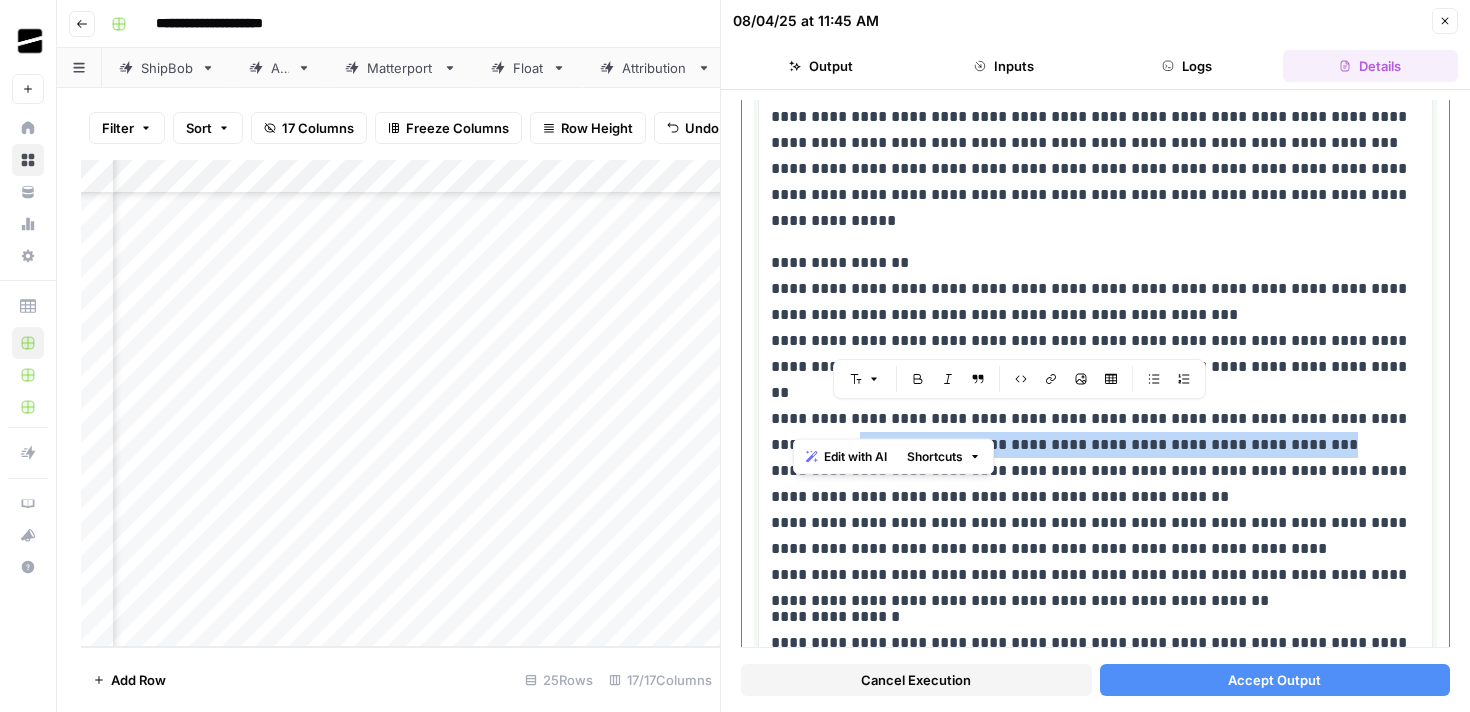 drag, startPoint x: 1267, startPoint y: 419, endPoint x: 795, endPoint y: 421, distance: 472.00424 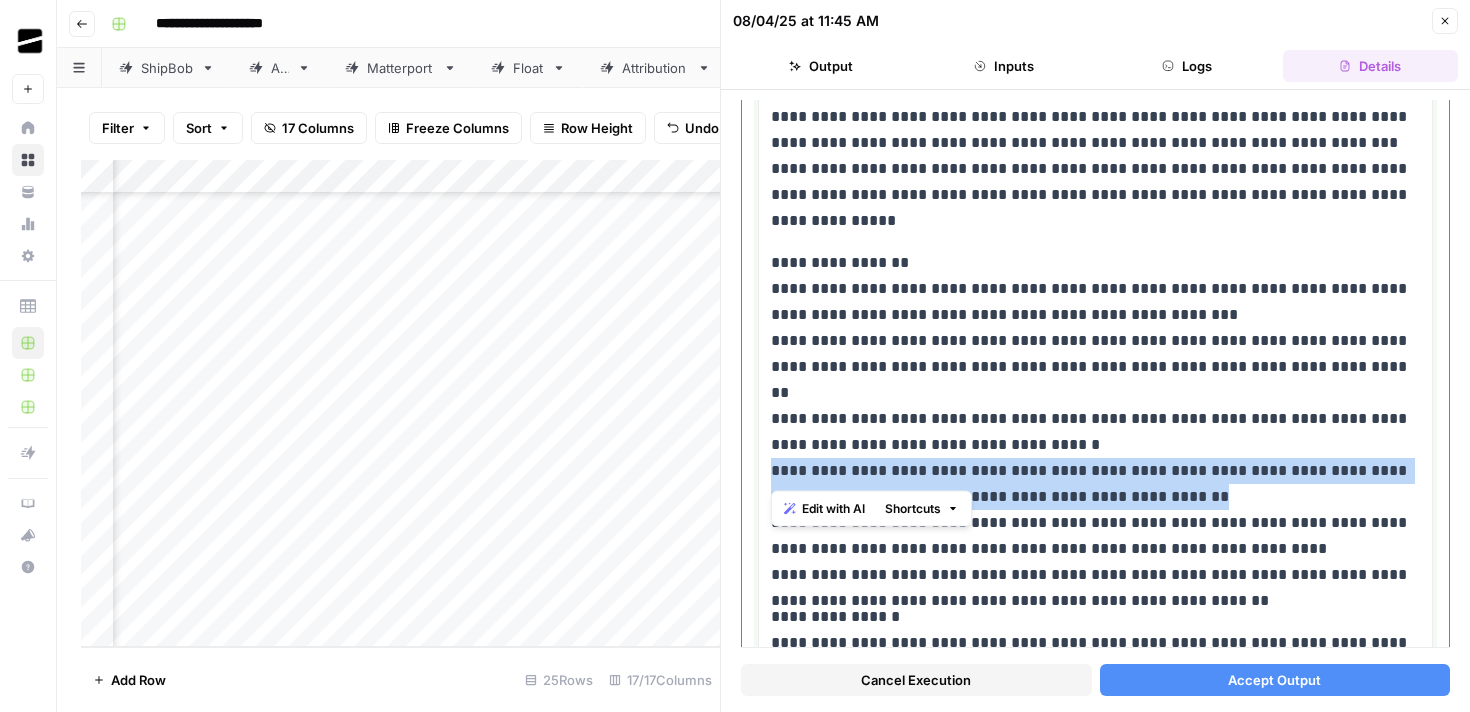 drag, startPoint x: 1262, startPoint y: 470, endPoint x: 759, endPoint y: 448, distance: 503.4809 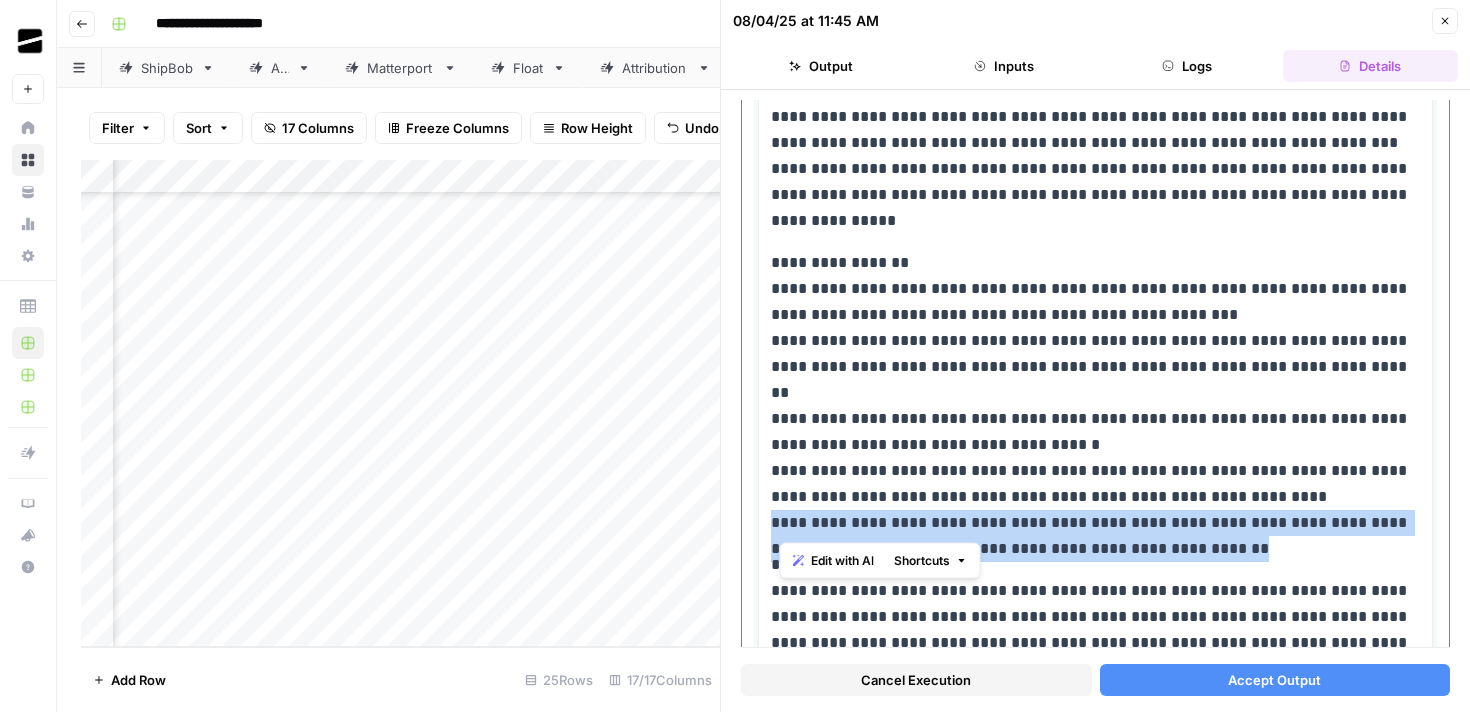 drag, startPoint x: 1181, startPoint y: 521, endPoint x: 763, endPoint y: 496, distance: 418.74695 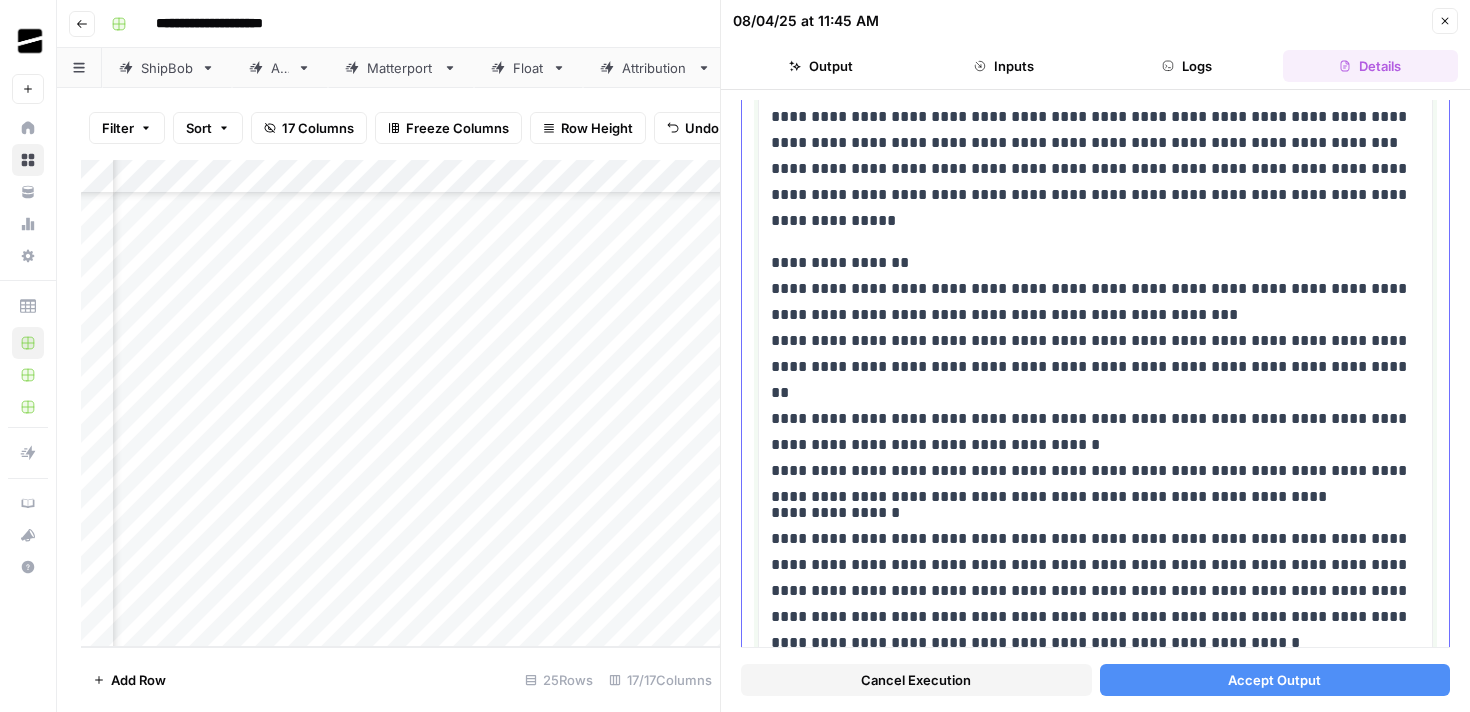 scroll, scrollTop: 149, scrollLeft: 0, axis: vertical 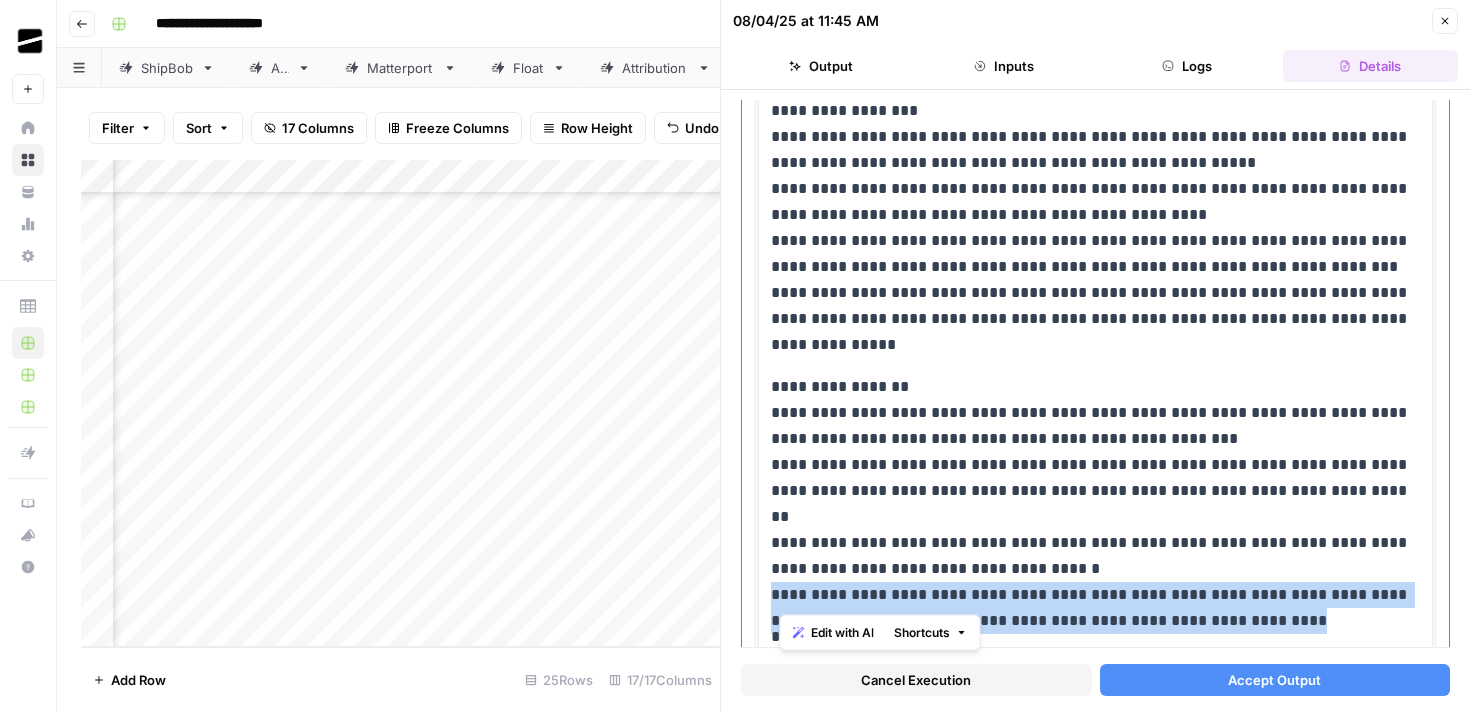 drag, startPoint x: 1336, startPoint y: 590, endPoint x: 770, endPoint y: 568, distance: 566.4274 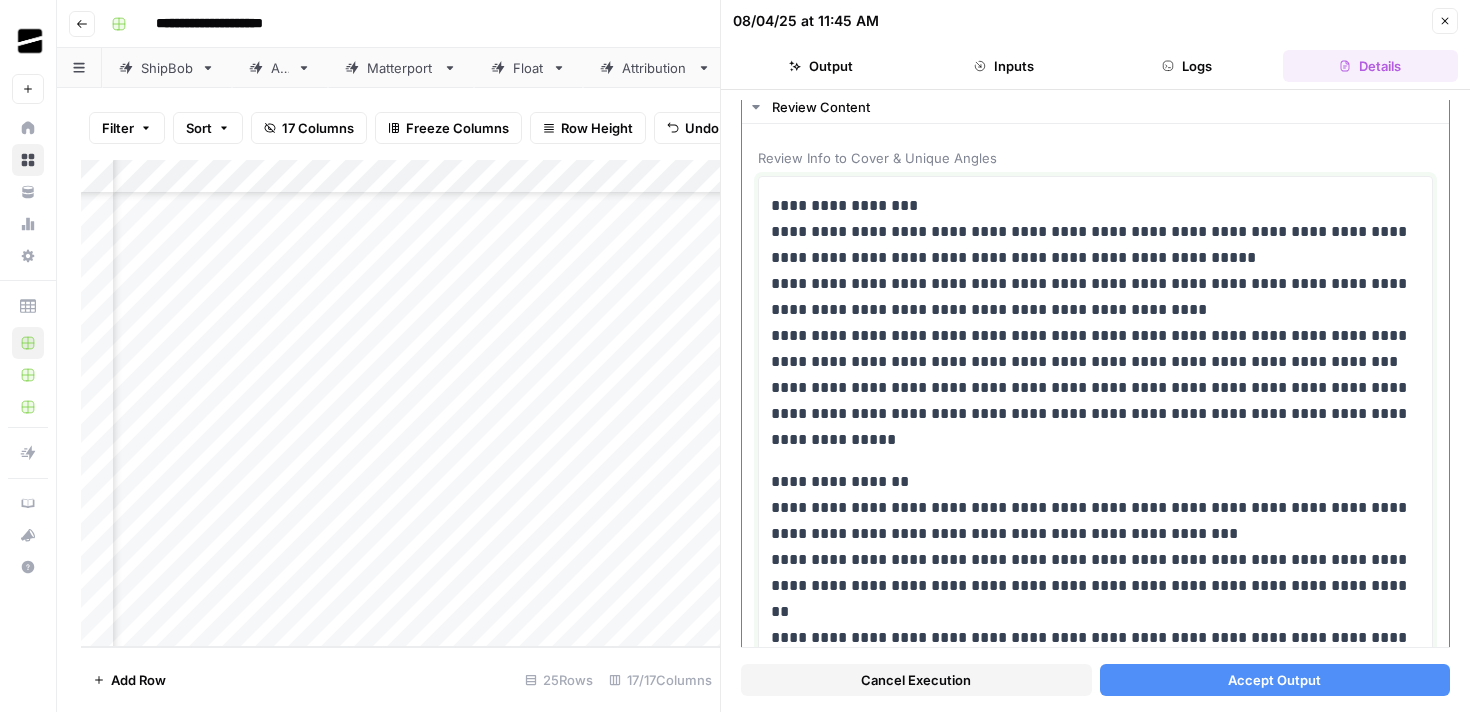 scroll, scrollTop: 0, scrollLeft: 0, axis: both 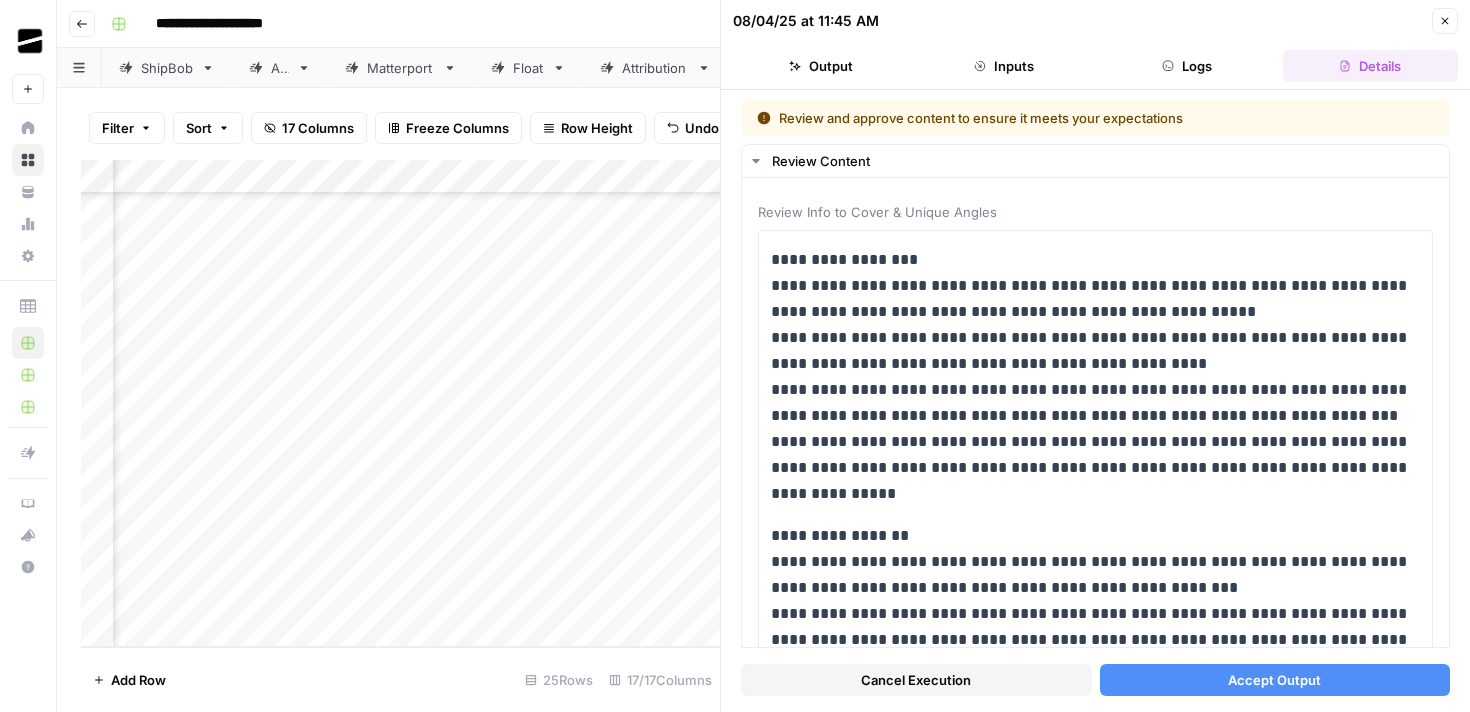 click on "Accept Output" at bounding box center (1275, 680) 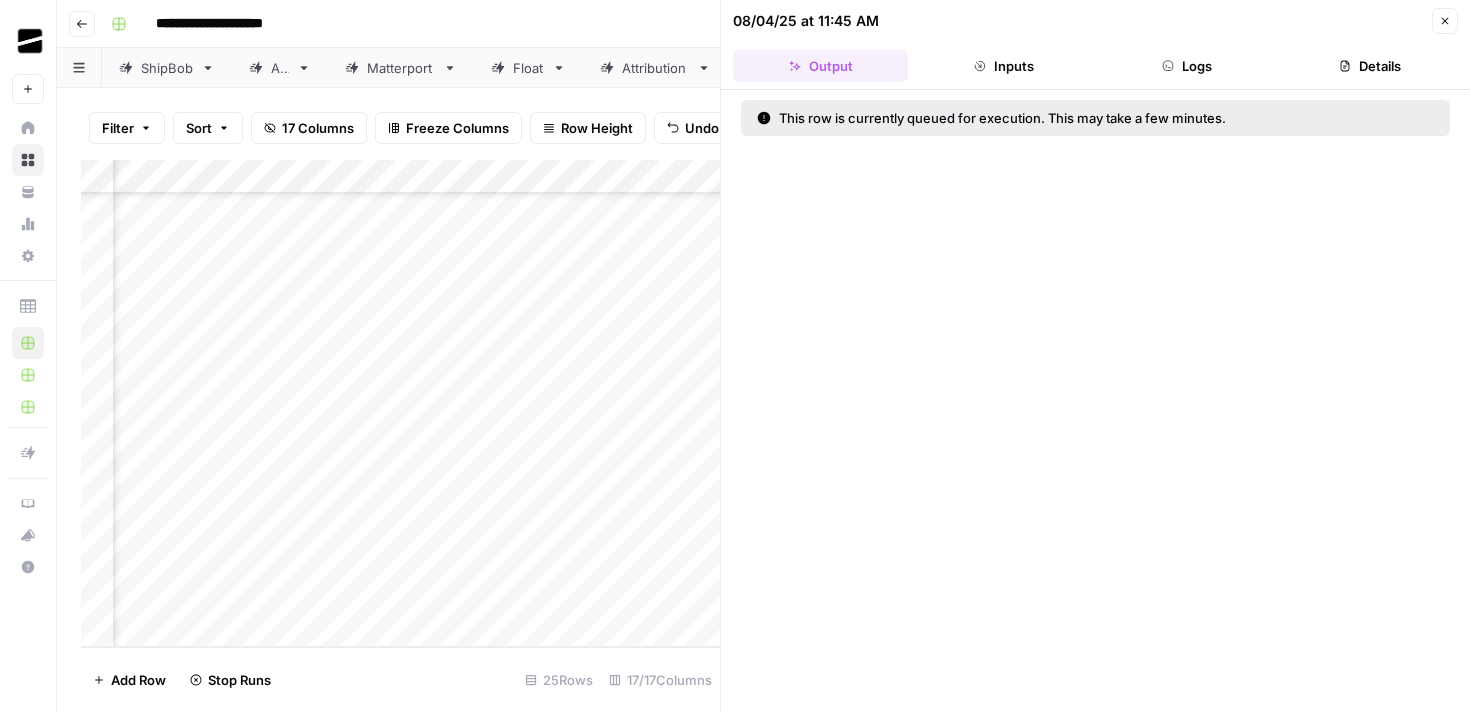 click 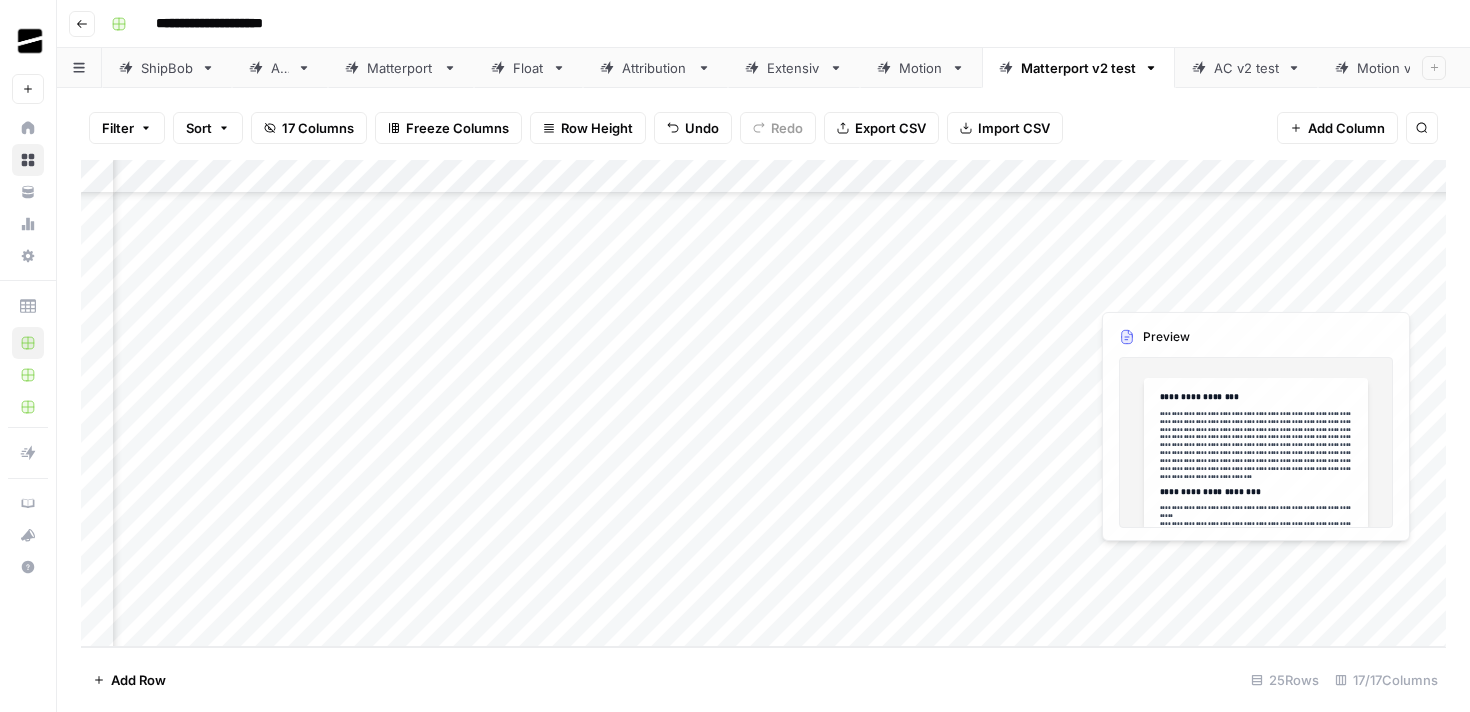 scroll, scrollTop: 429, scrollLeft: 1842, axis: both 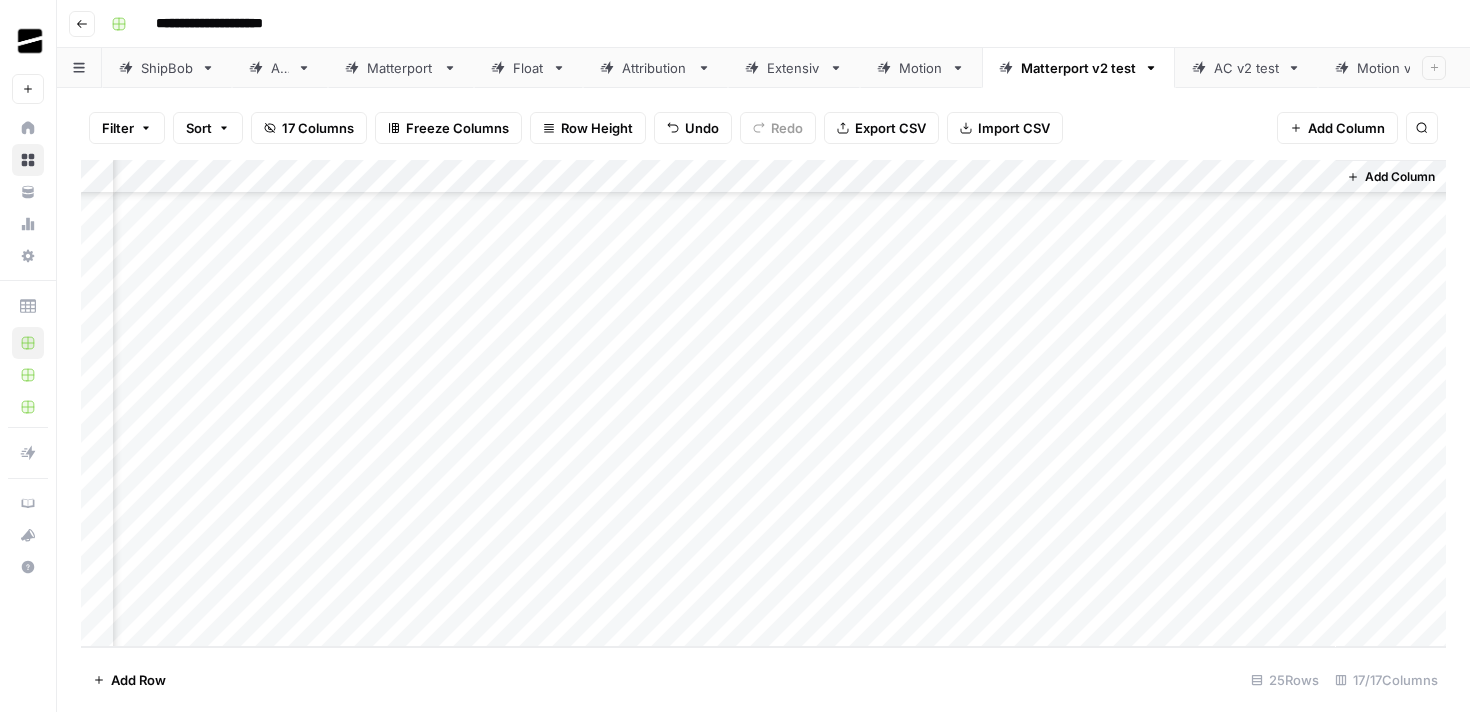 click on "Add Column" at bounding box center [763, 403] 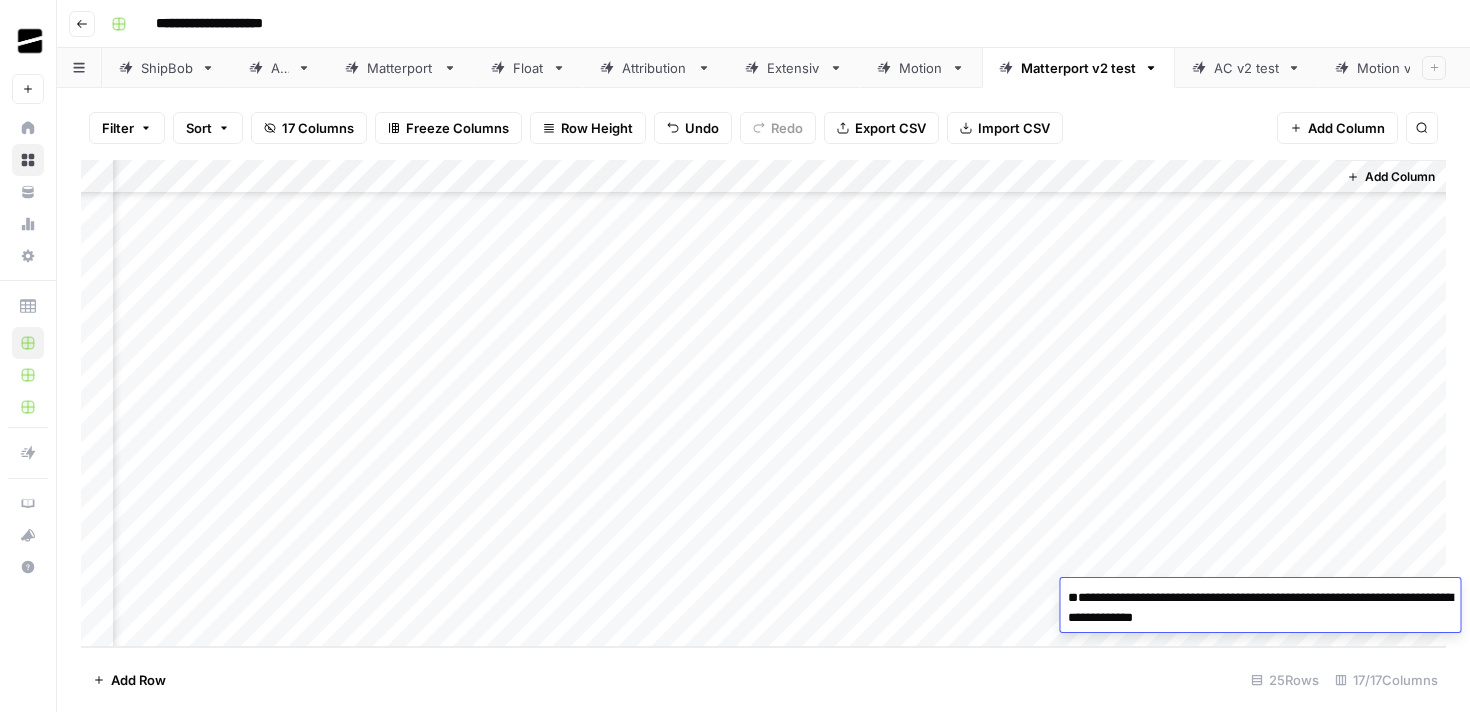 drag, startPoint x: 1274, startPoint y: 658, endPoint x: 1063, endPoint y: 640, distance: 211.76639 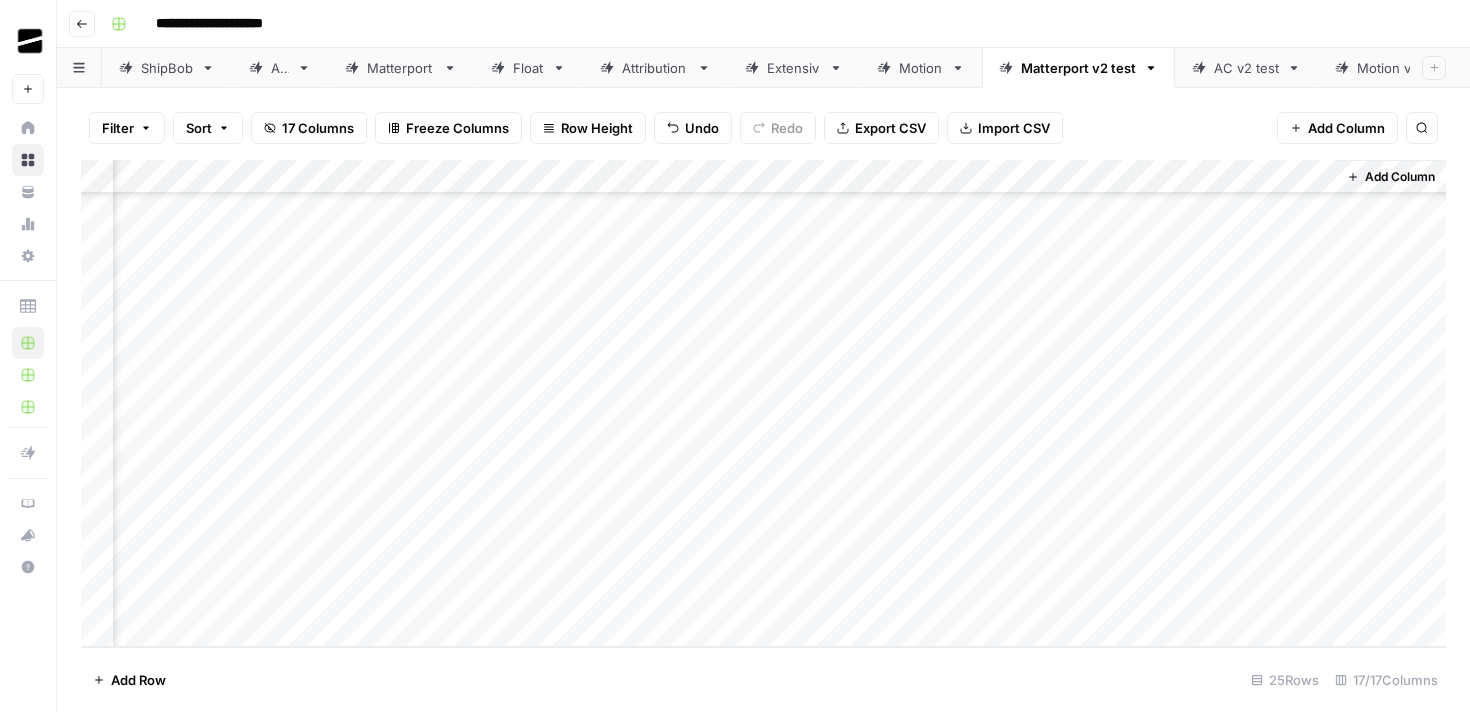 click on "Add Row 25  Rows 17/17  Columns" at bounding box center [763, 679] 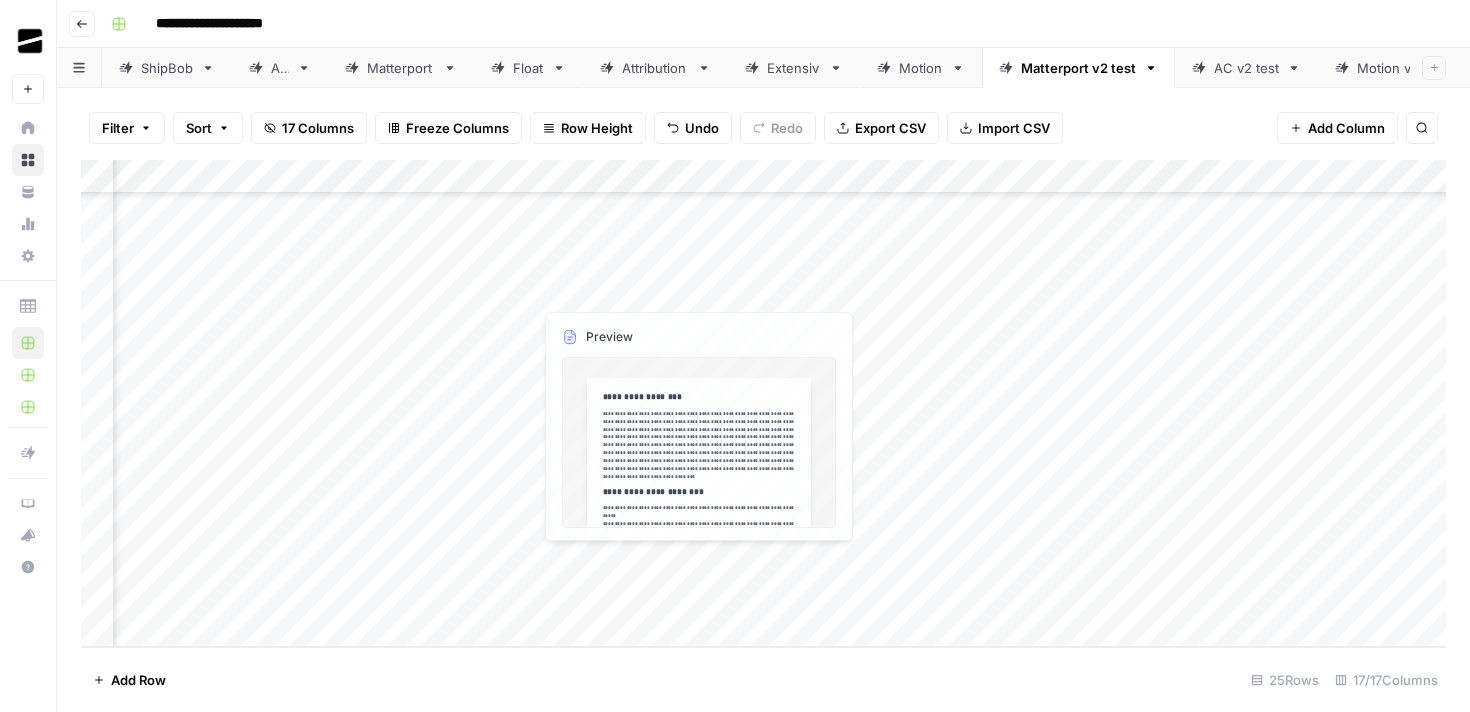 scroll, scrollTop: 429, scrollLeft: 1316, axis: both 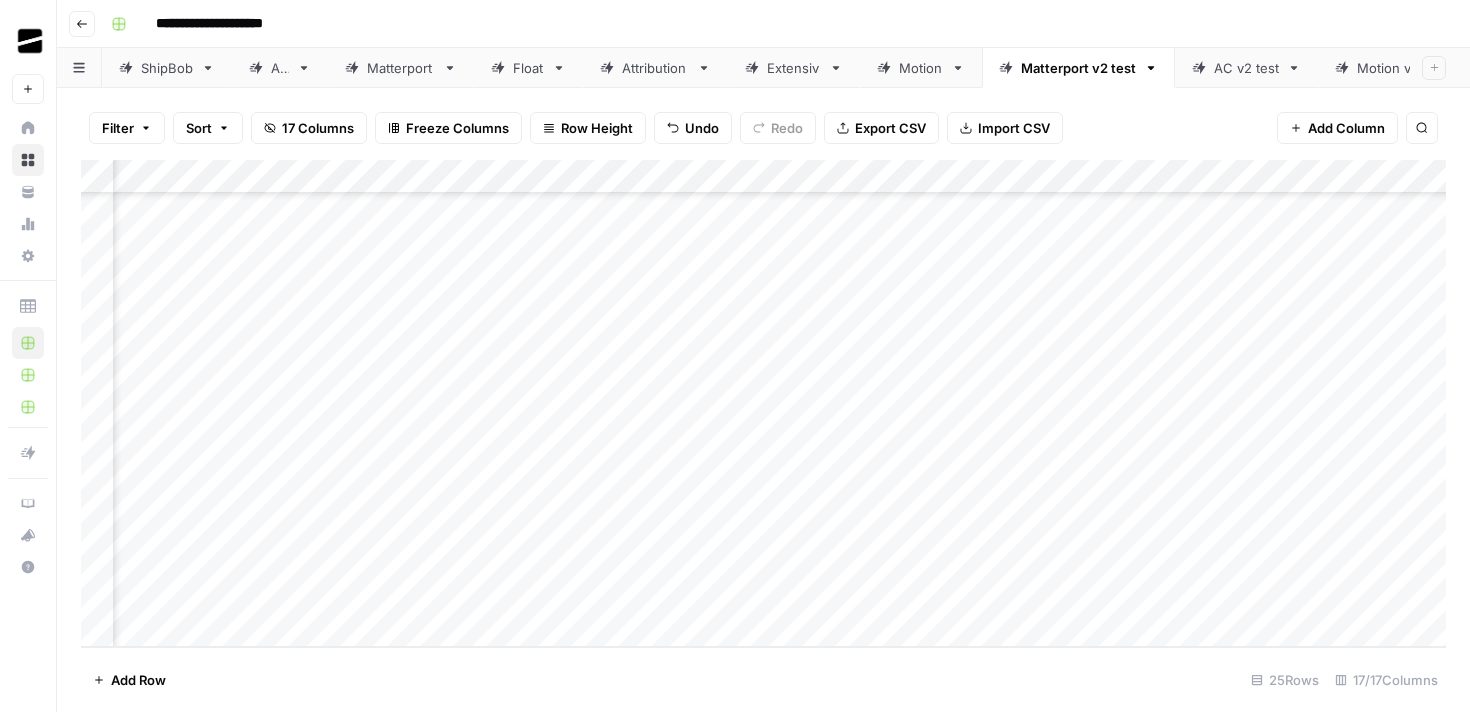 click on "Add Column" at bounding box center (763, 403) 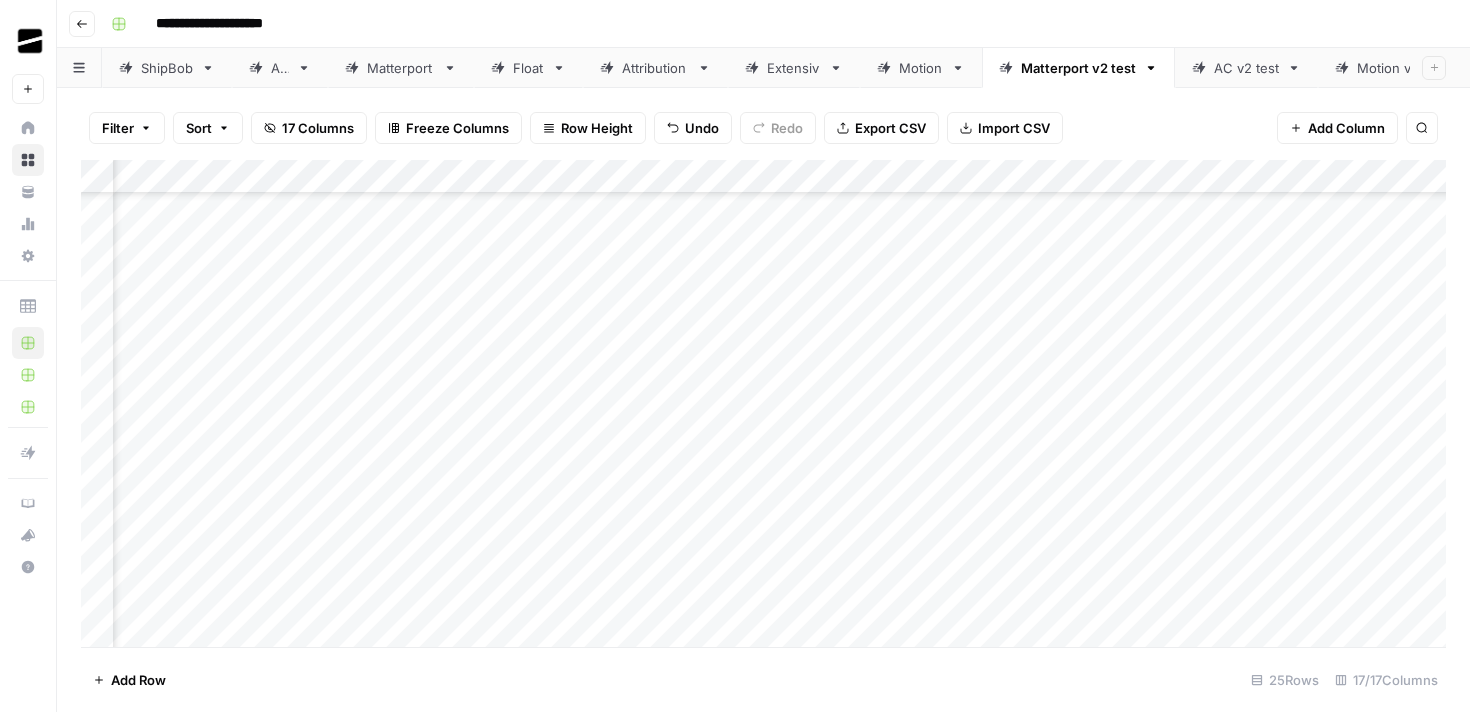 scroll, scrollTop: 421, scrollLeft: 901, axis: both 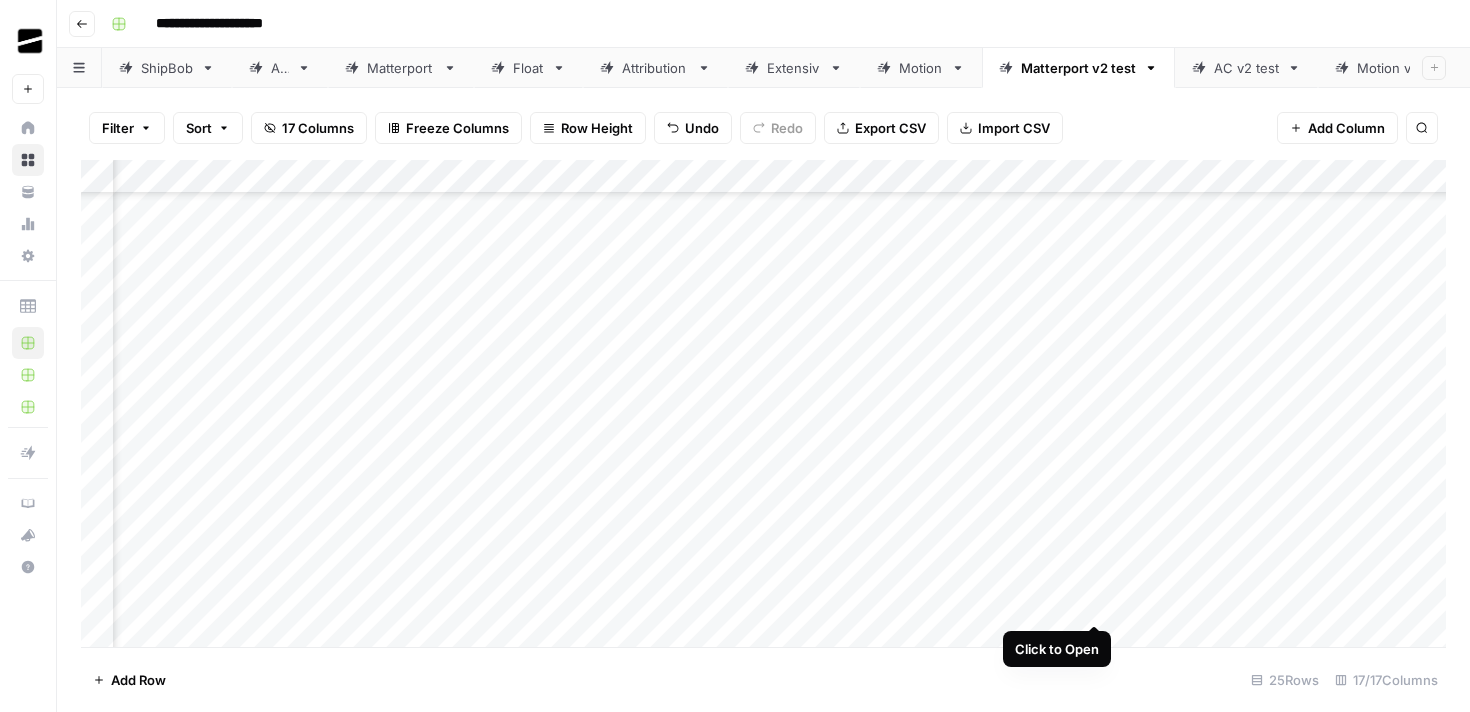 click on "Add Column" at bounding box center (763, 403) 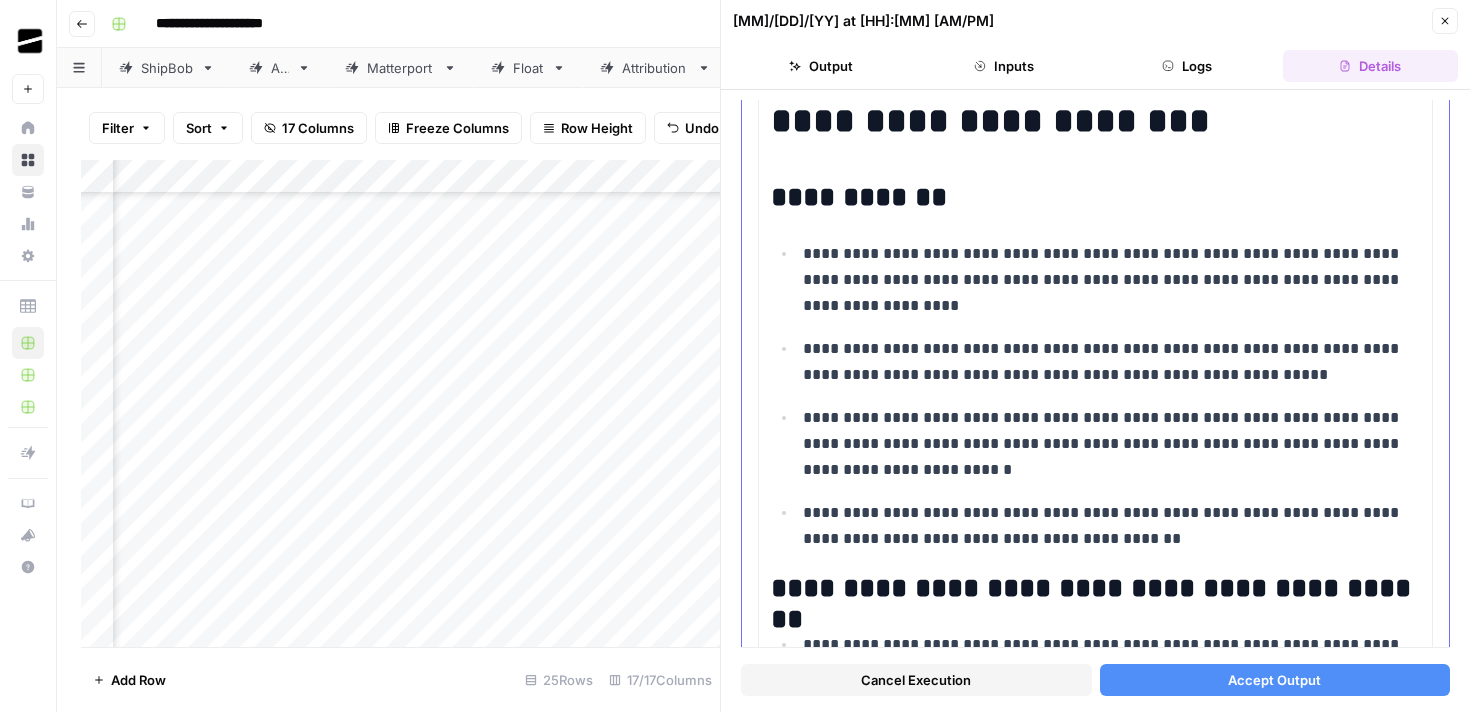 scroll, scrollTop: 230, scrollLeft: 0, axis: vertical 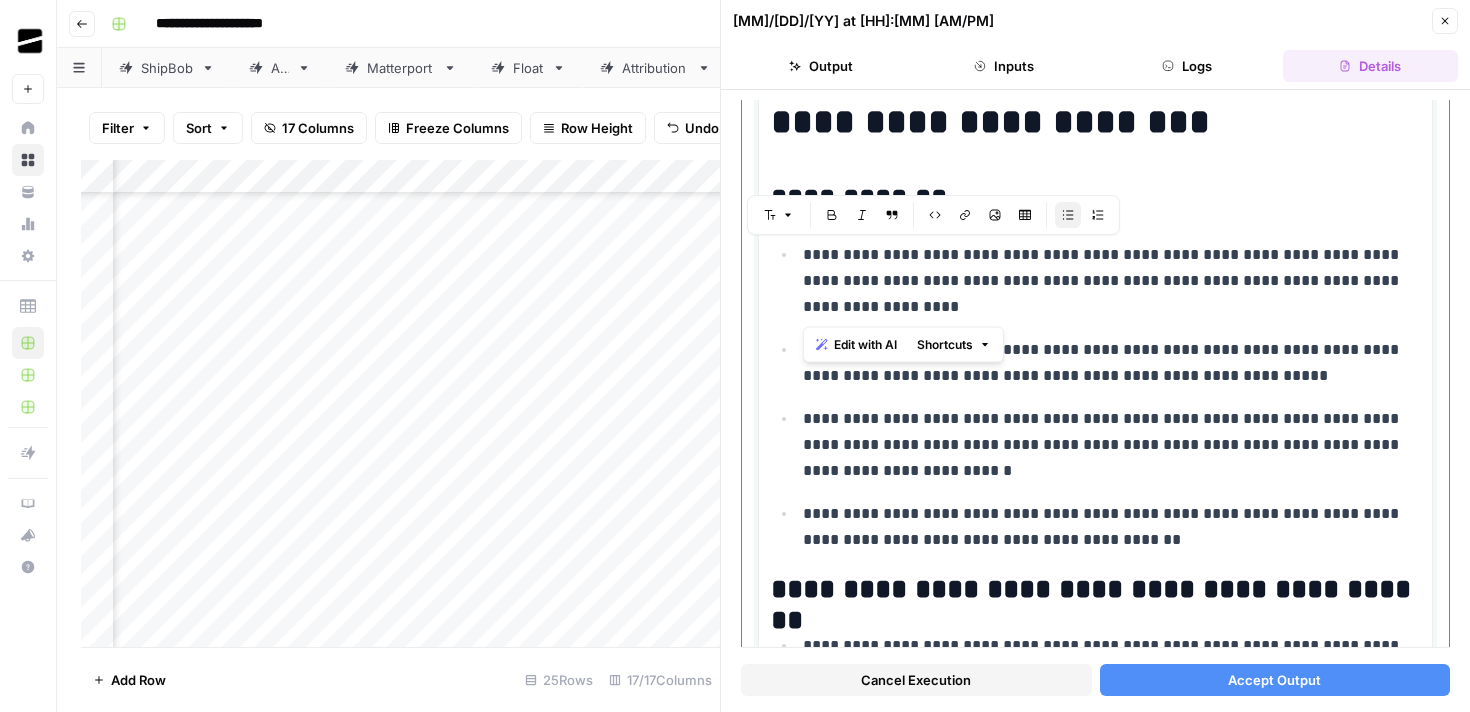 drag, startPoint x: 922, startPoint y: 304, endPoint x: 805, endPoint y: 255, distance: 126.84637 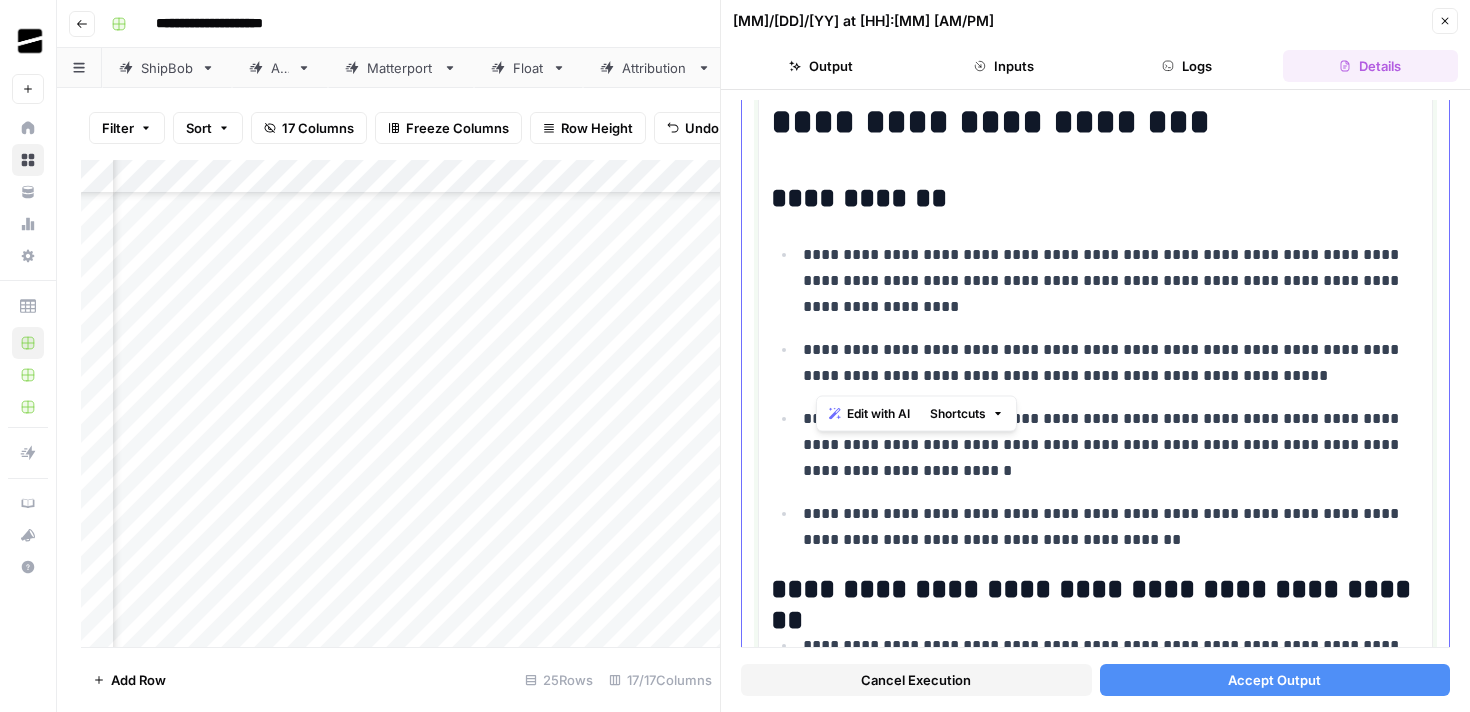 drag, startPoint x: 1274, startPoint y: 372, endPoint x: 816, endPoint y: 357, distance: 458.24557 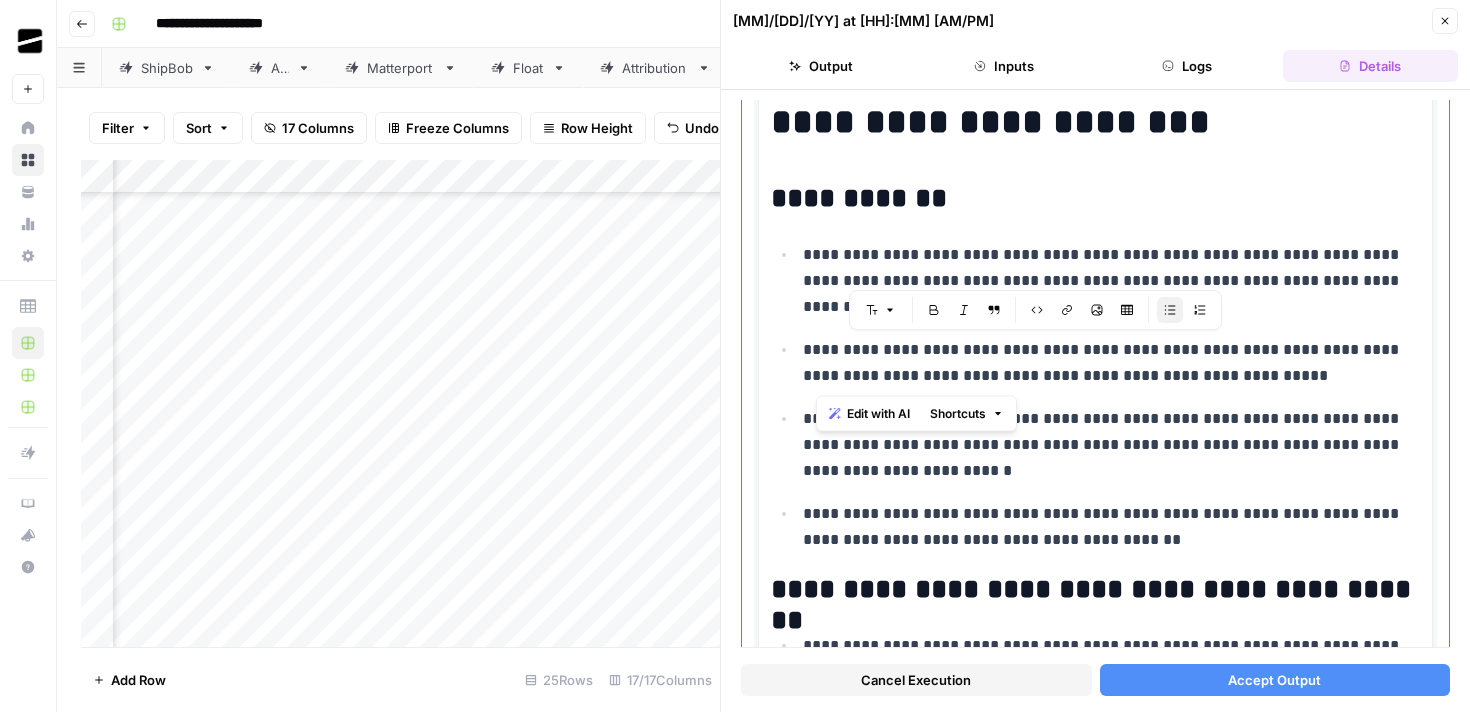 click on "**********" at bounding box center (1111, 363) 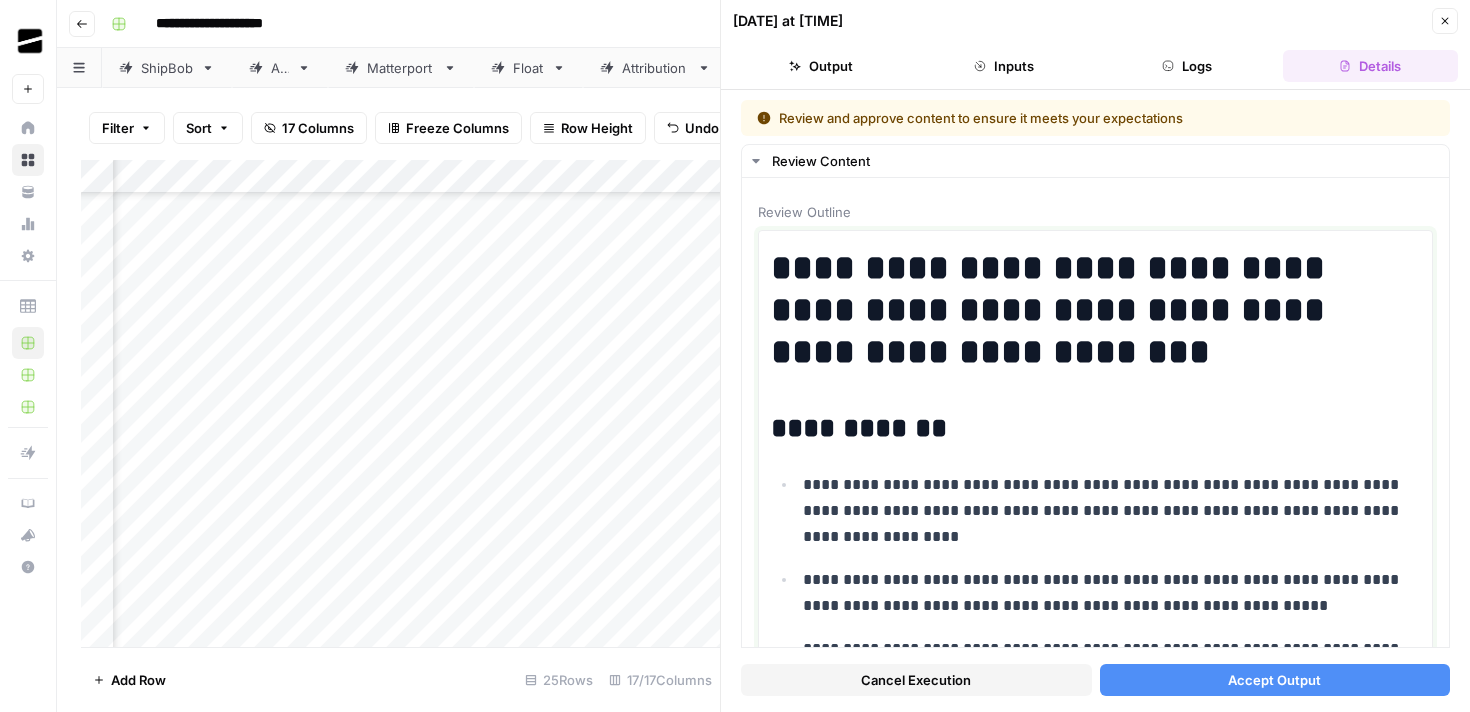 scroll, scrollTop: 0, scrollLeft: 0, axis: both 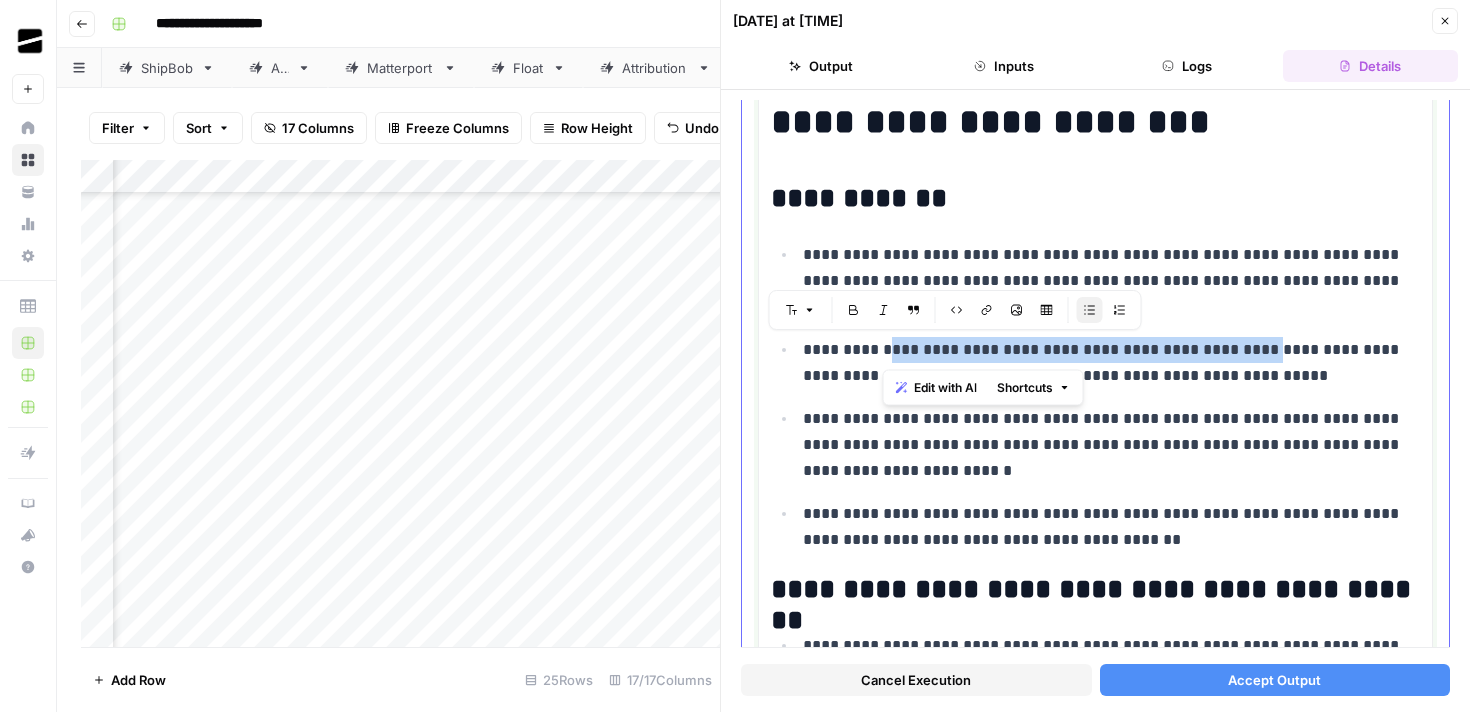 drag, startPoint x: 880, startPoint y: 352, endPoint x: 1239, endPoint y: 345, distance: 359.06824 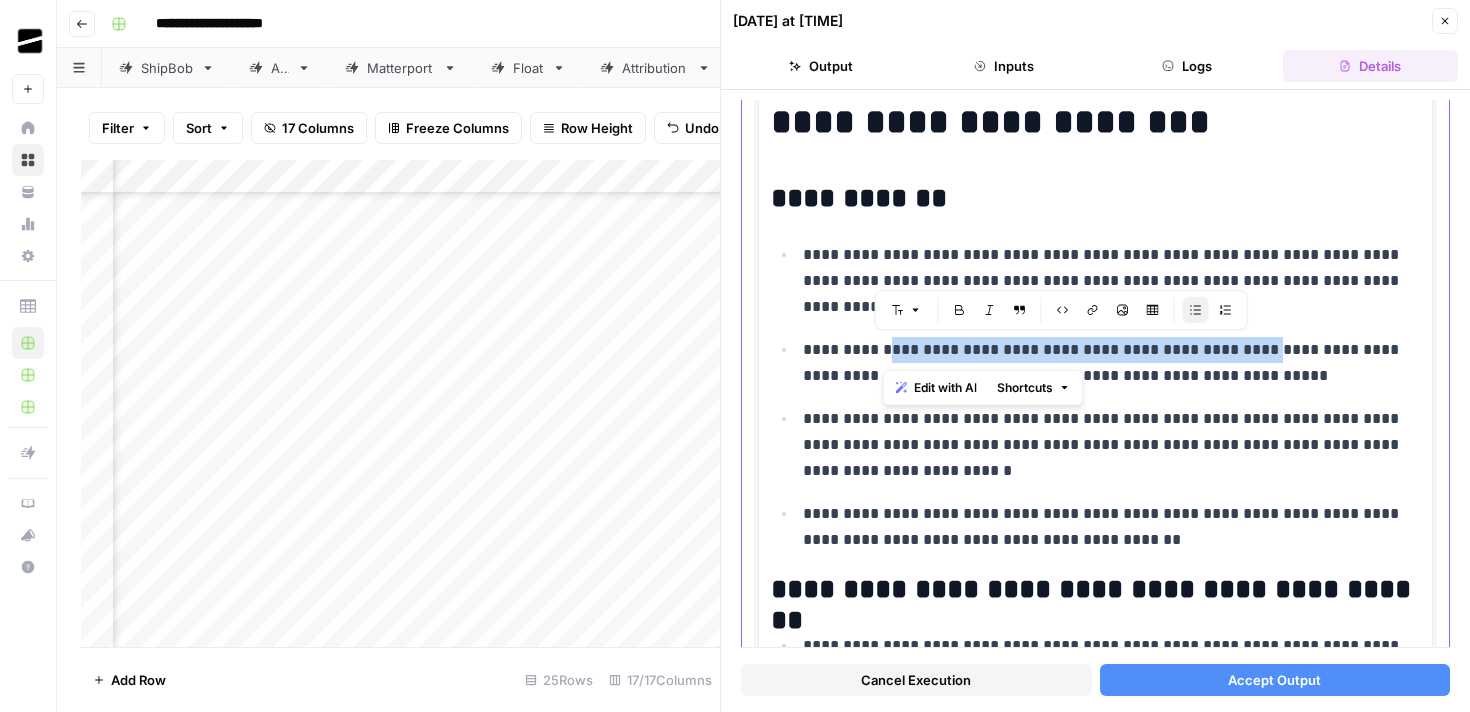 copy on "**********" 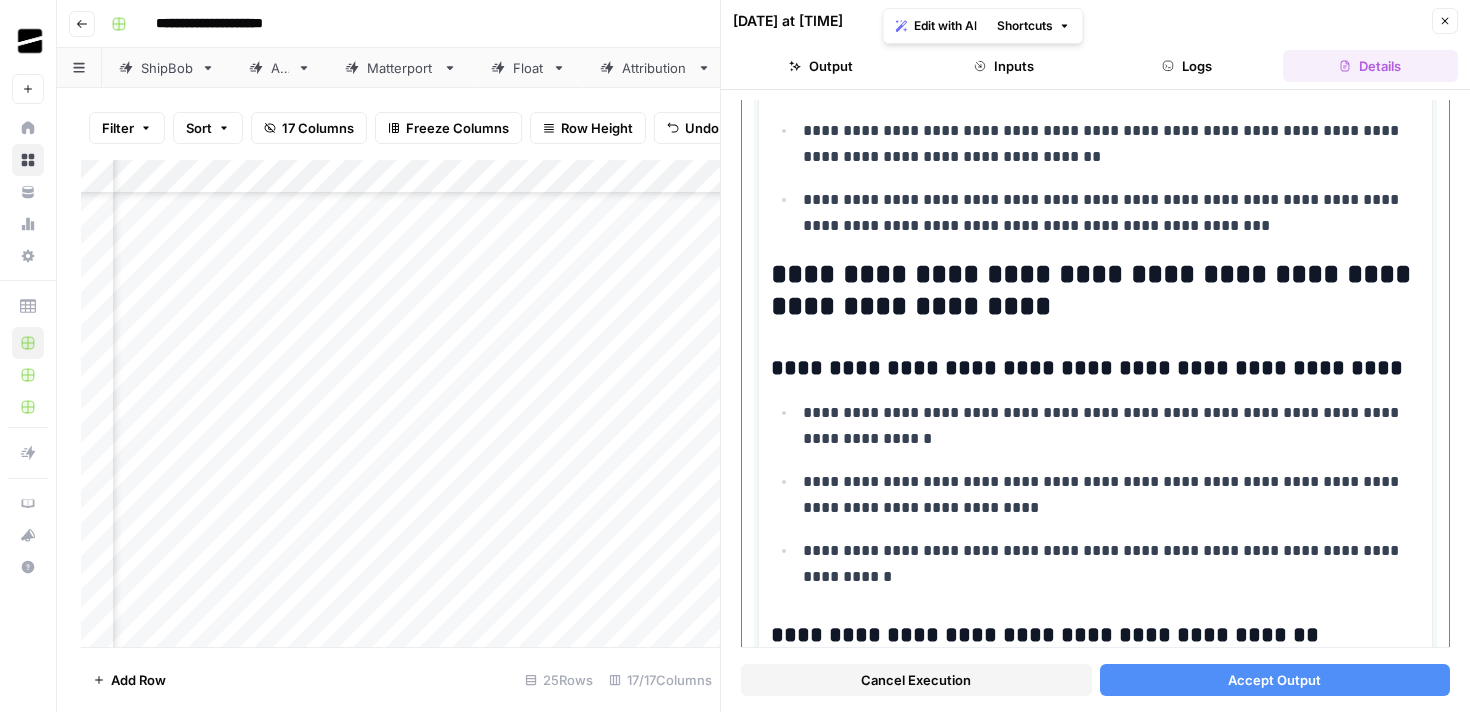 scroll, scrollTop: 872, scrollLeft: 0, axis: vertical 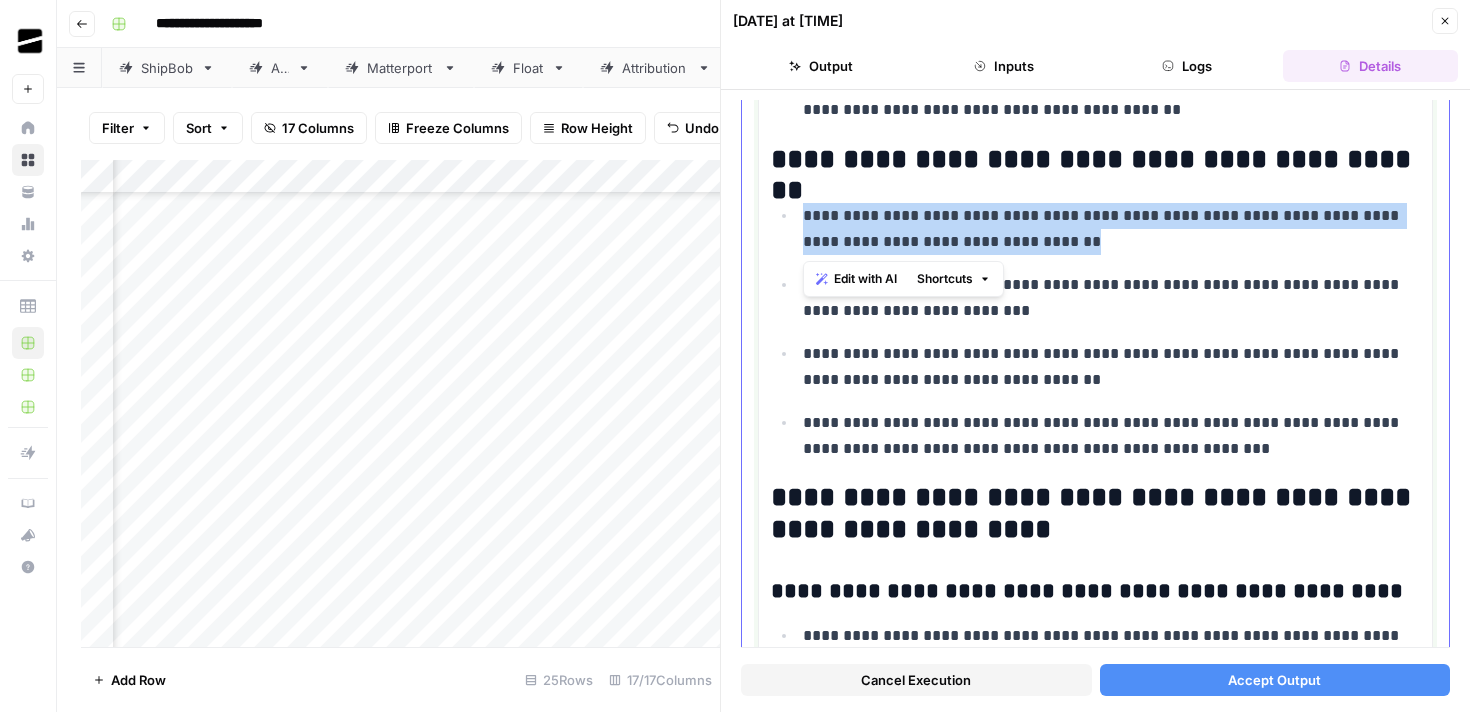 drag, startPoint x: 1073, startPoint y: 242, endPoint x: 806, endPoint y: 217, distance: 268.16785 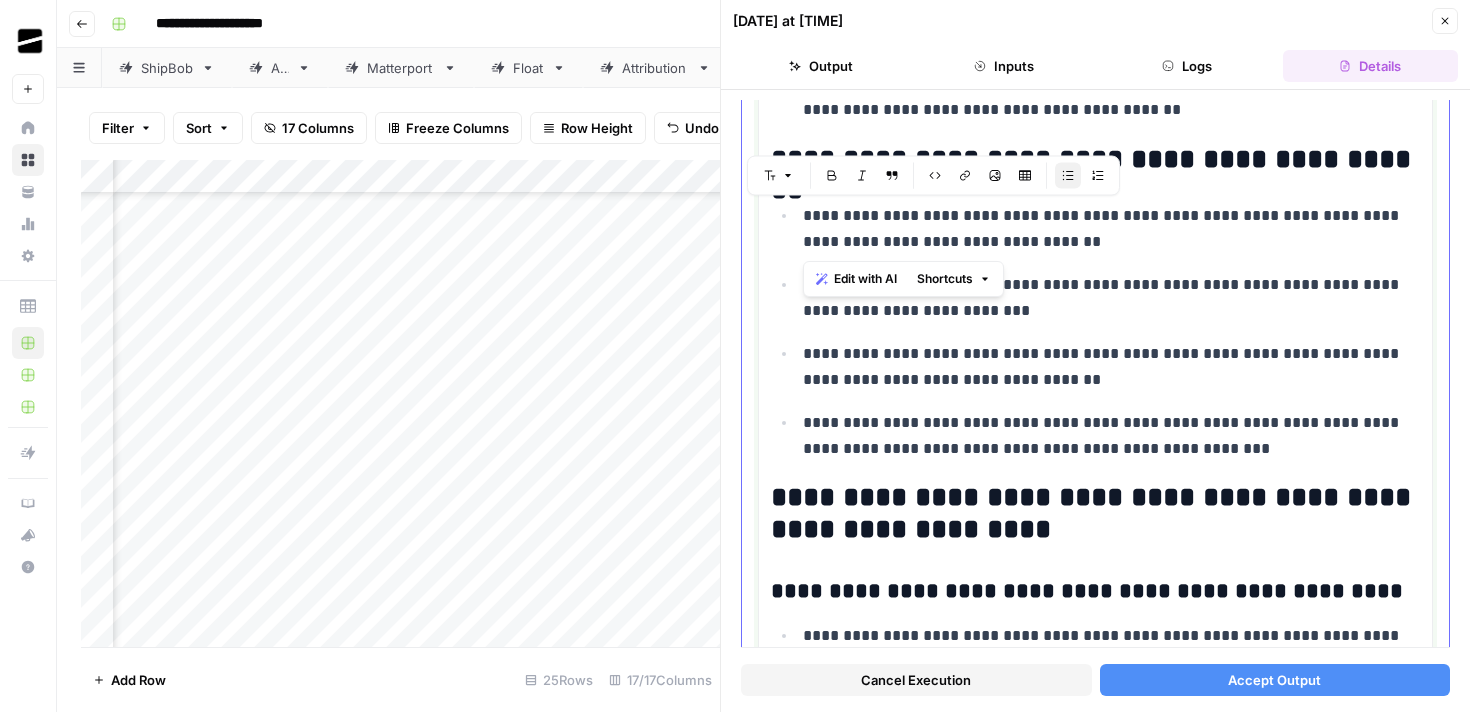 click on "**********" at bounding box center (1111, 367) 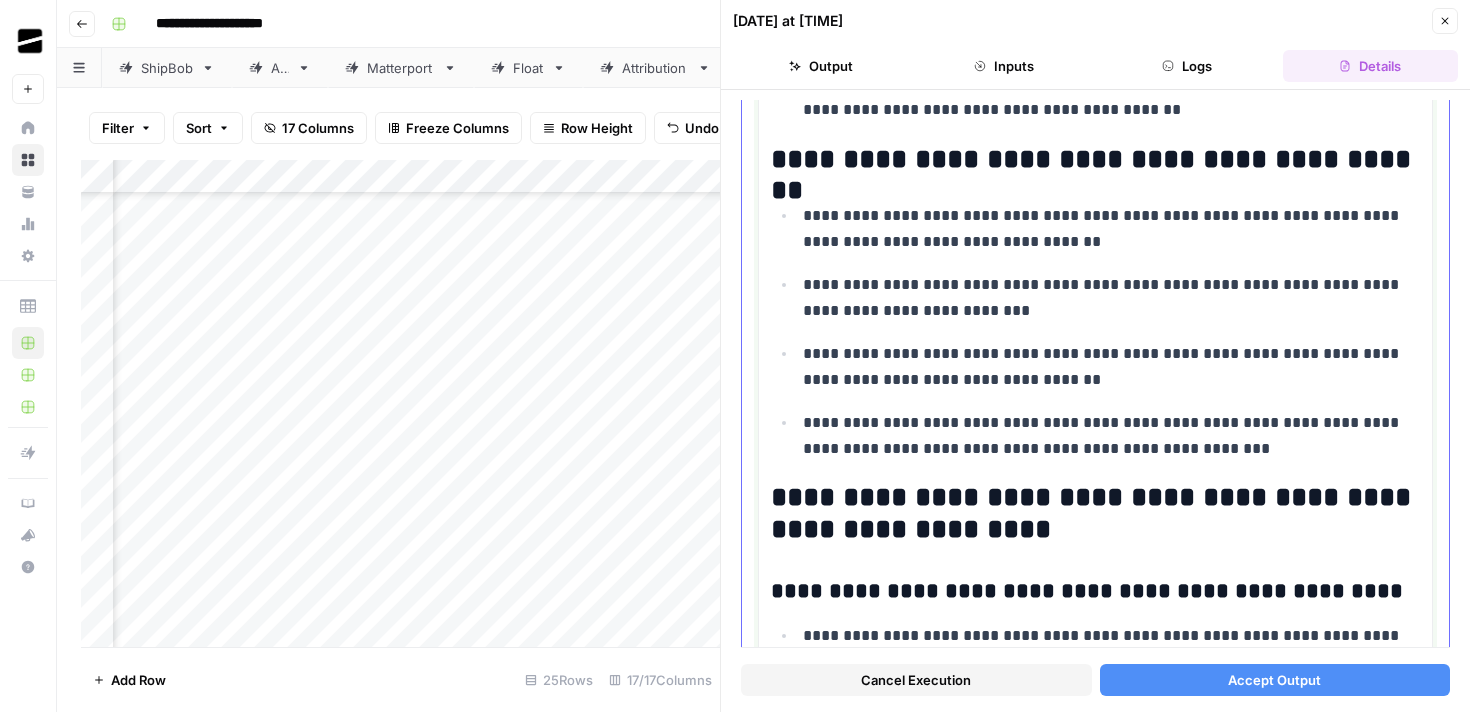 scroll, scrollTop: 674, scrollLeft: 0, axis: vertical 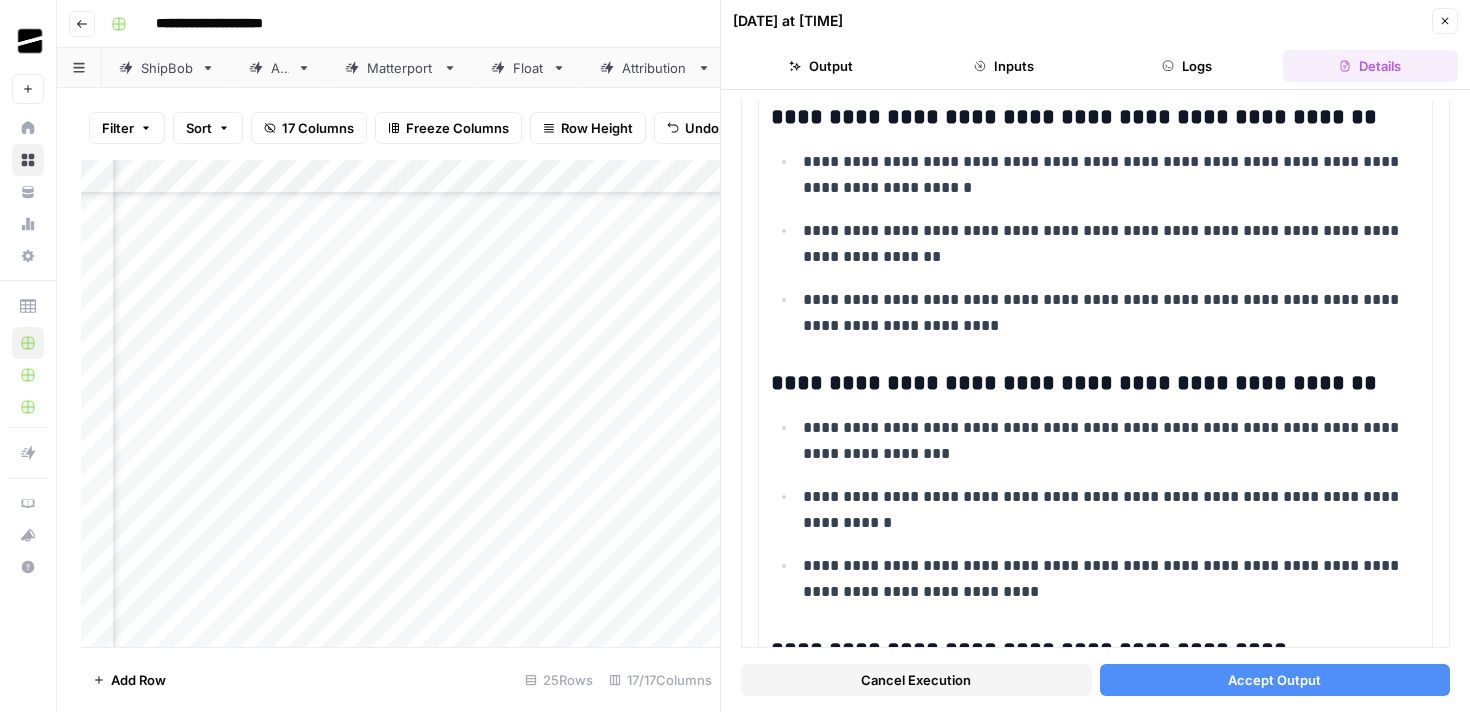 click 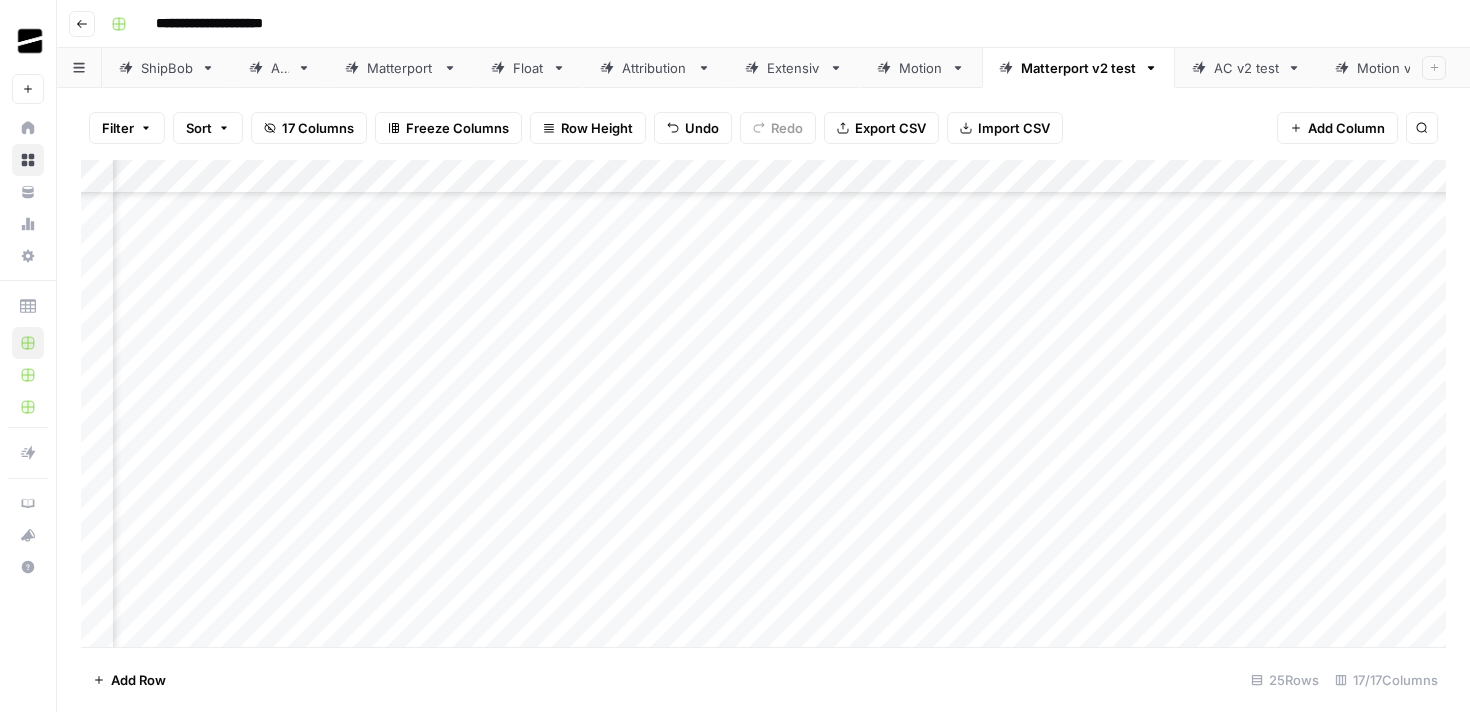 scroll, scrollTop: 421, scrollLeft: 0, axis: vertical 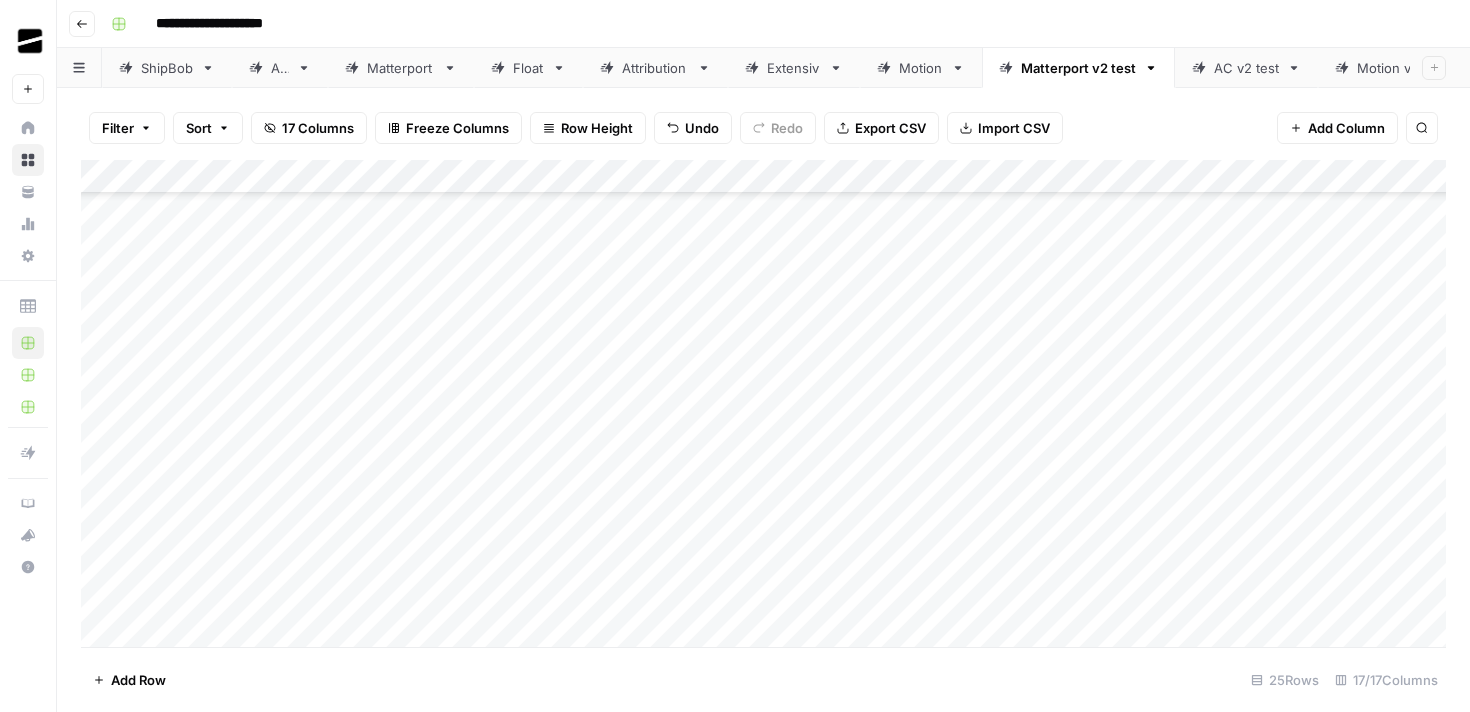click on "Add Column" at bounding box center [763, 403] 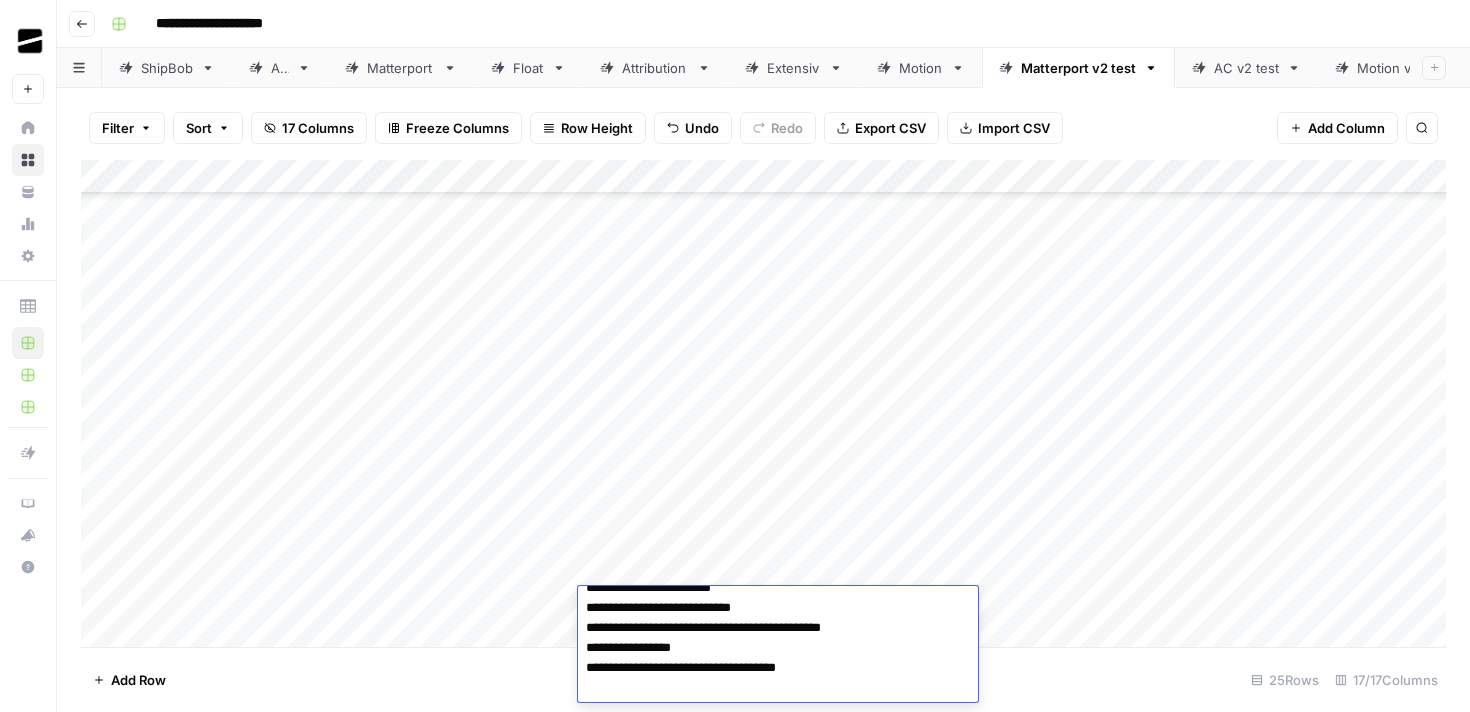 scroll, scrollTop: 158, scrollLeft: 0, axis: vertical 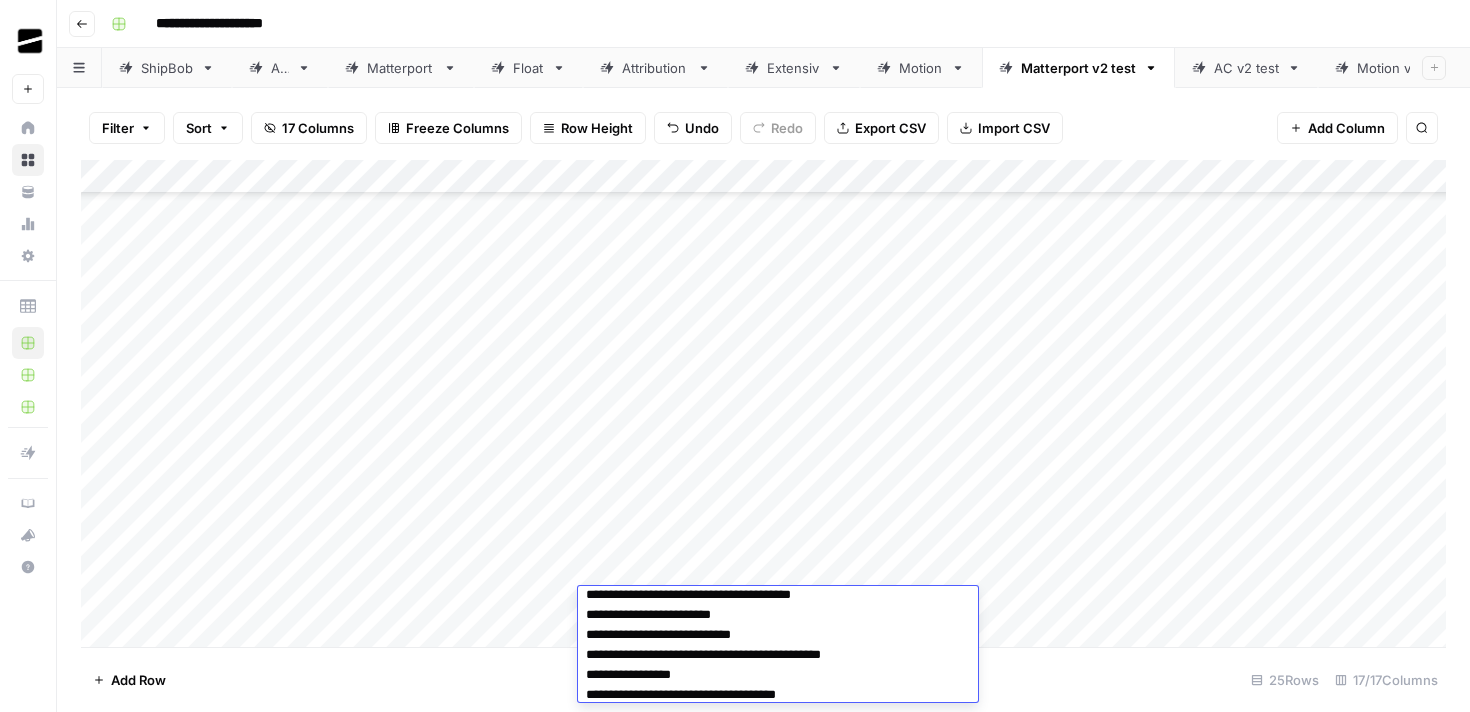 drag, startPoint x: 845, startPoint y: 684, endPoint x: 584, endPoint y: 619, distance: 268.9721 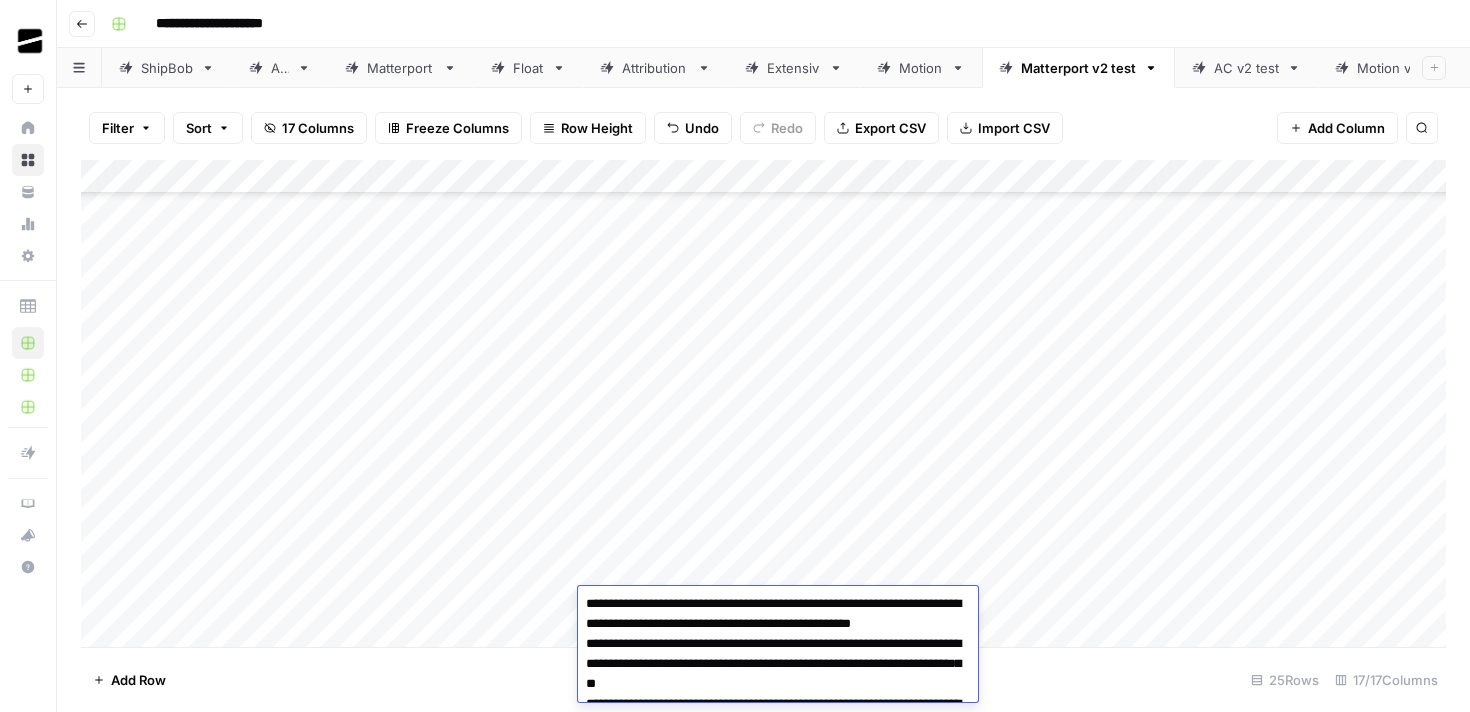 scroll, scrollTop: 126, scrollLeft: 0, axis: vertical 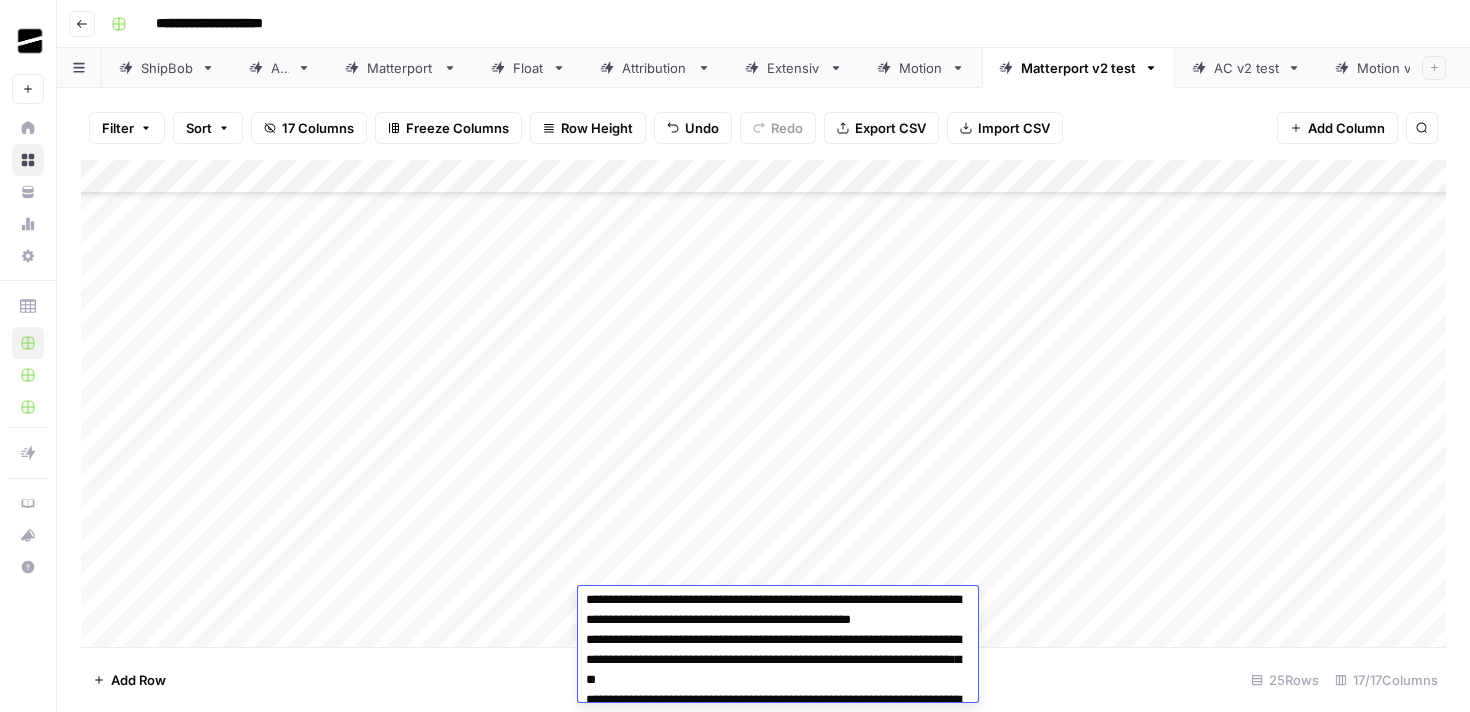click on "**********" at bounding box center (778, 630) 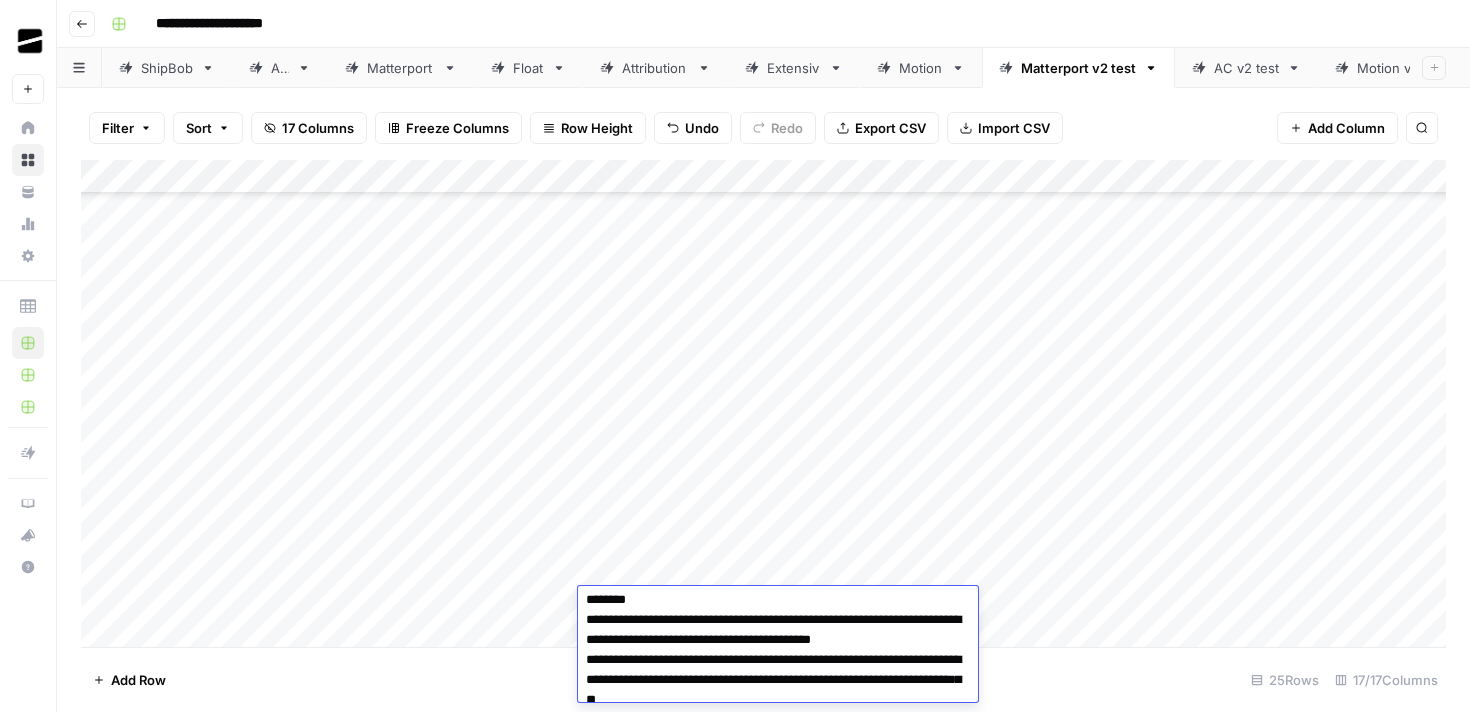 click on "**********" at bounding box center (778, 630) 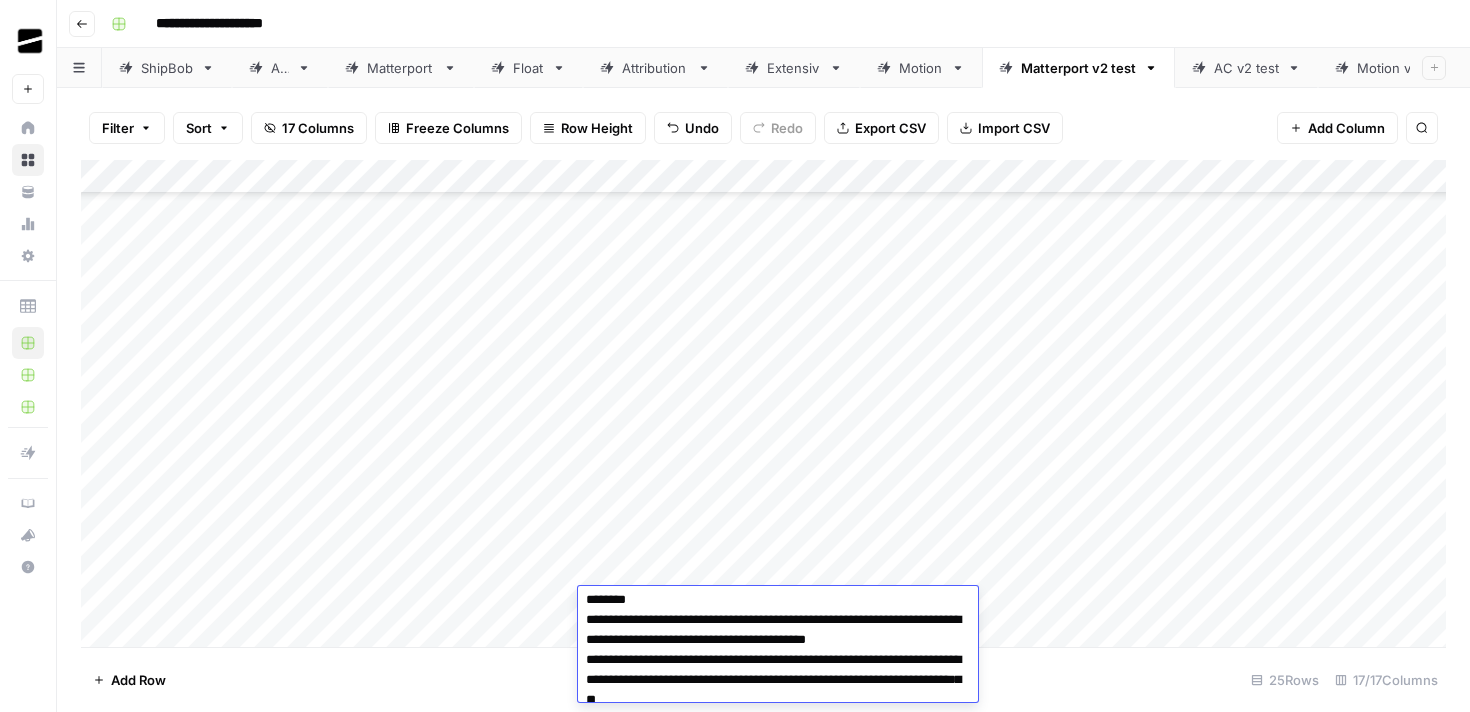 scroll, scrollTop: 171, scrollLeft: 0, axis: vertical 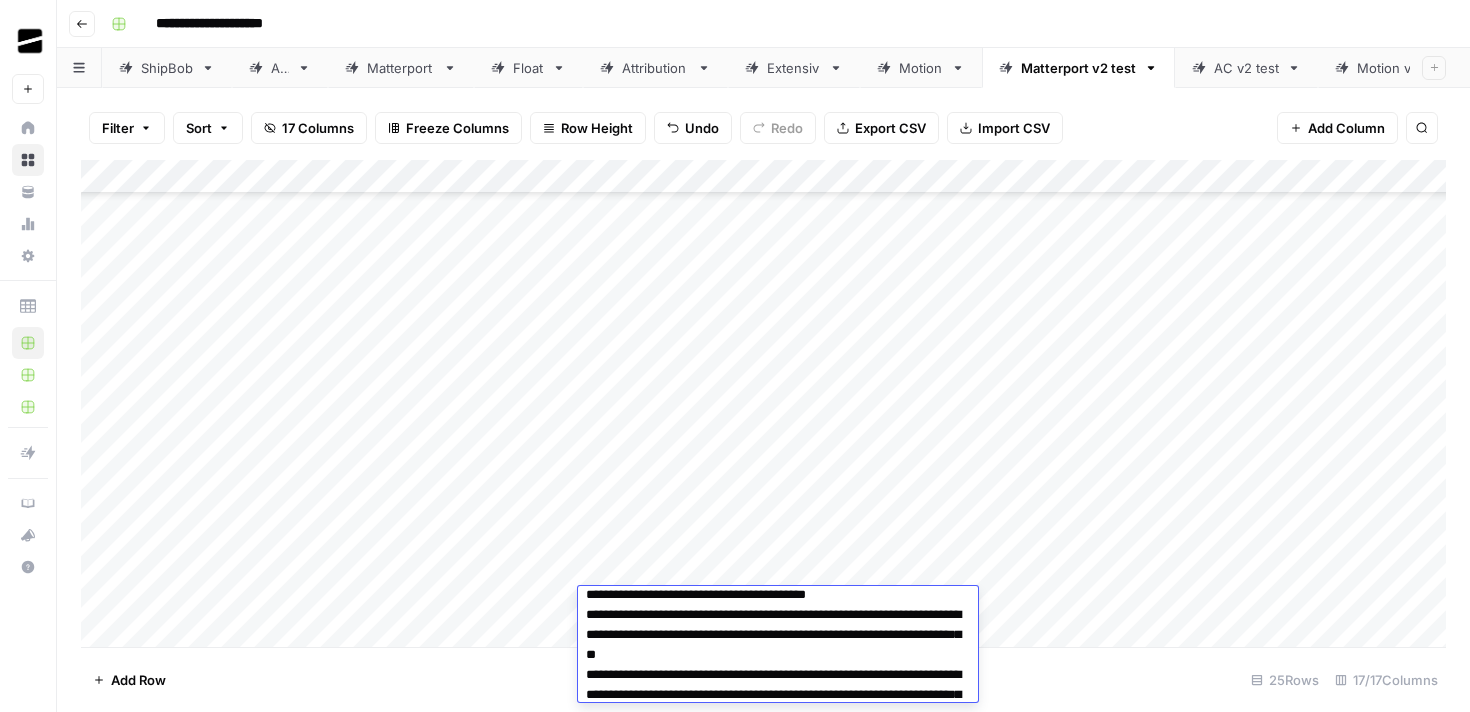 click on "**********" at bounding box center (778, 585) 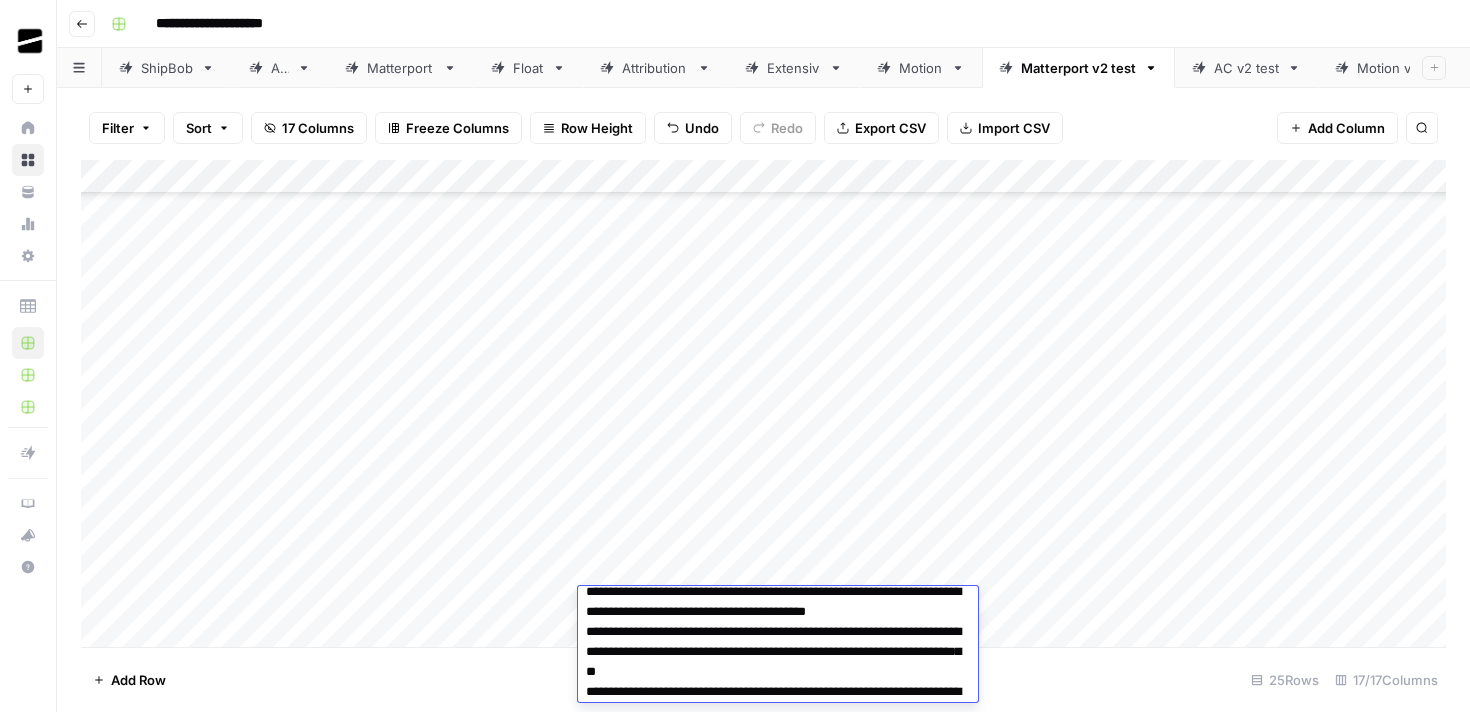 click on "**********" at bounding box center [778, 602] 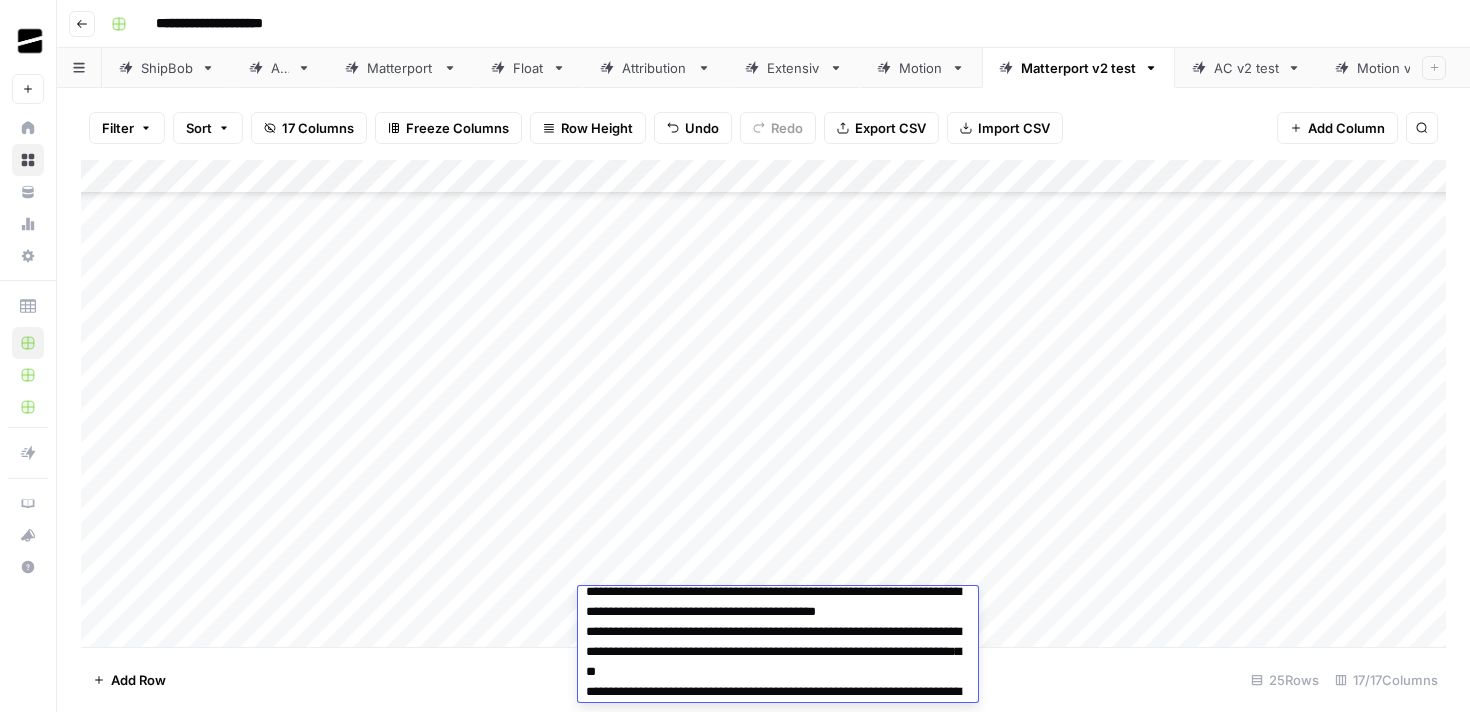 click on "**********" at bounding box center (778, 602) 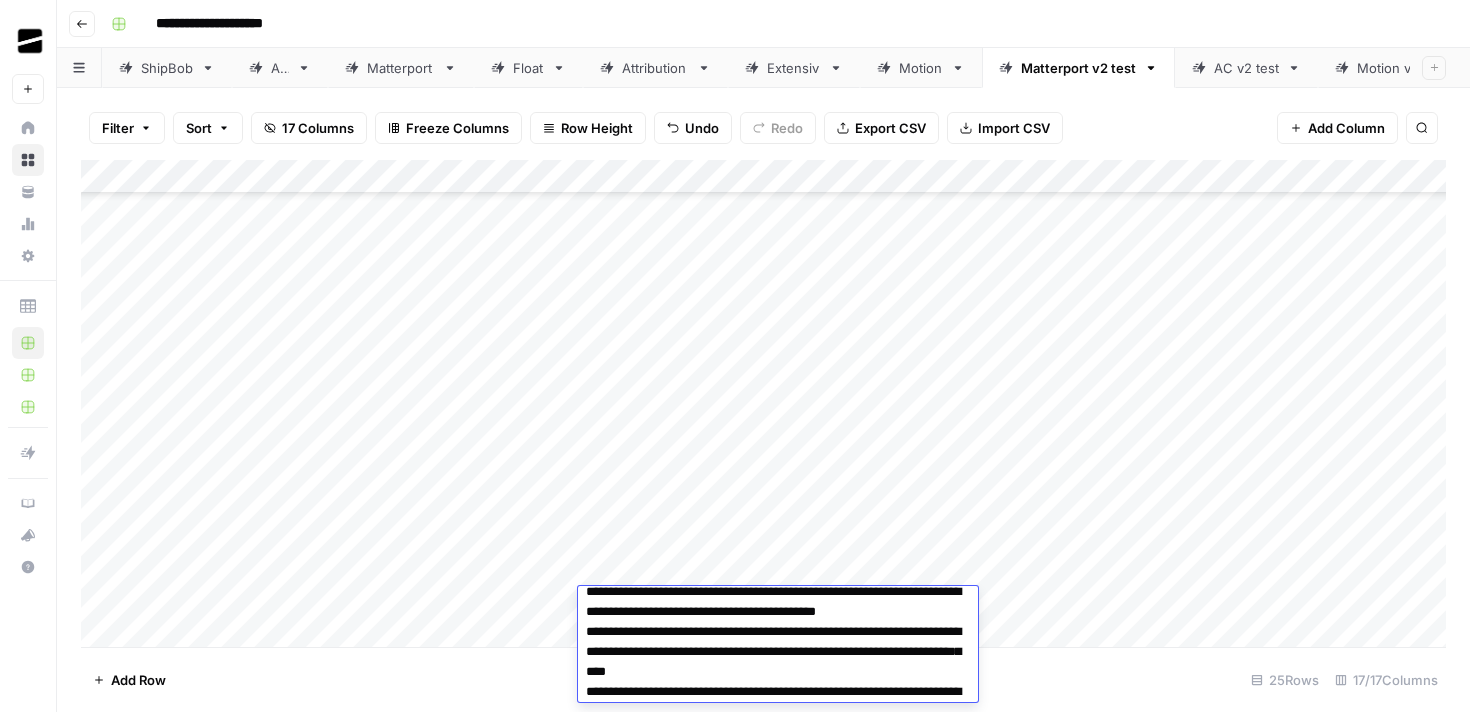click on "**********" at bounding box center (778, 602) 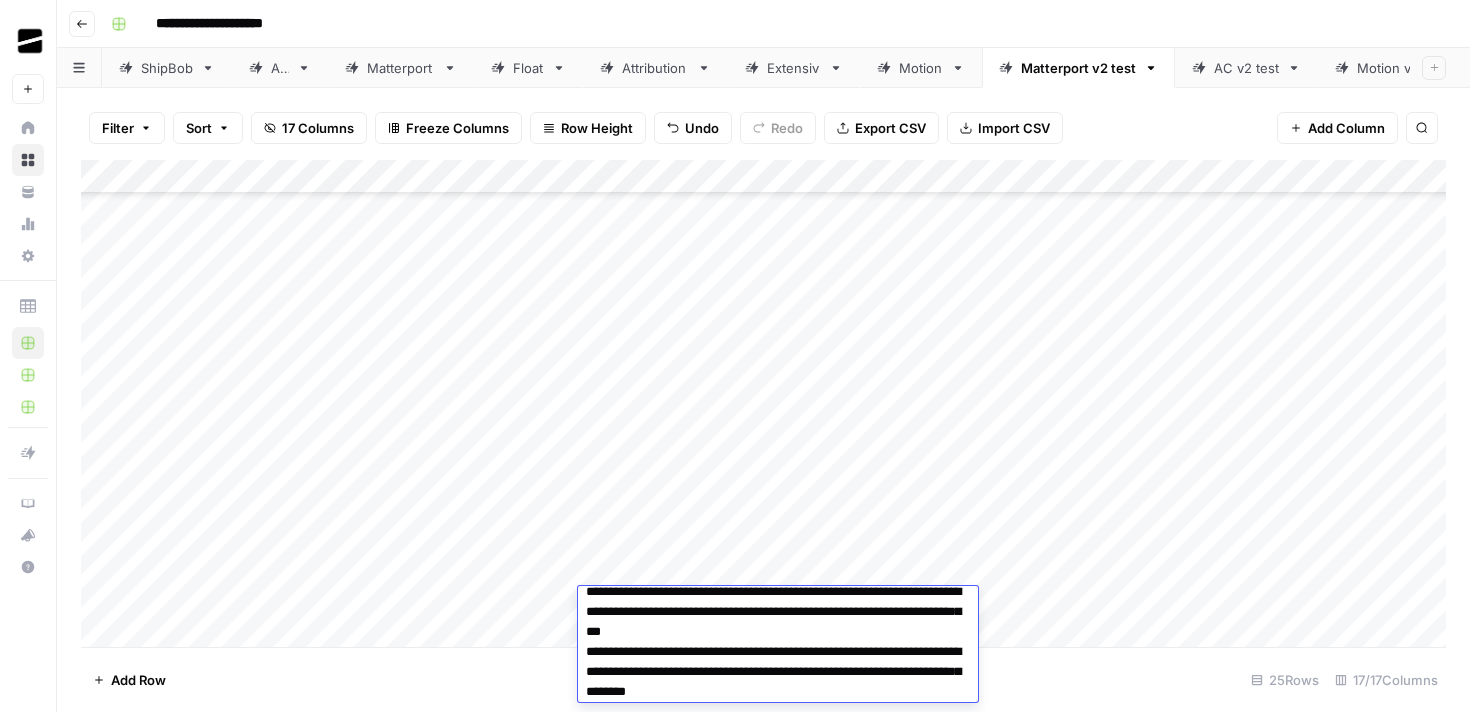scroll, scrollTop: 212, scrollLeft: 0, axis: vertical 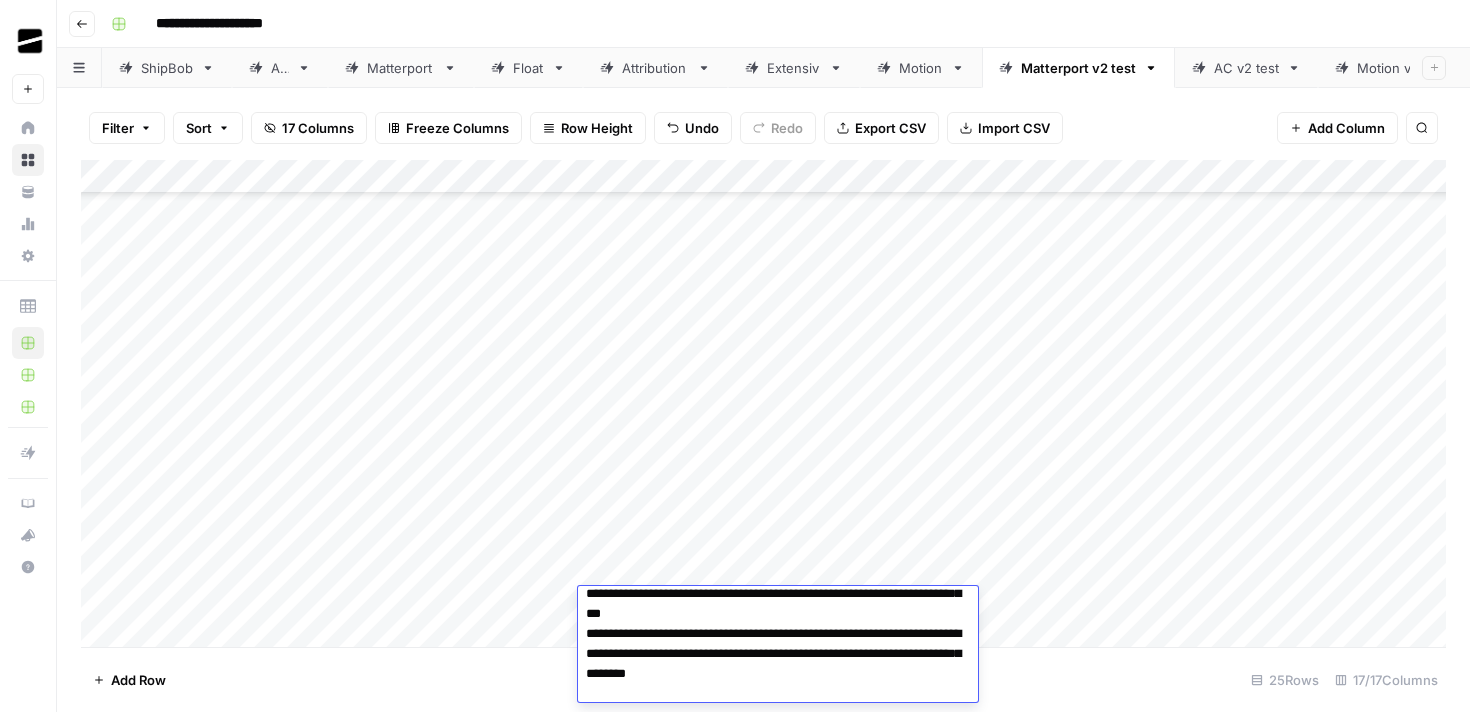 click on "**********" at bounding box center [778, 544] 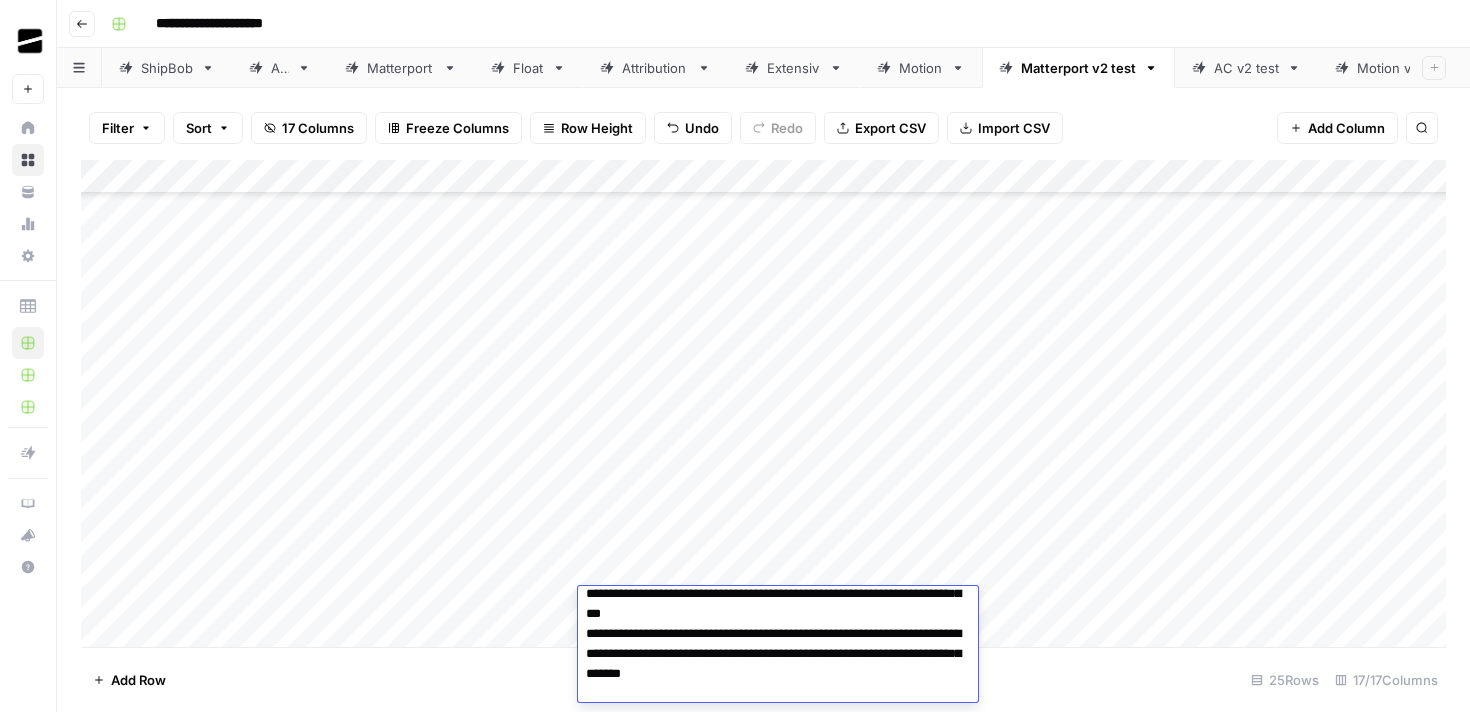 click on "**********" at bounding box center (778, 544) 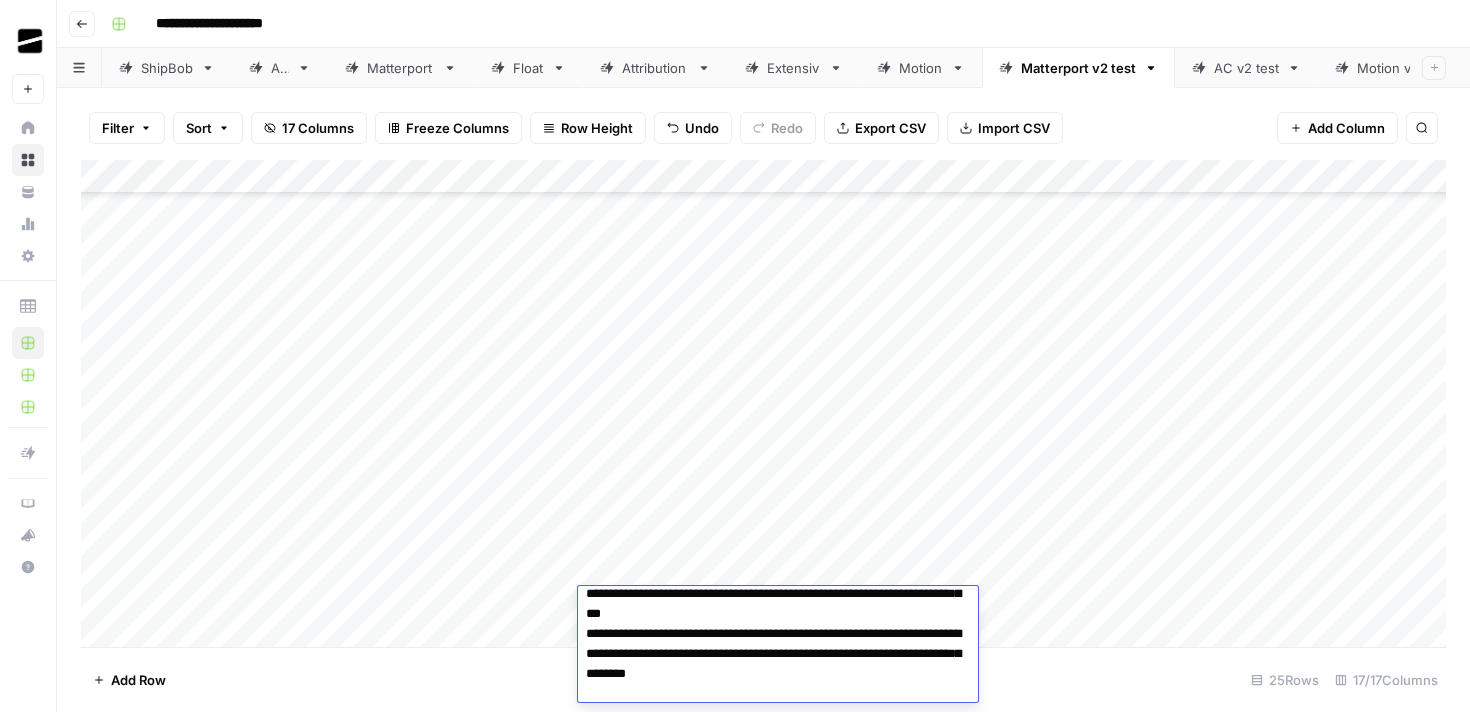 type on "**********" 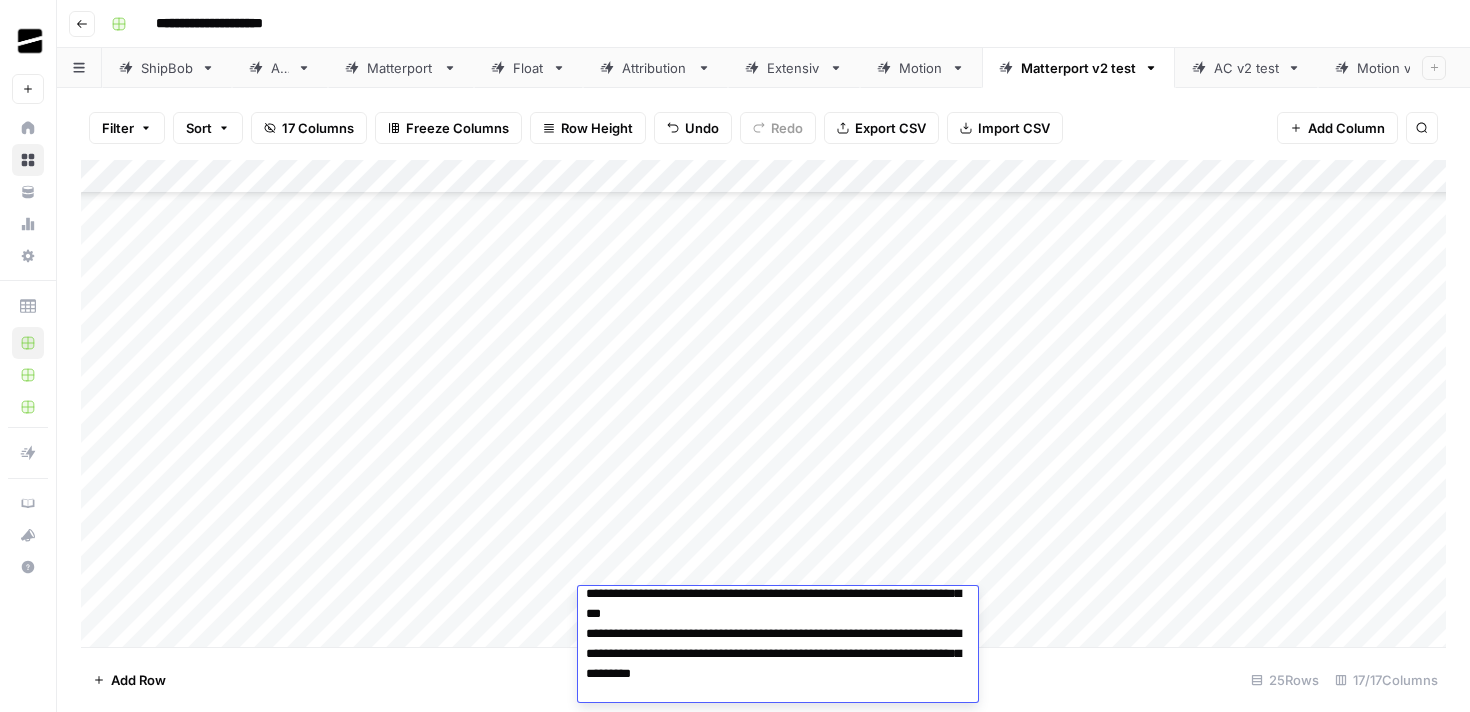 scroll, scrollTop: 218, scrollLeft: 0, axis: vertical 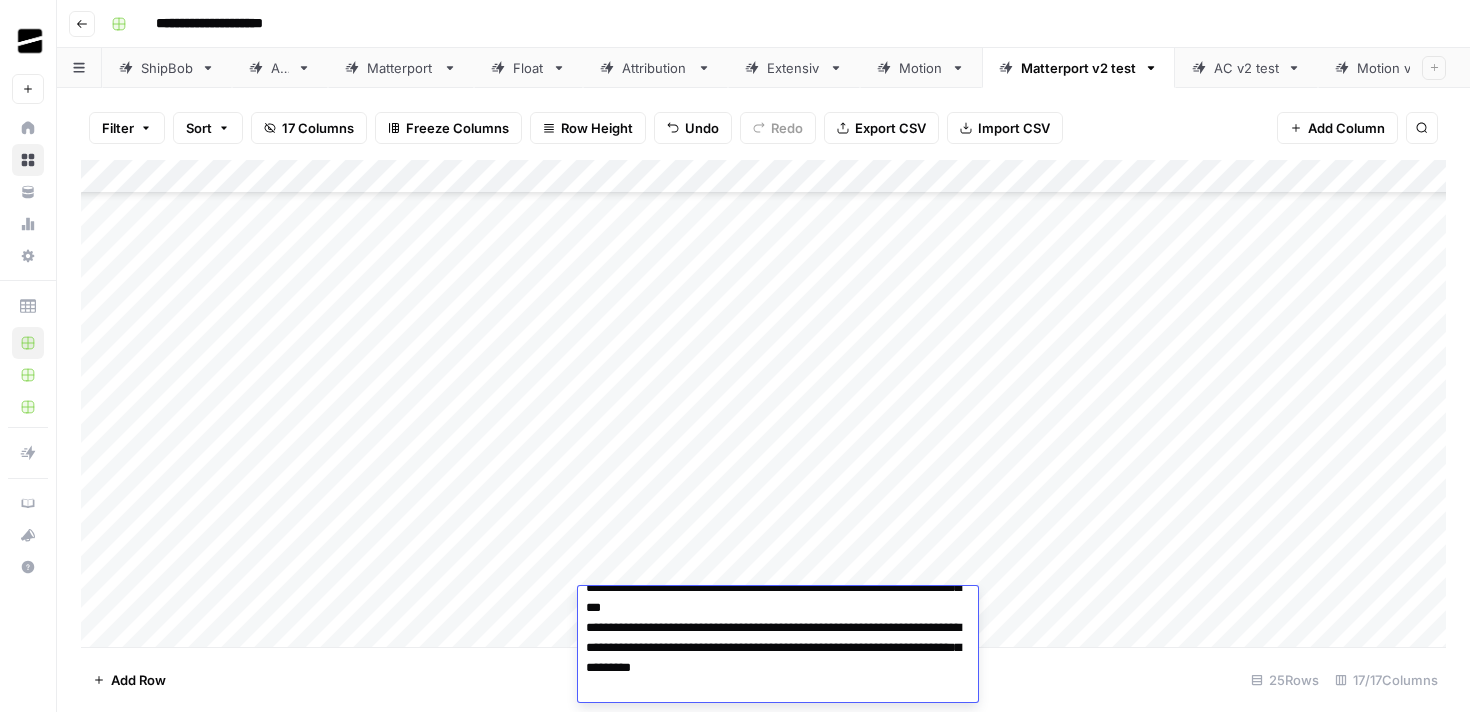 click on "Add Row 25  Rows 17/17  Columns" at bounding box center (763, 679) 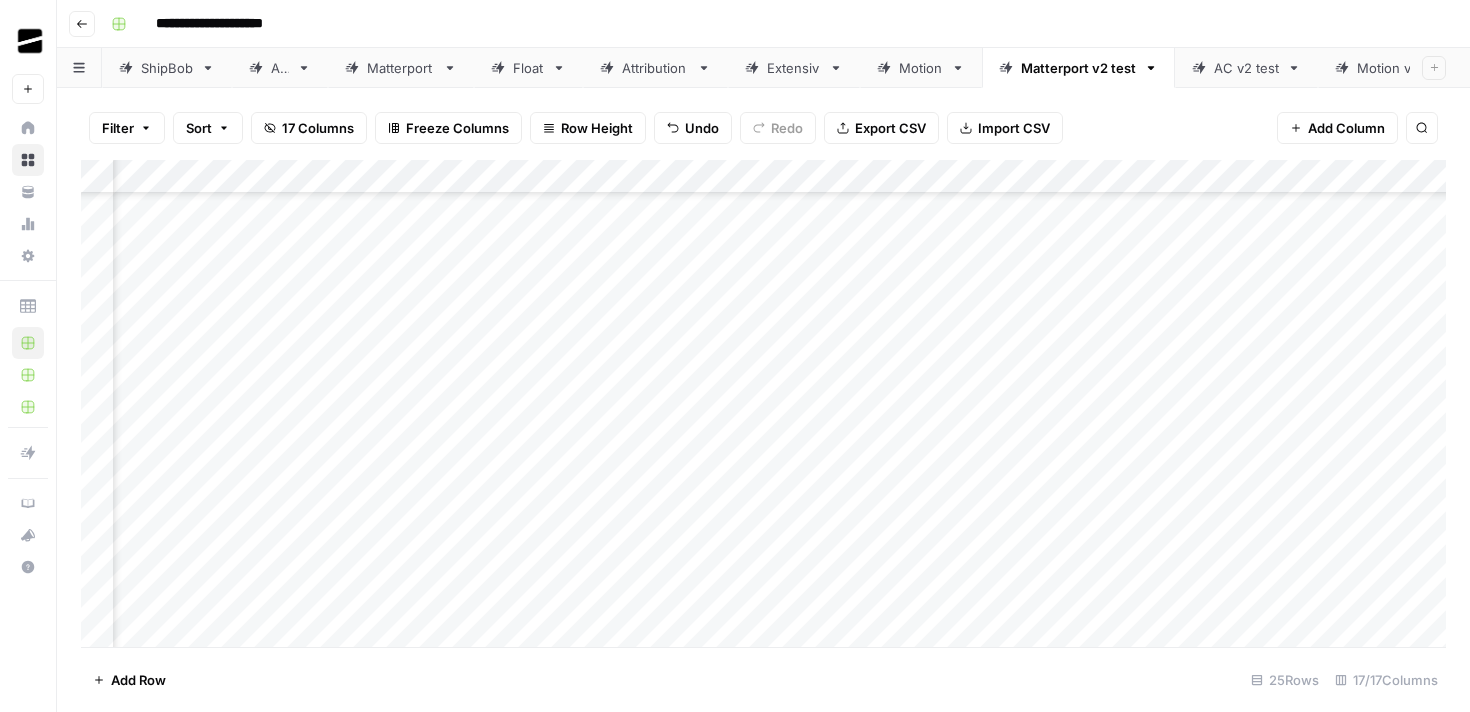 scroll, scrollTop: 421, scrollLeft: 676, axis: both 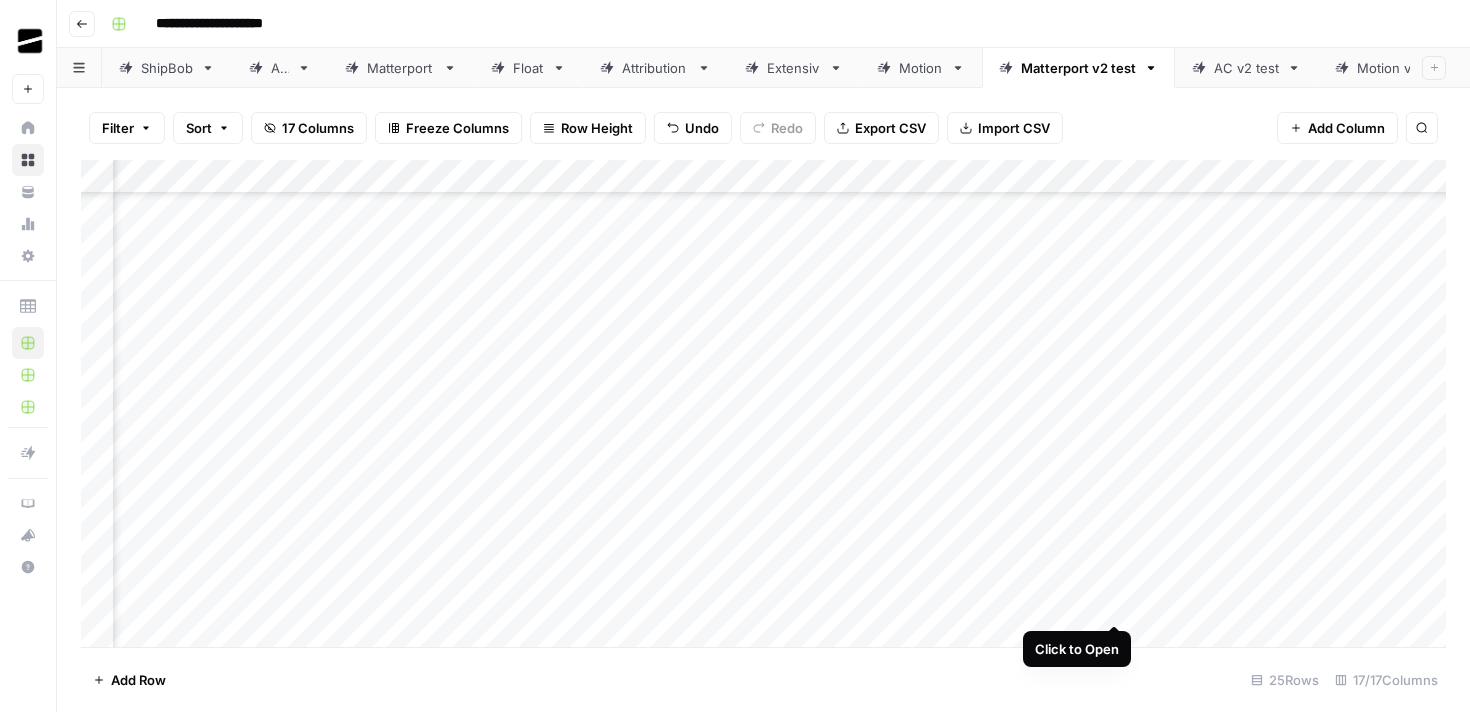 click on "Add Column" at bounding box center (763, 403) 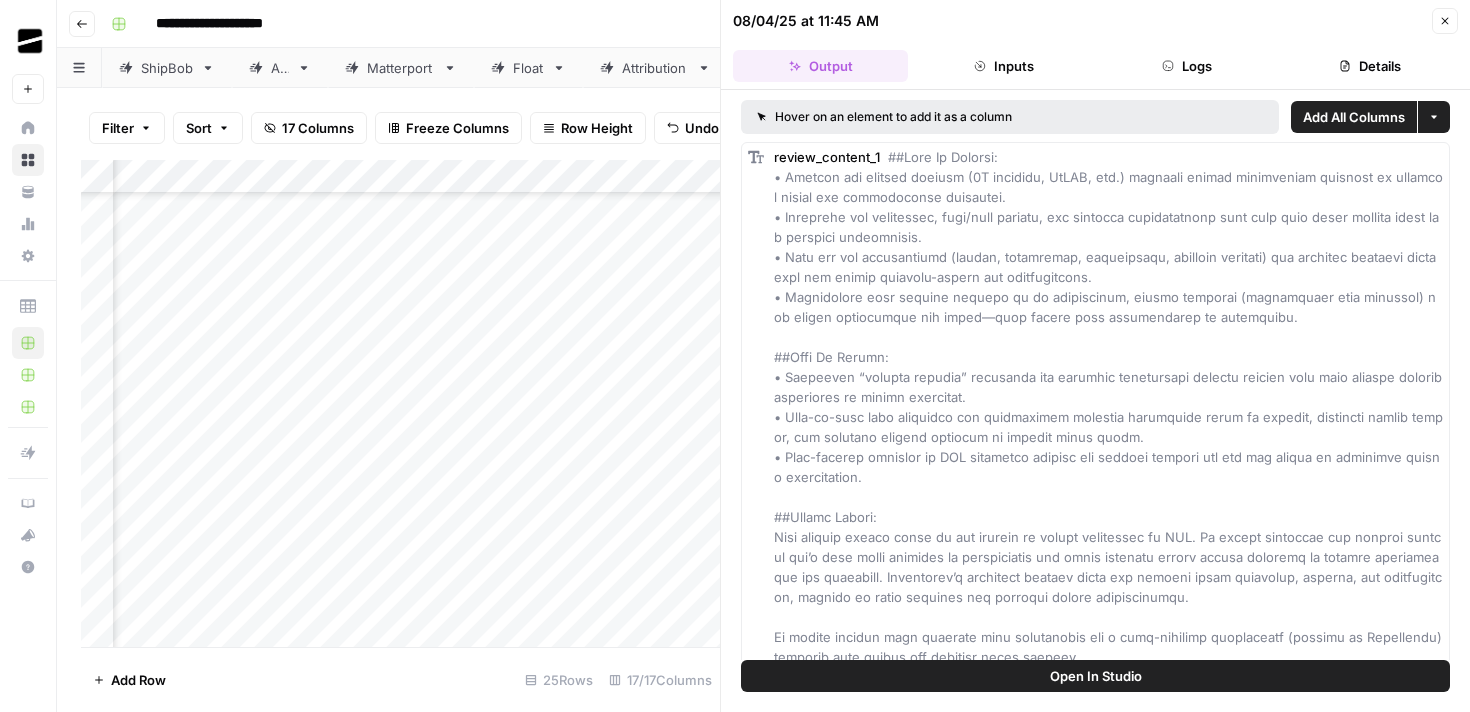 click on "Open In Studio" at bounding box center [1096, 676] 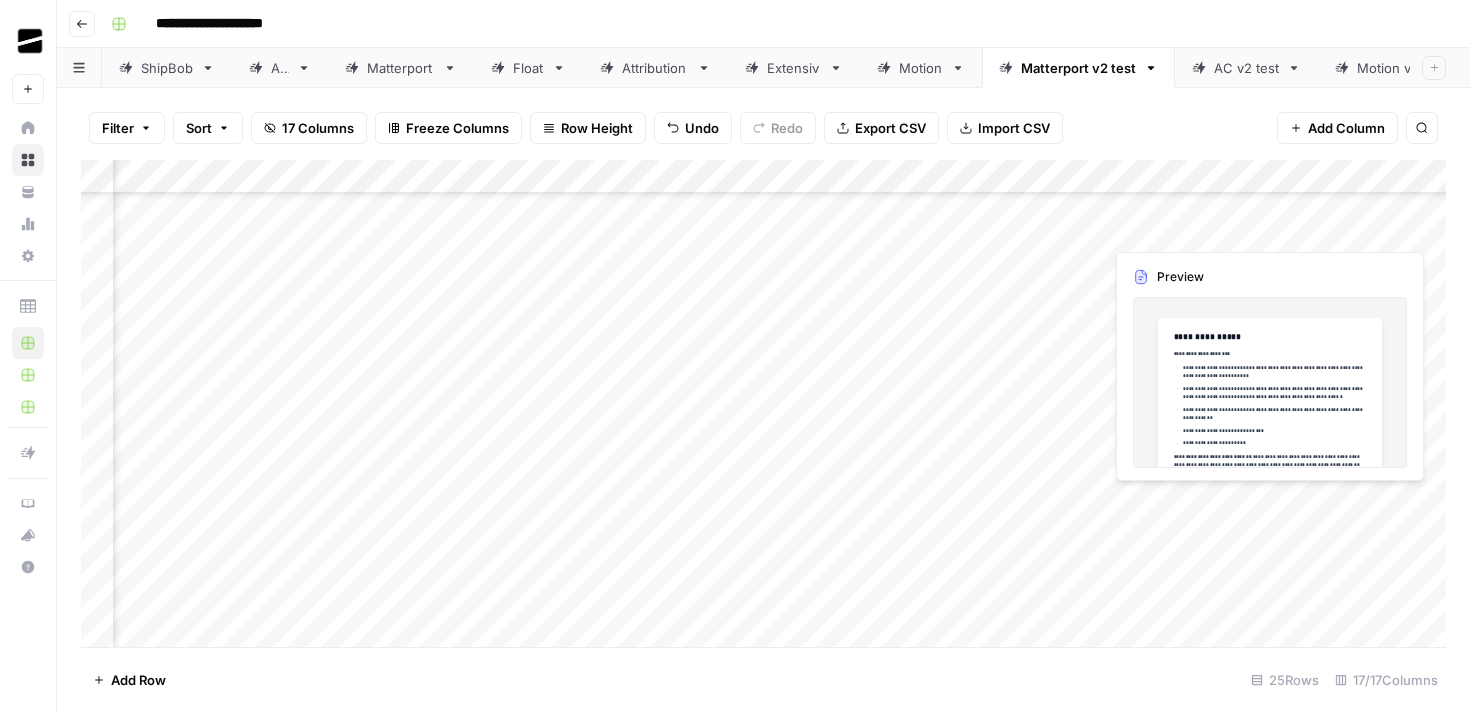 scroll, scrollTop: 419, scrollLeft: 1782, axis: both 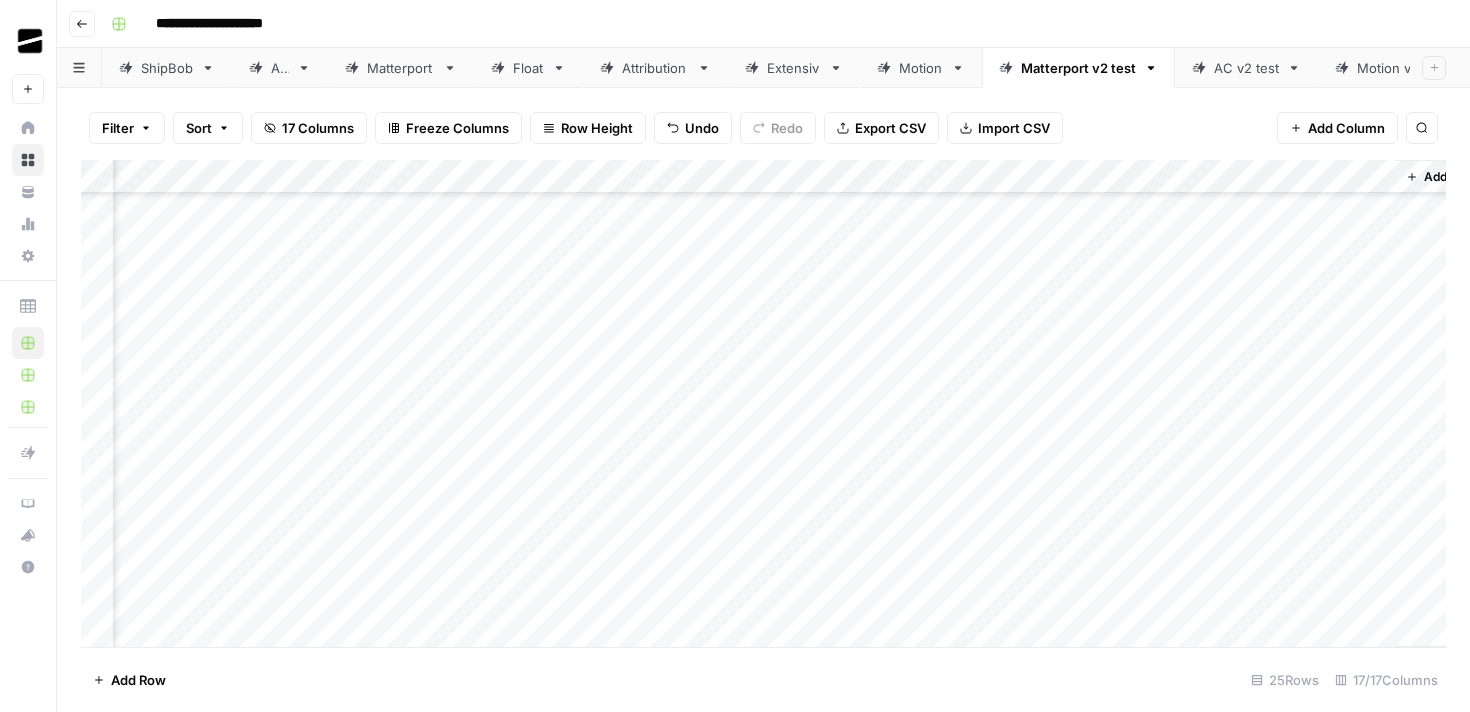click on "Add Column" at bounding box center [763, 403] 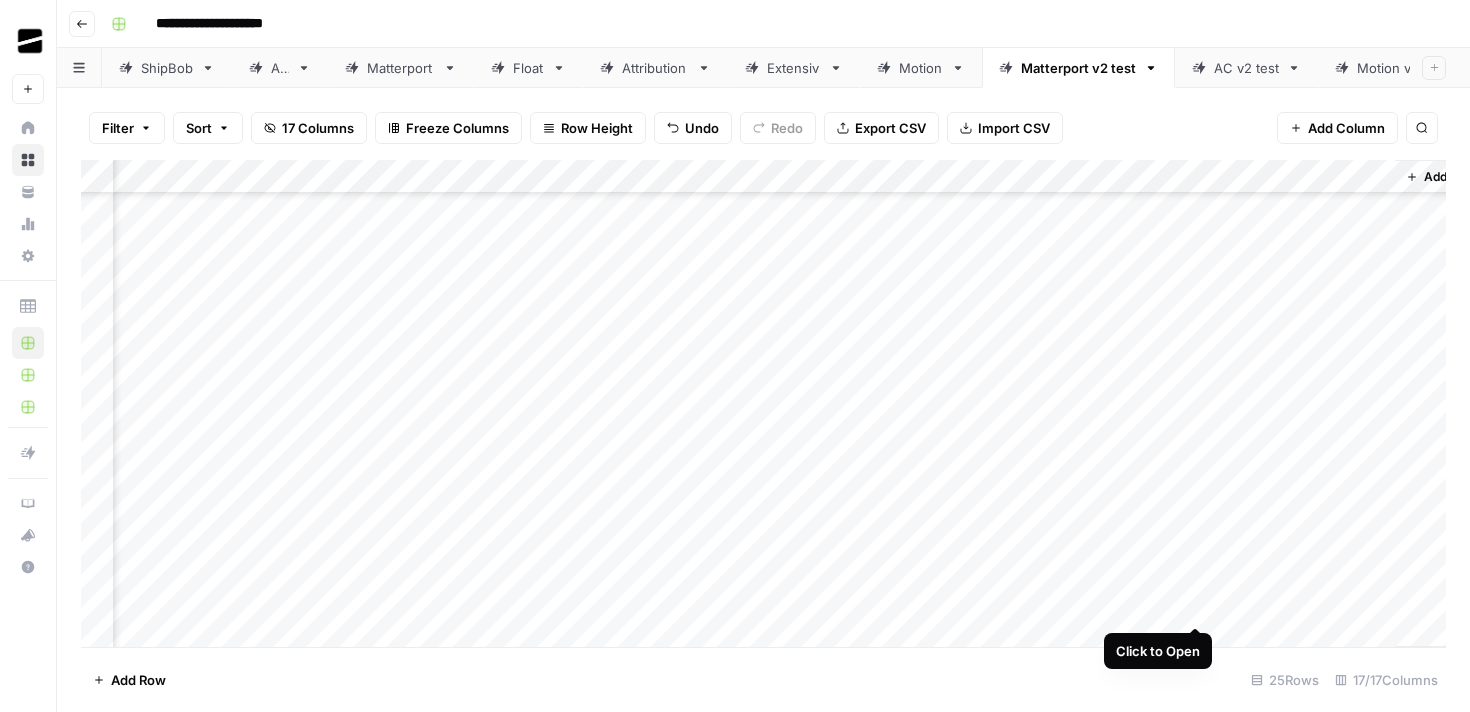 click on "Add Column" at bounding box center [763, 403] 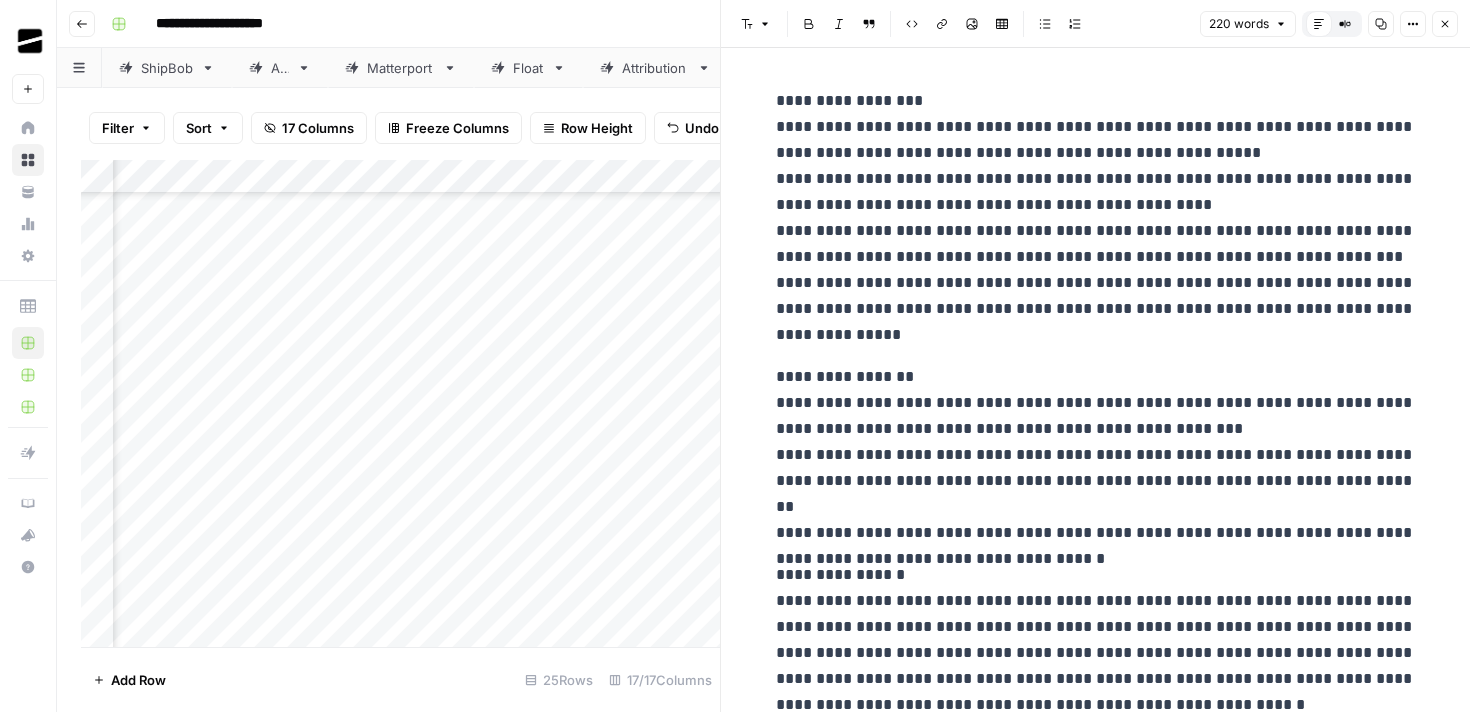 click on "**********" at bounding box center (1096, 218) 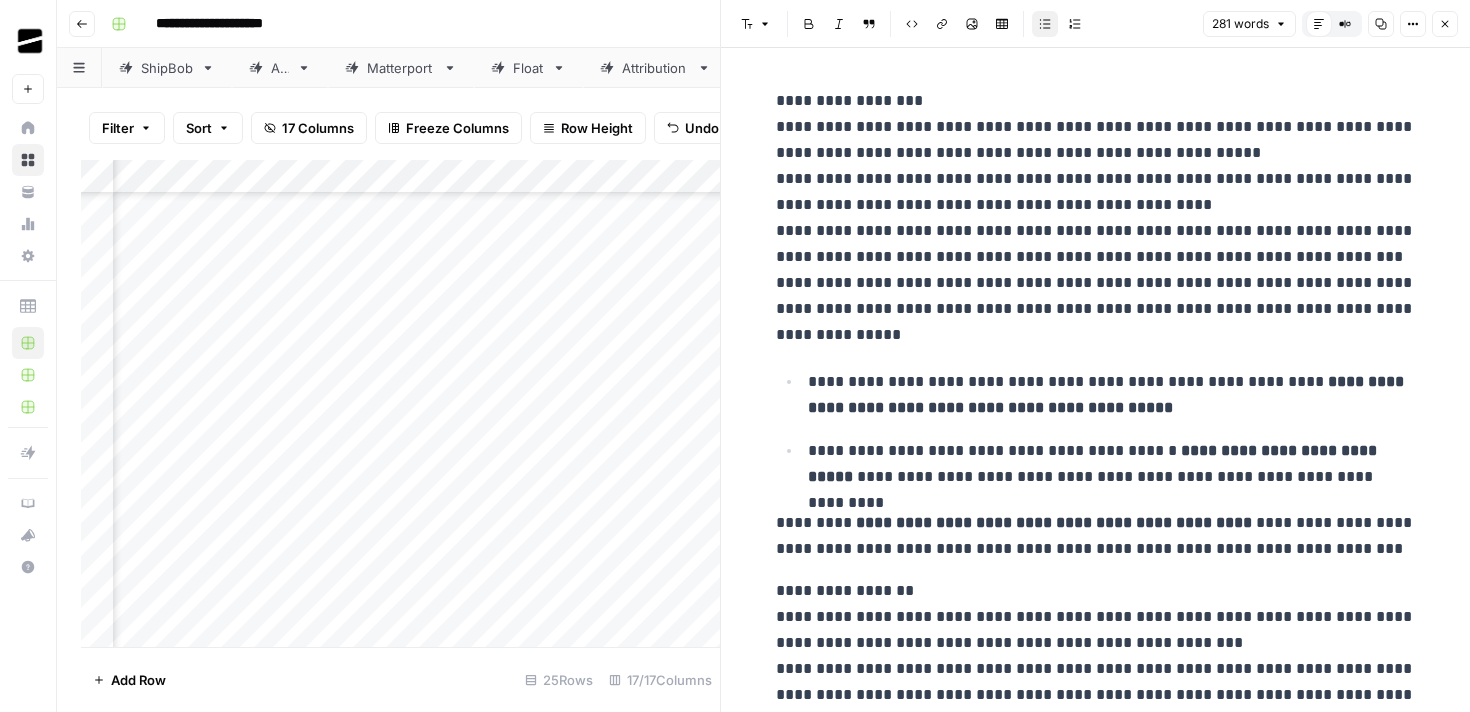 drag, startPoint x: 849, startPoint y: 379, endPoint x: 721, endPoint y: 379, distance: 128 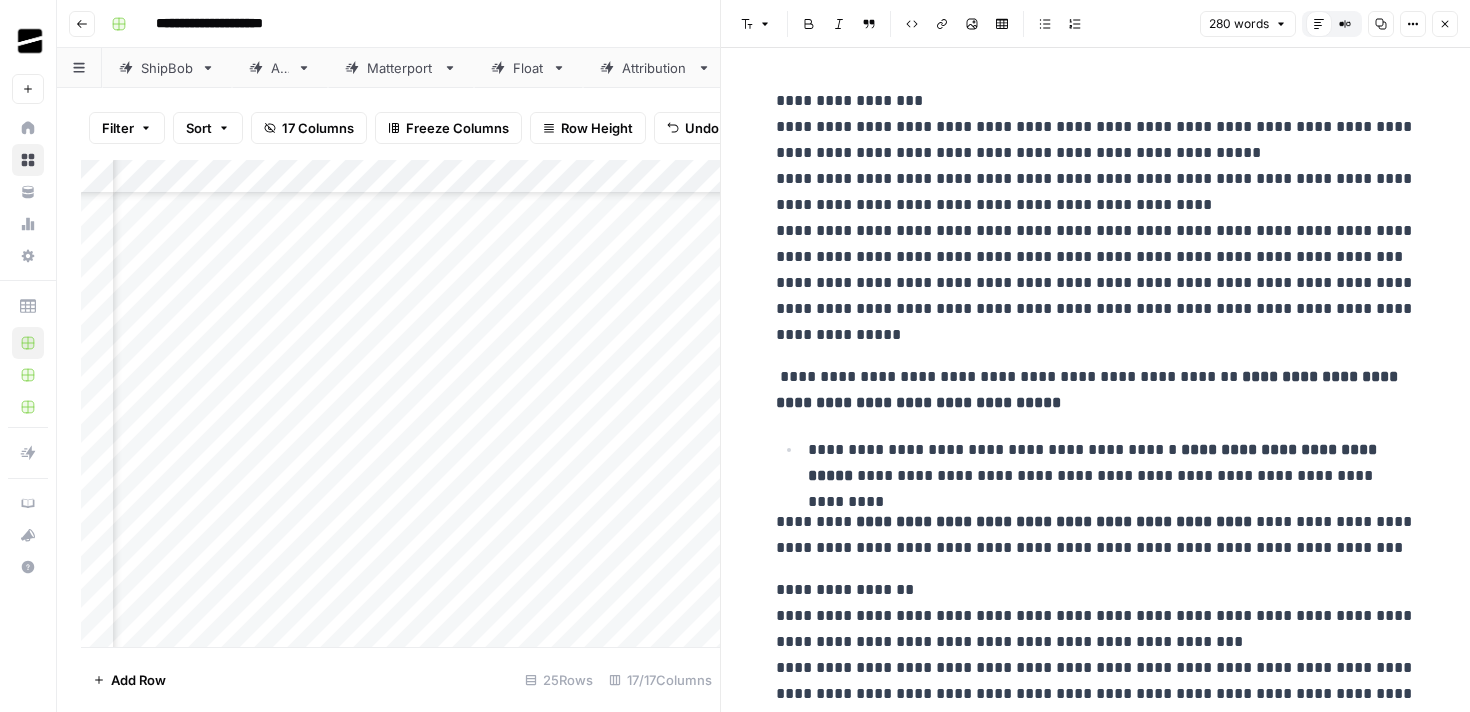 type 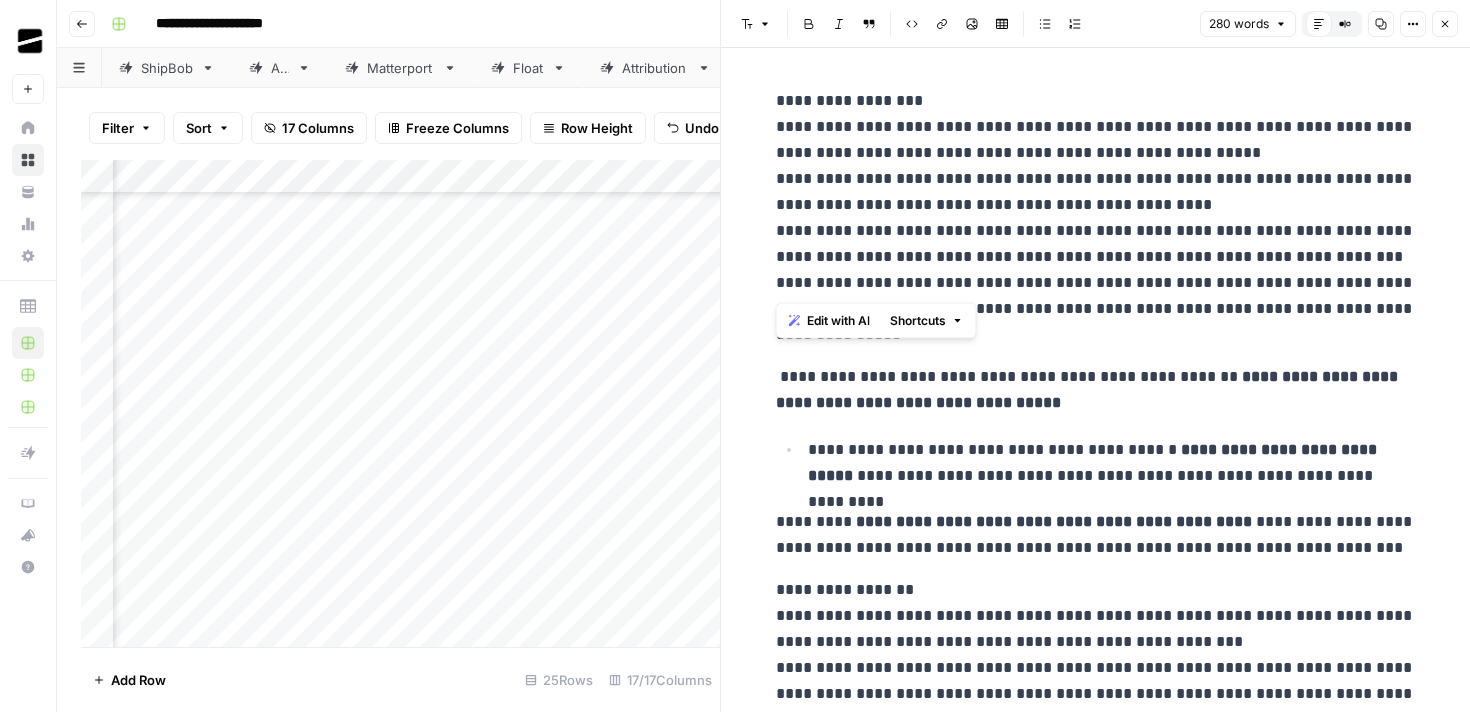 drag, startPoint x: 813, startPoint y: 279, endPoint x: 775, endPoint y: 279, distance: 38 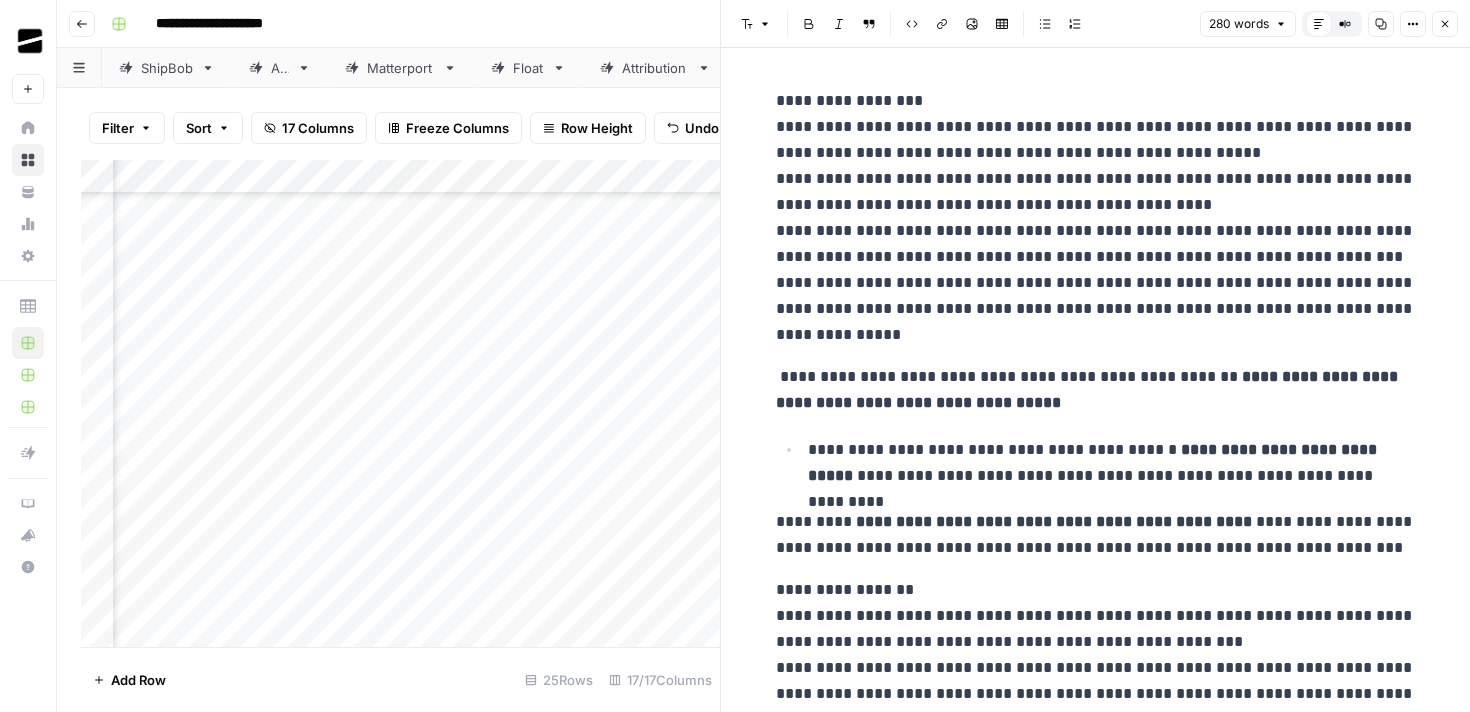 click on "**********" at bounding box center (1096, 390) 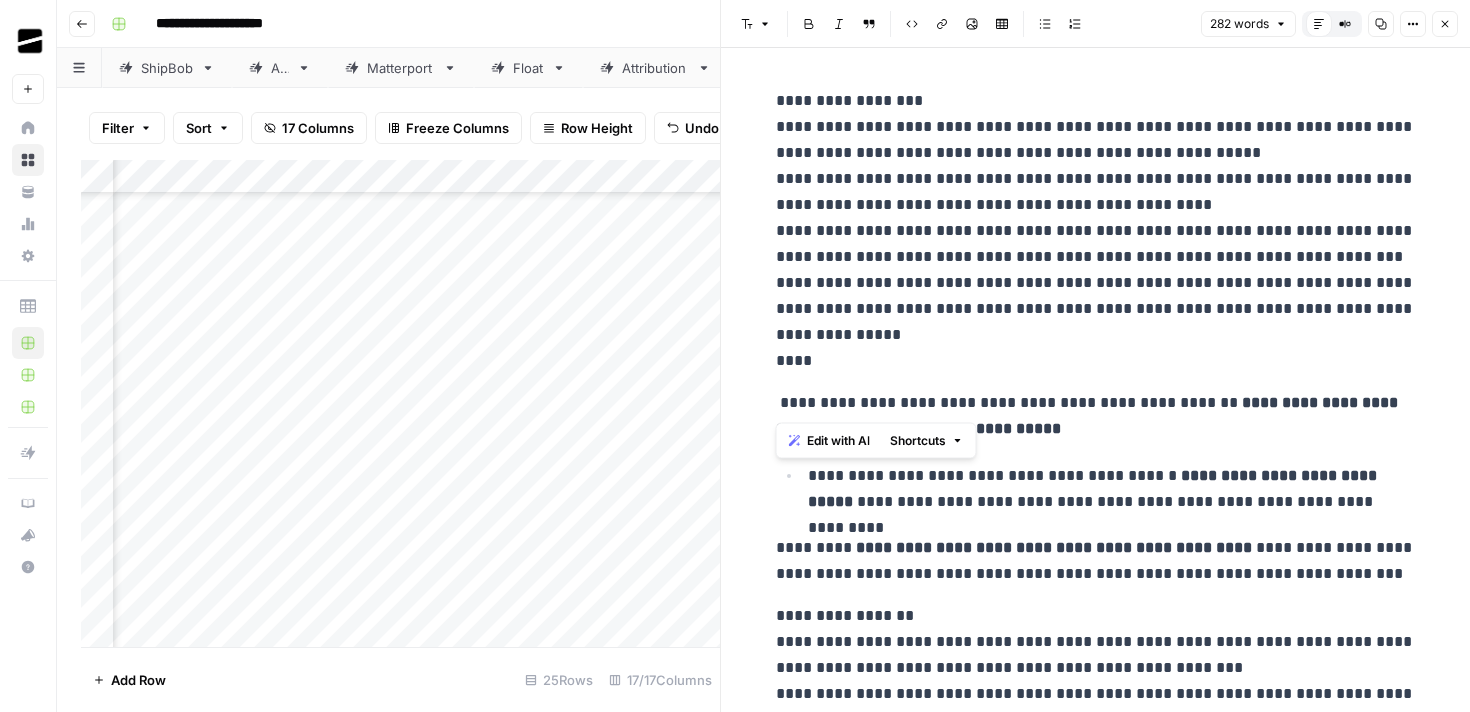 drag, startPoint x: 787, startPoint y: 400, endPoint x: 768, endPoint y: 393, distance: 20.248457 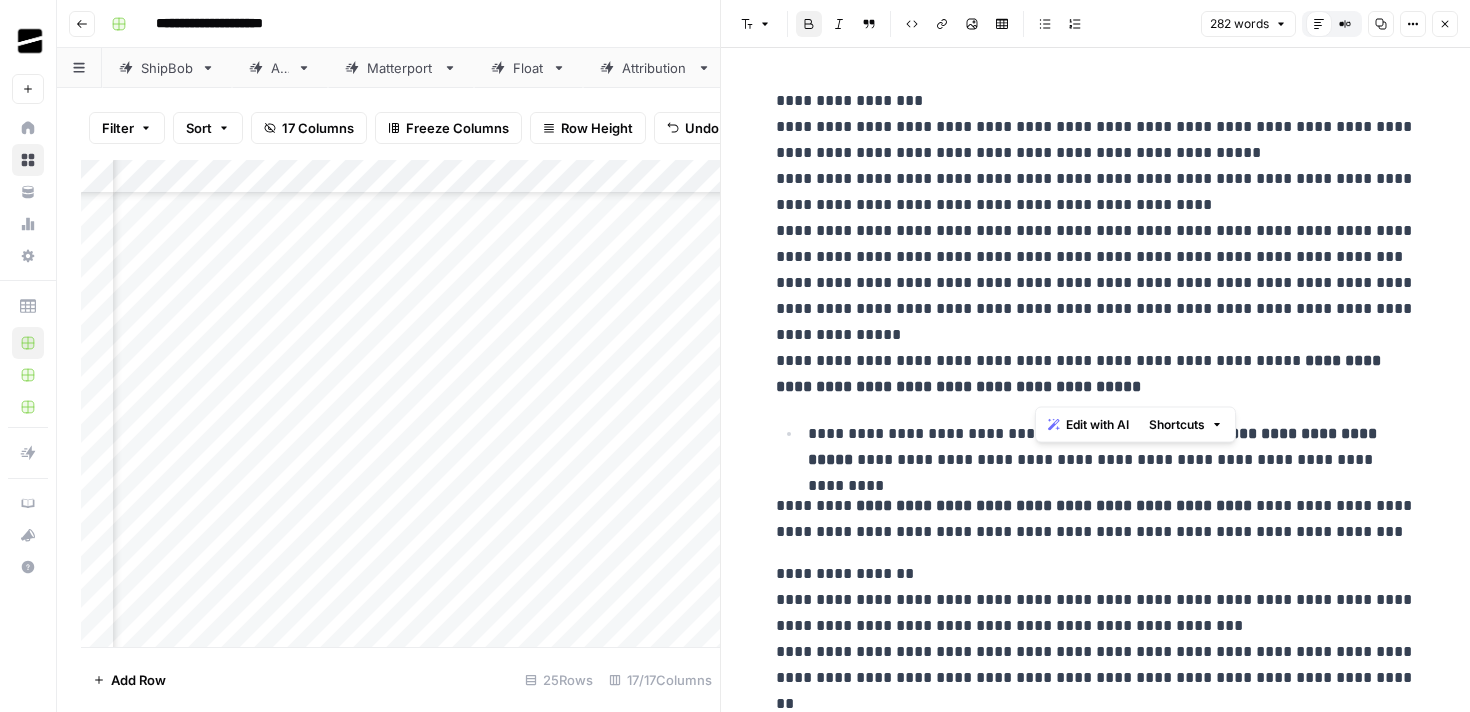drag, startPoint x: 1072, startPoint y: 381, endPoint x: 1246, endPoint y: 363, distance: 174.92856 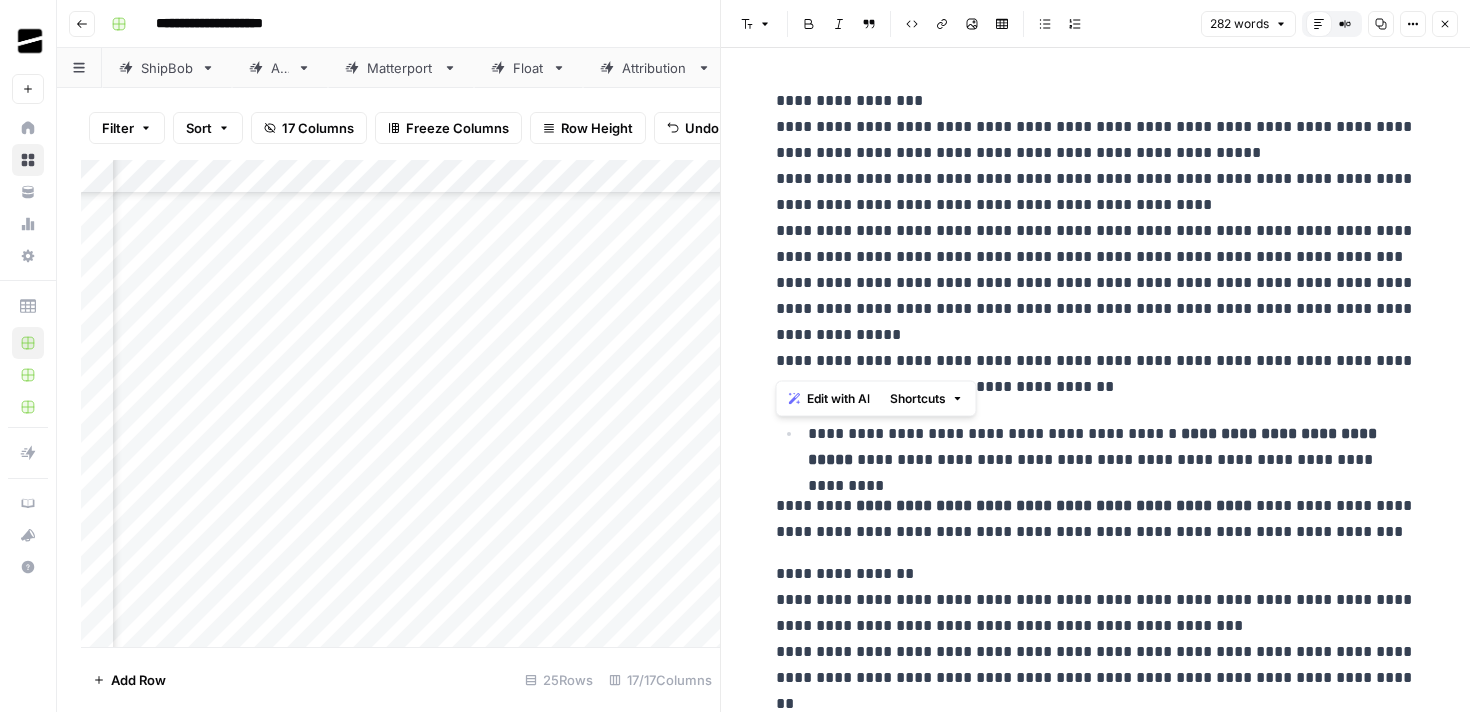 drag, startPoint x: 807, startPoint y: 358, endPoint x: 769, endPoint y: 358, distance: 38 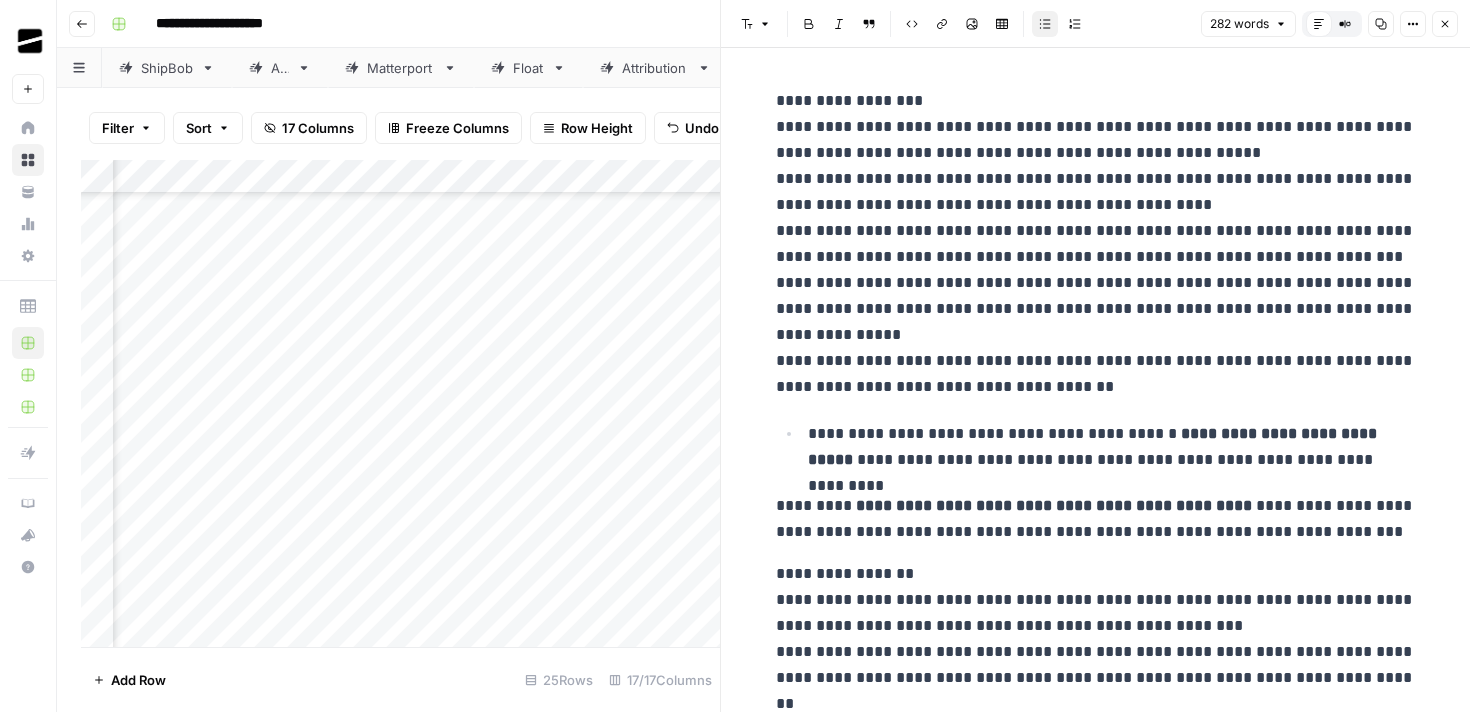 drag, startPoint x: 818, startPoint y: 436, endPoint x: 761, endPoint y: 436, distance: 57 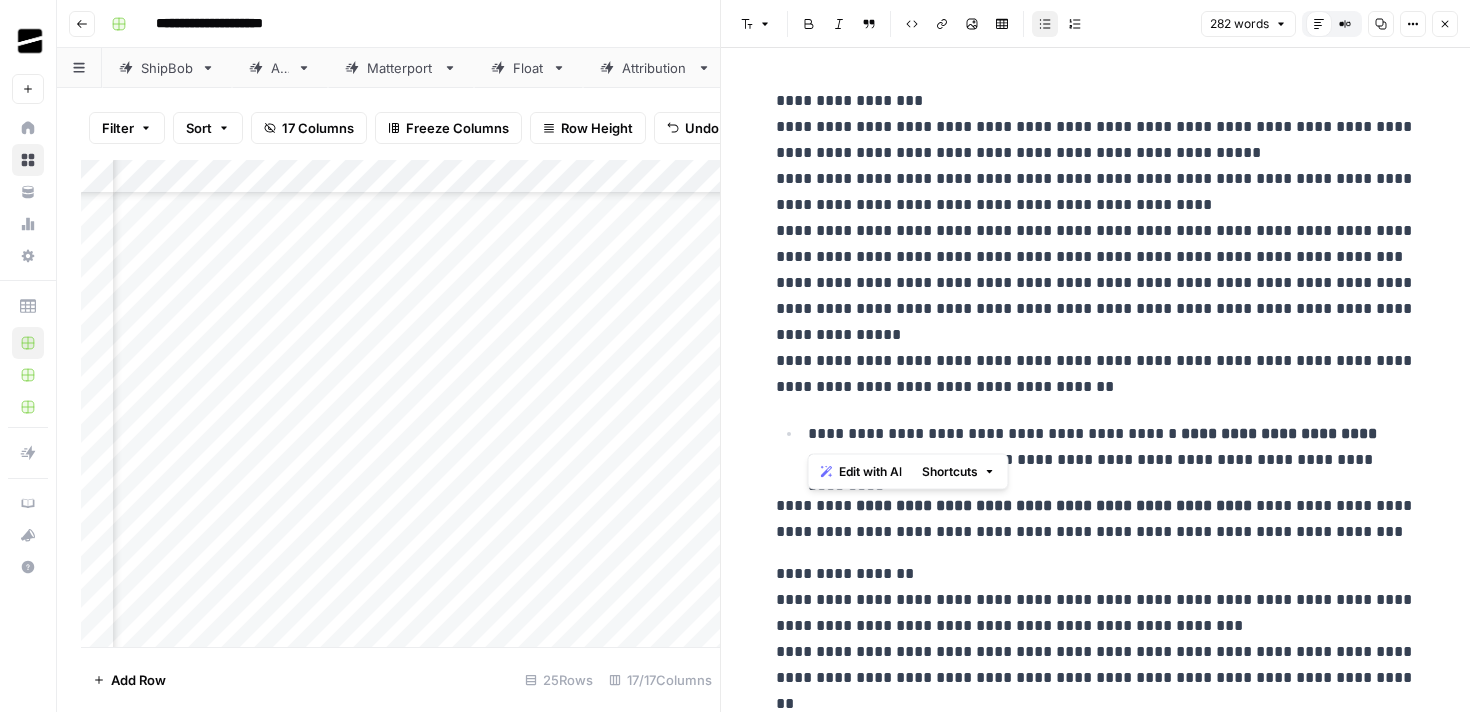 click on "**********" at bounding box center (1096, 244) 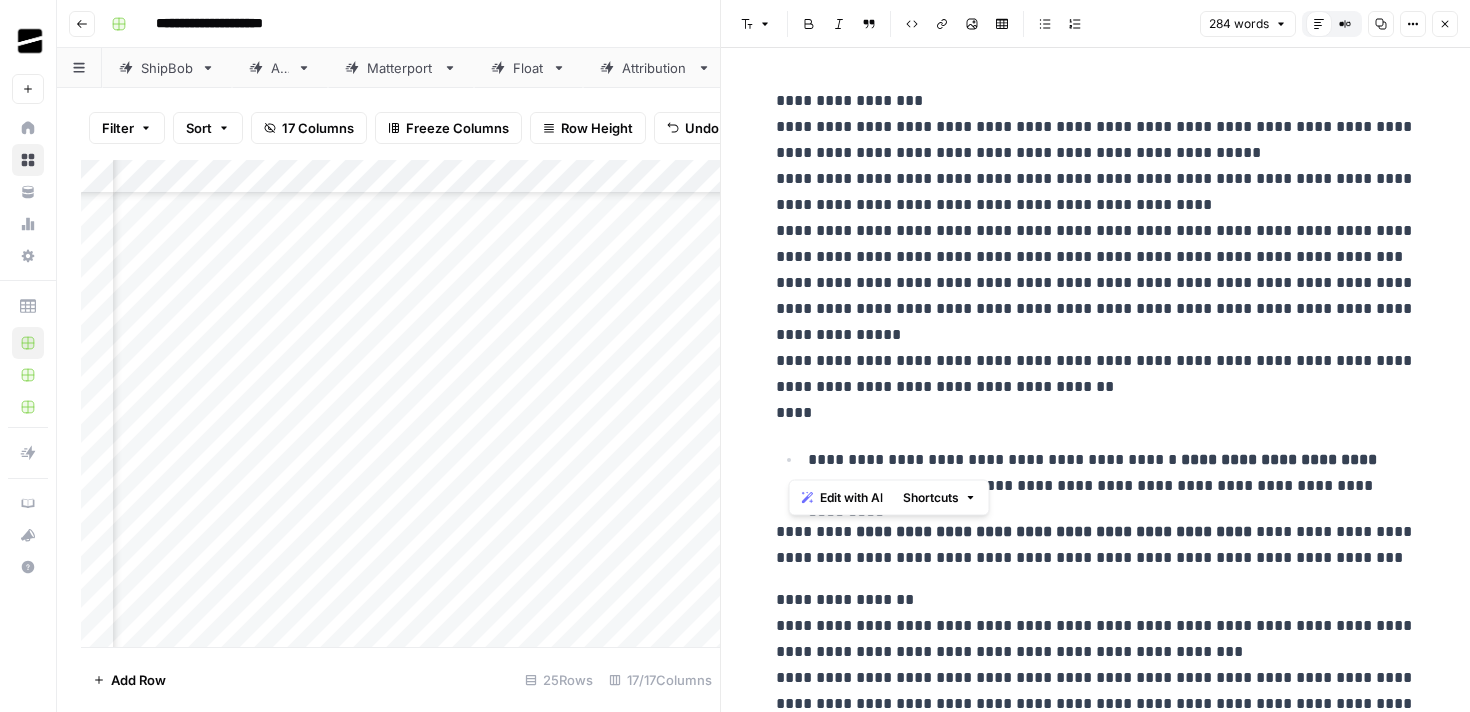 drag, startPoint x: 824, startPoint y: 459, endPoint x: 790, endPoint y: 407, distance: 62.1289 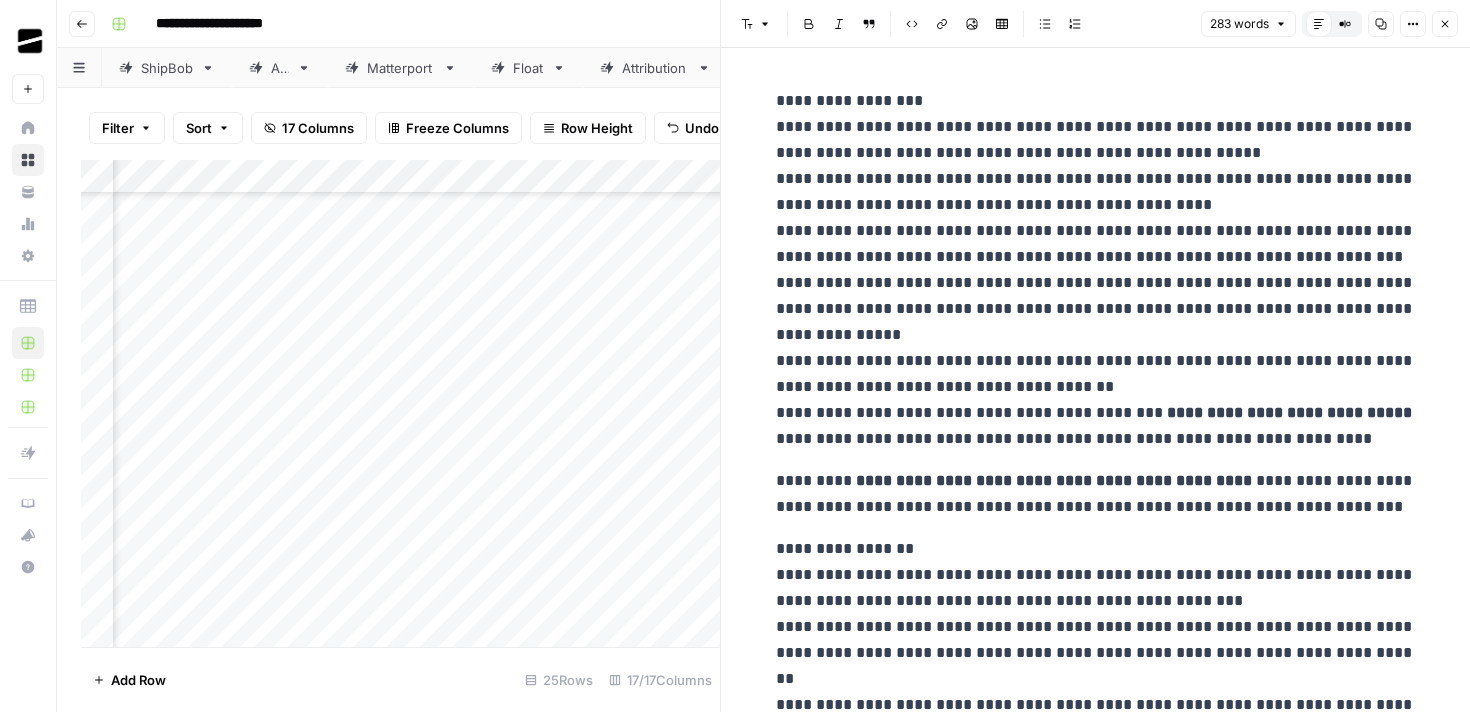 click on "**********" at bounding box center (1096, 270) 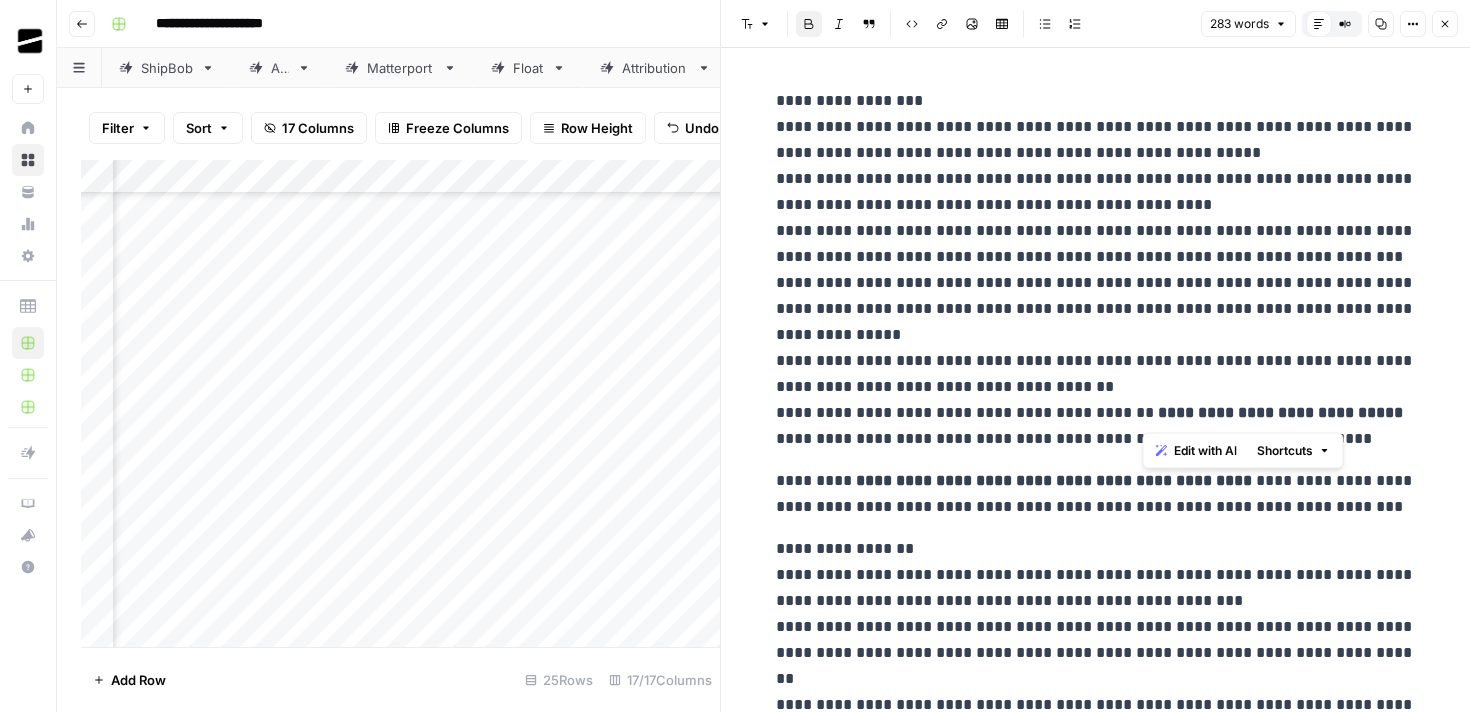 drag, startPoint x: 1375, startPoint y: 412, endPoint x: 1145, endPoint y: 409, distance: 230.01956 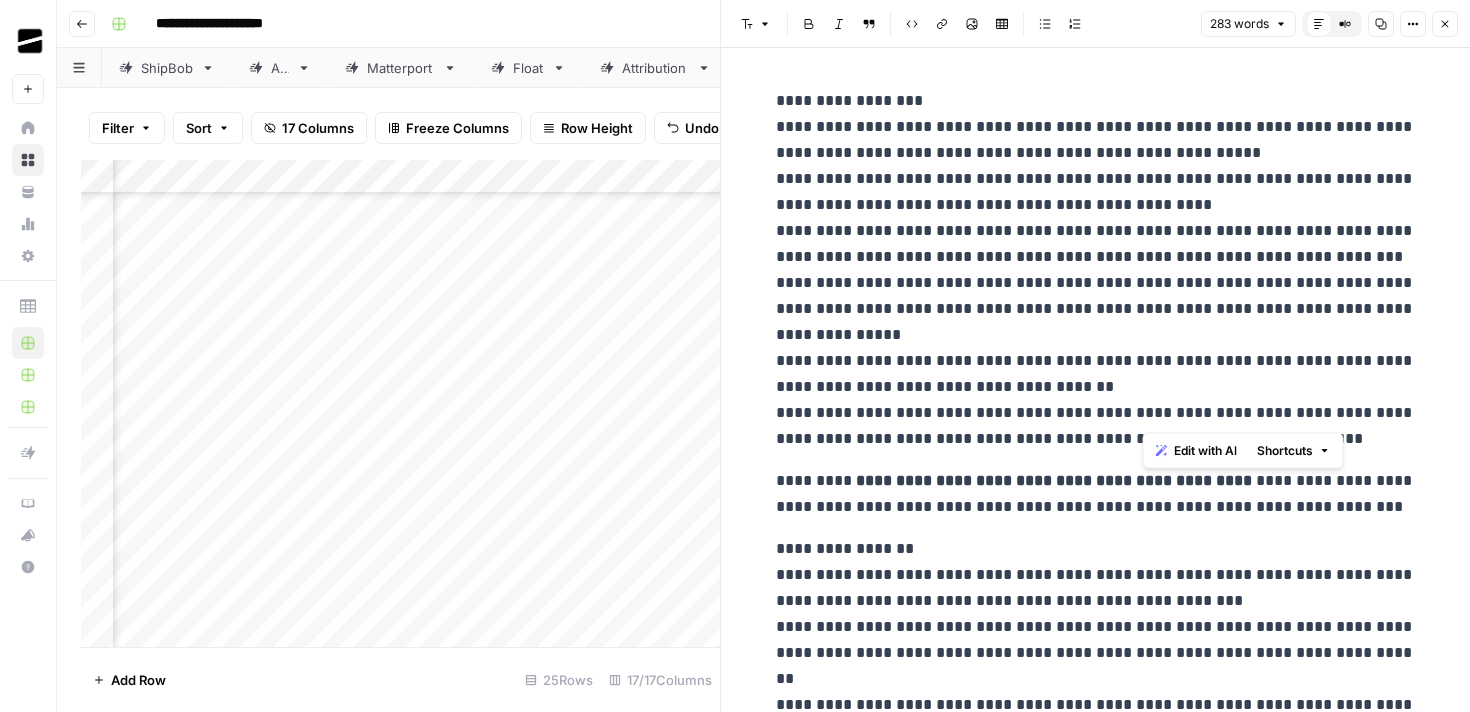 click on "**********" at bounding box center (1096, 523) 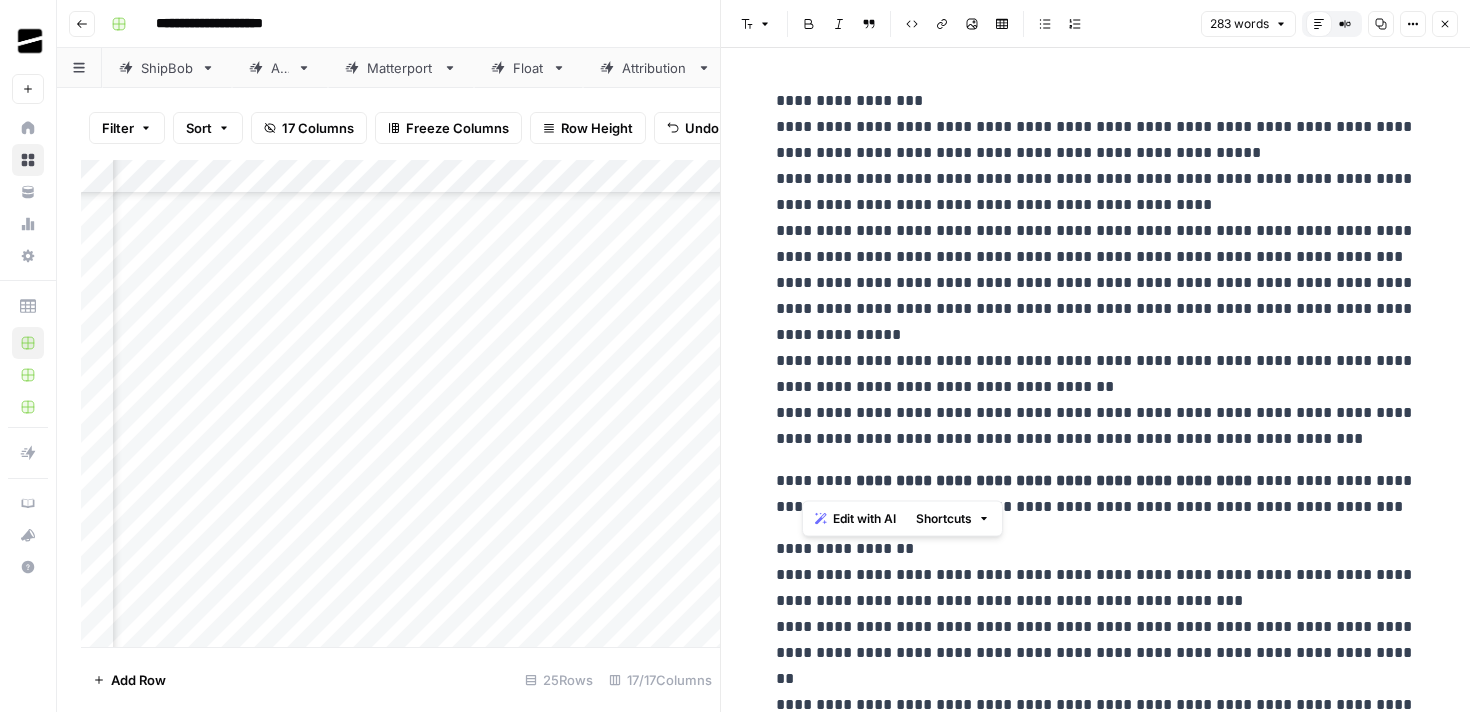 drag, startPoint x: 824, startPoint y: 484, endPoint x: 799, endPoint y: 484, distance: 25 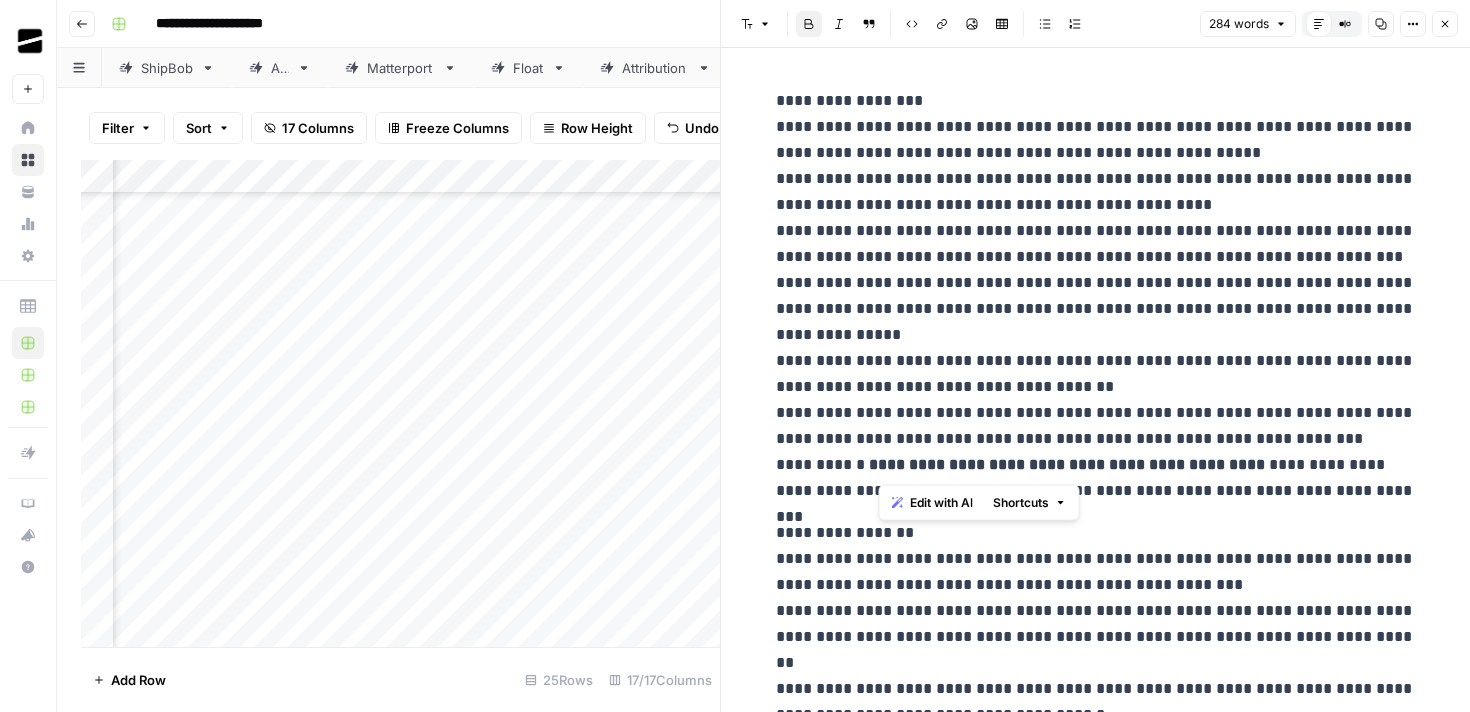 drag, startPoint x: 1245, startPoint y: 465, endPoint x: 880, endPoint y: 465, distance: 365 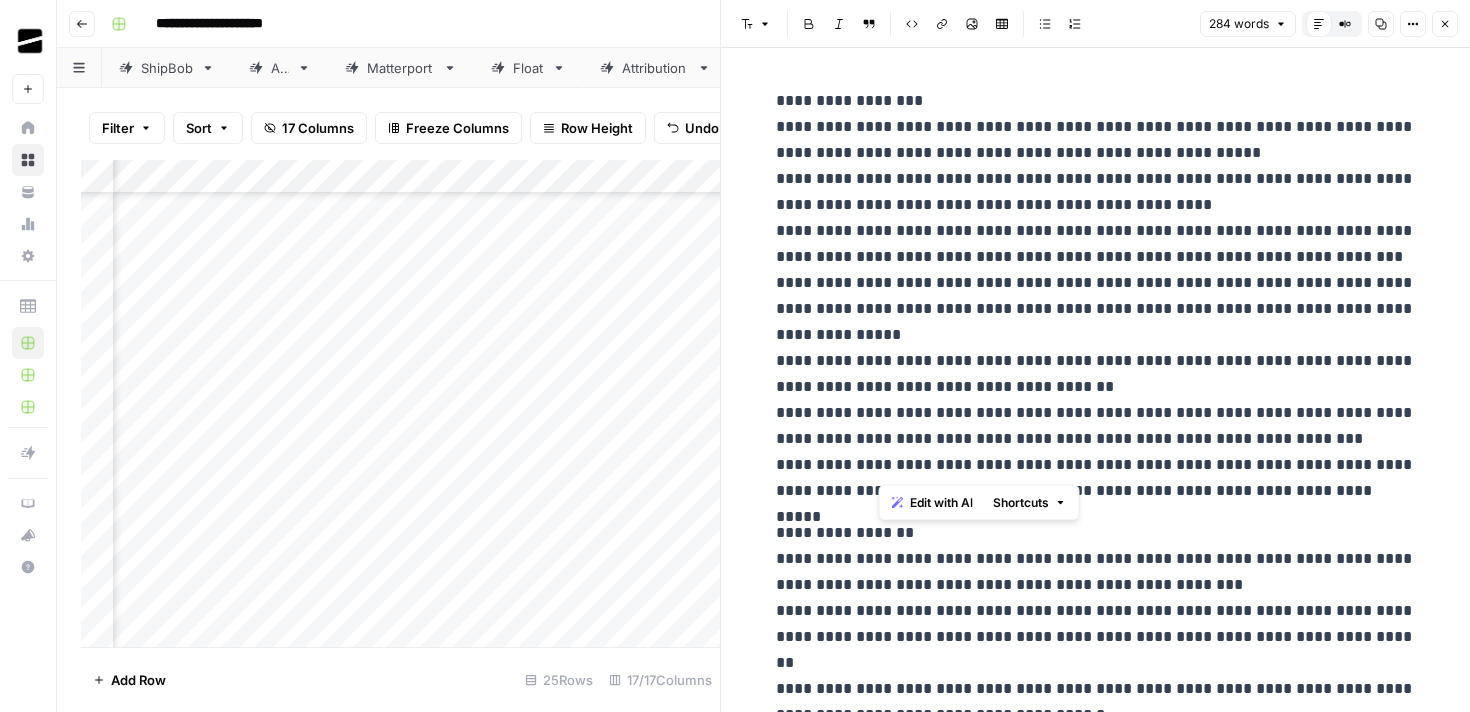 click on "**********" at bounding box center (1096, 296) 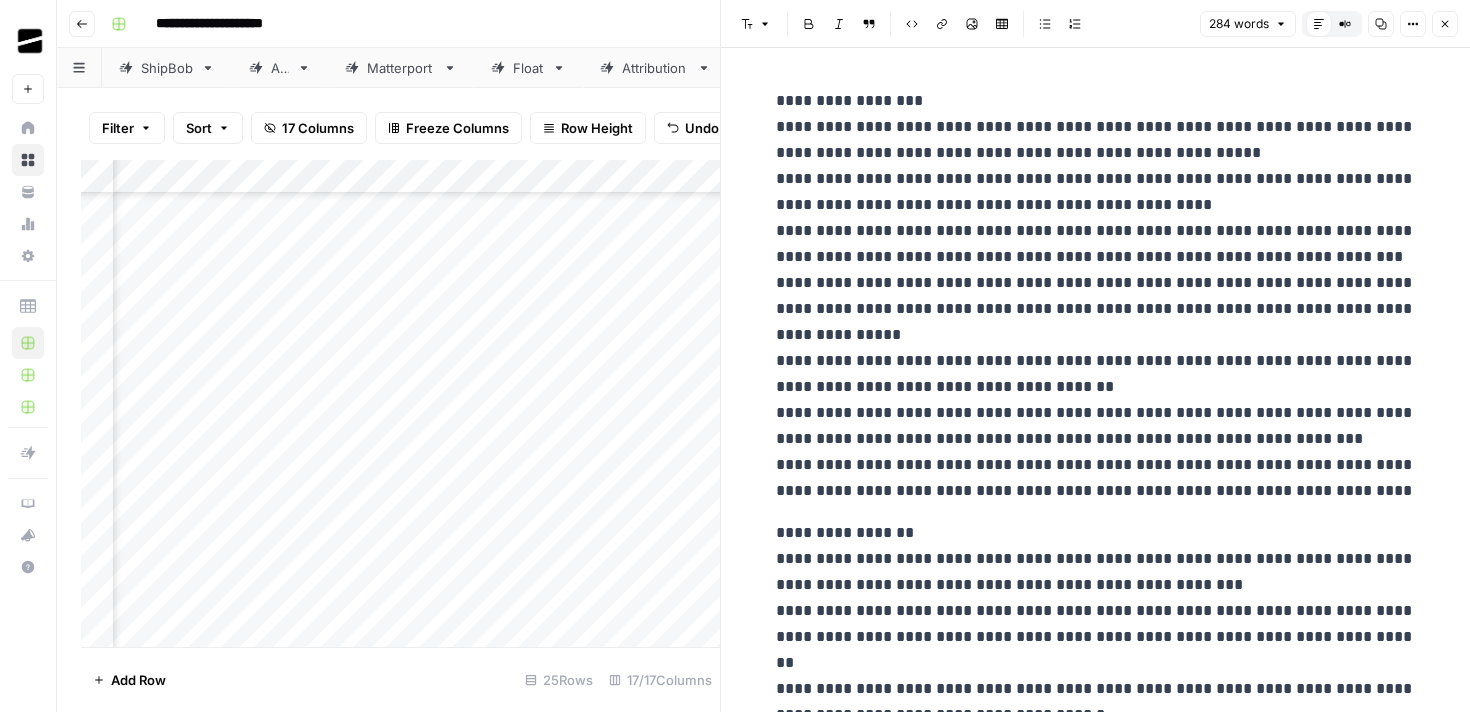 click on "**********" at bounding box center [1096, 611] 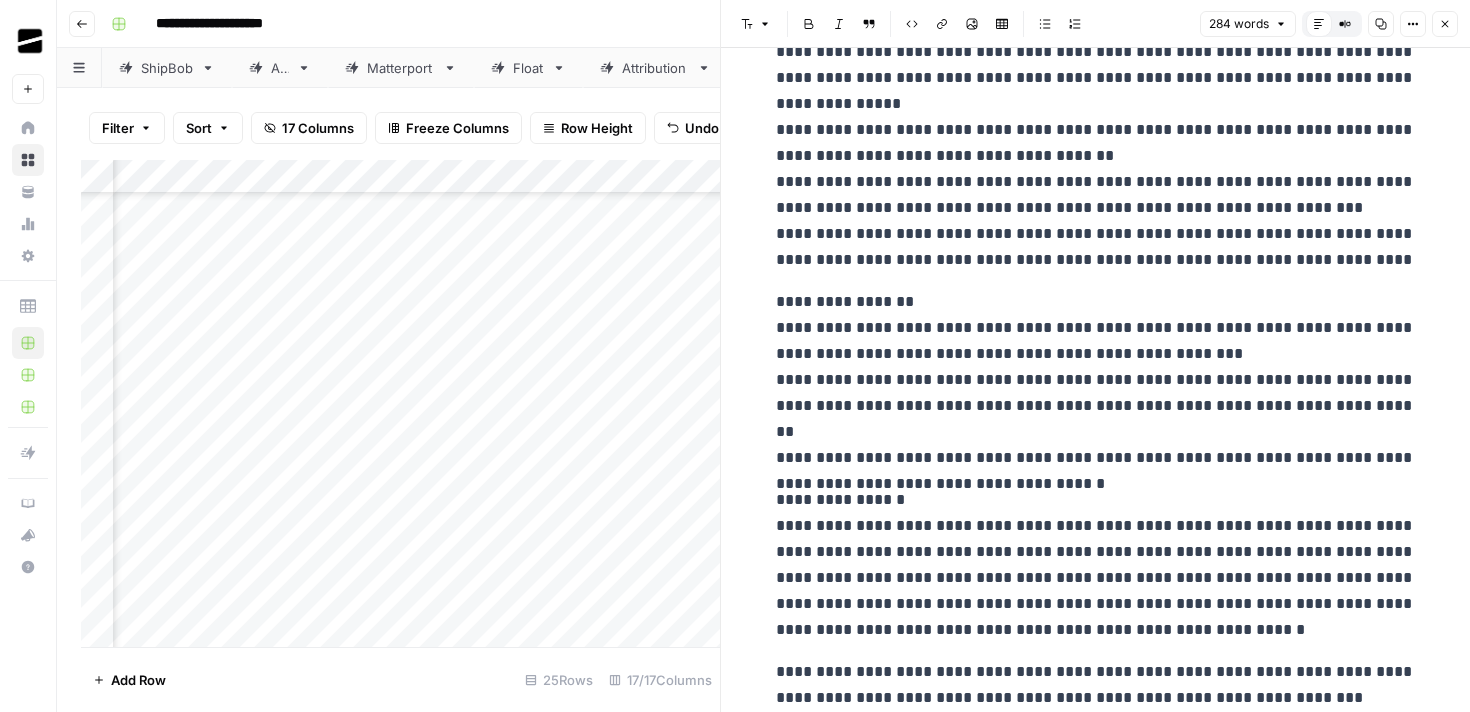 scroll, scrollTop: 238, scrollLeft: 0, axis: vertical 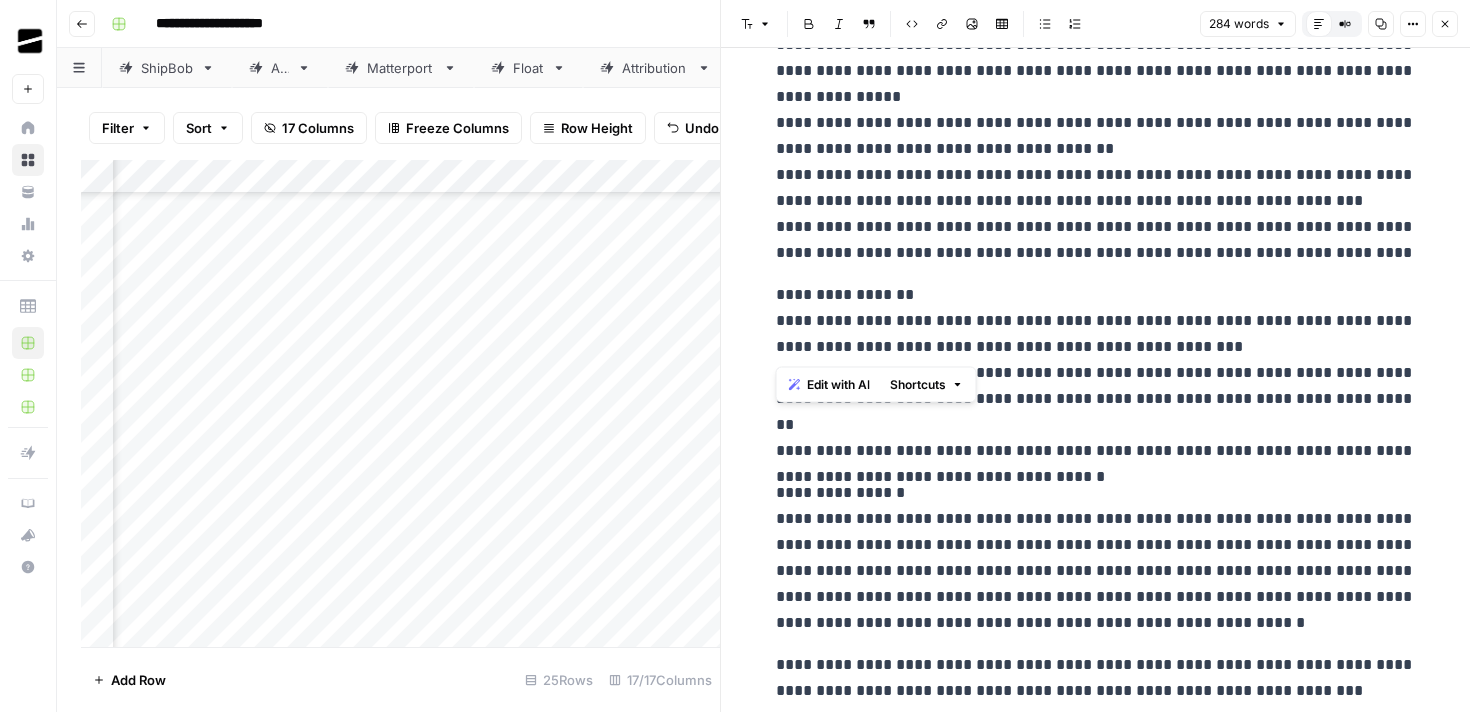 drag, startPoint x: 985, startPoint y: 343, endPoint x: 742, endPoint y: 325, distance: 243.66576 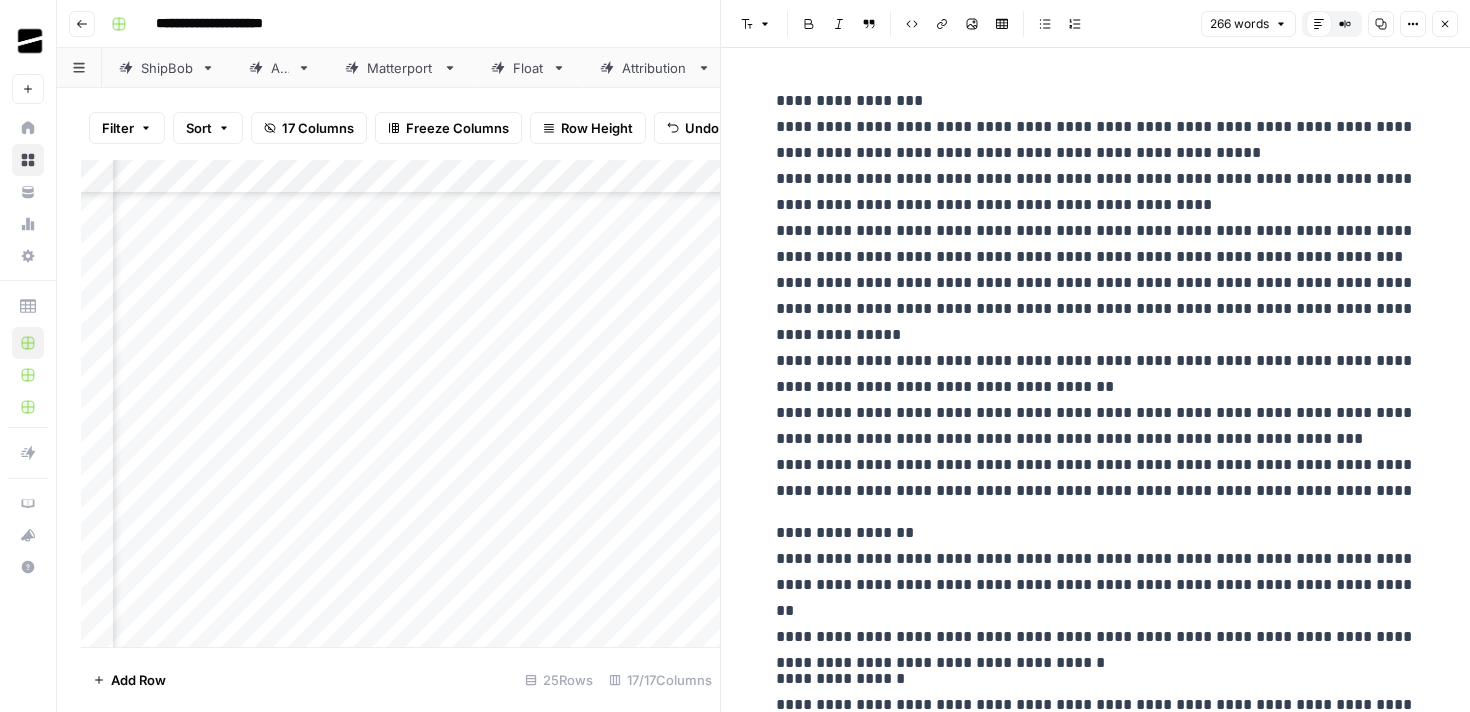scroll, scrollTop: 186, scrollLeft: 0, axis: vertical 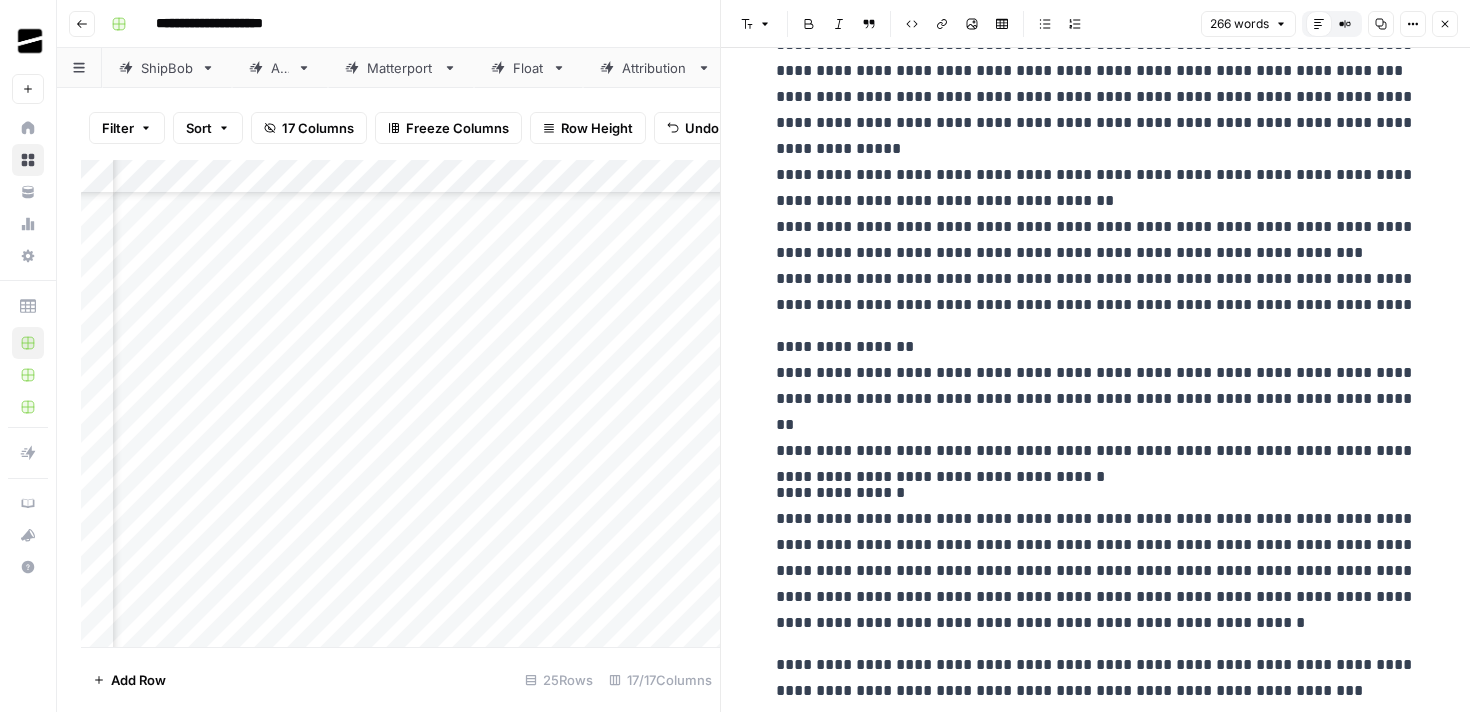 click 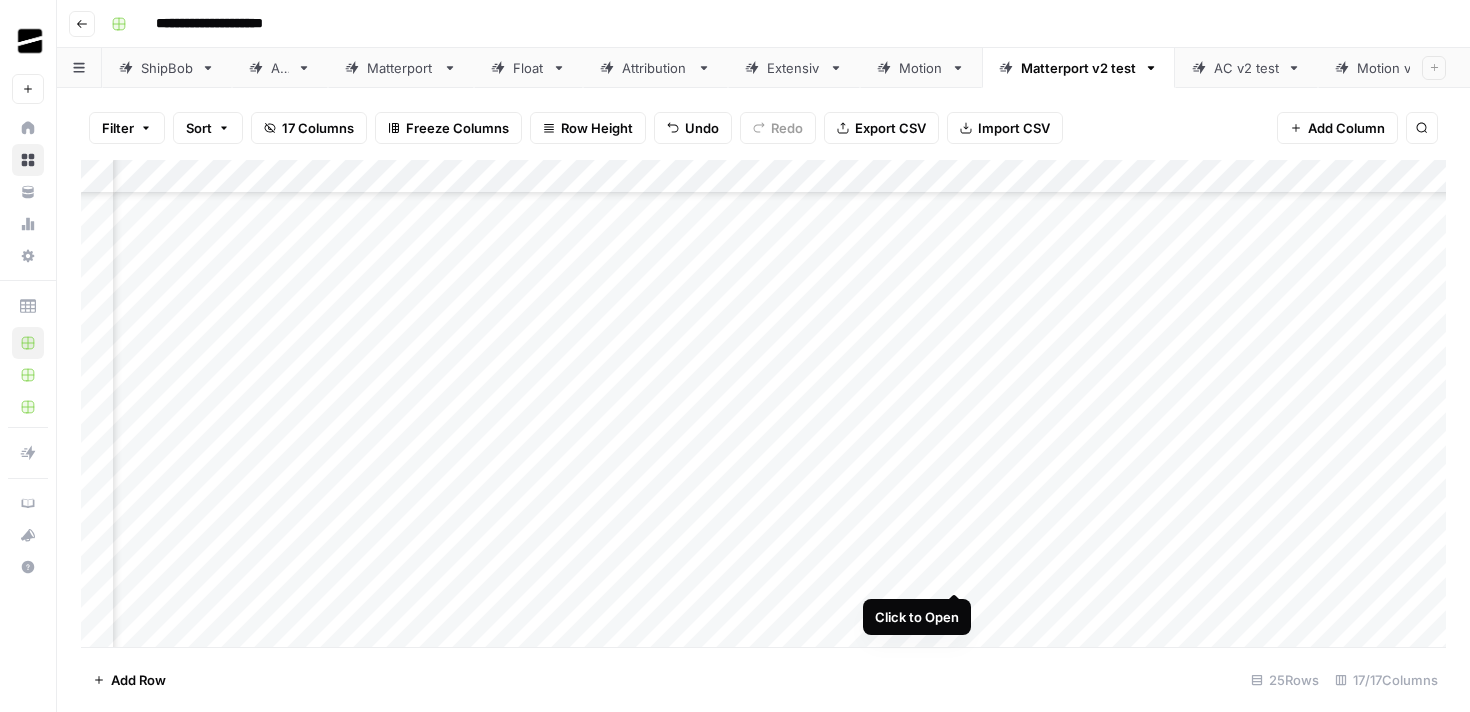 scroll, scrollTop: 419, scrollLeft: 1120, axis: both 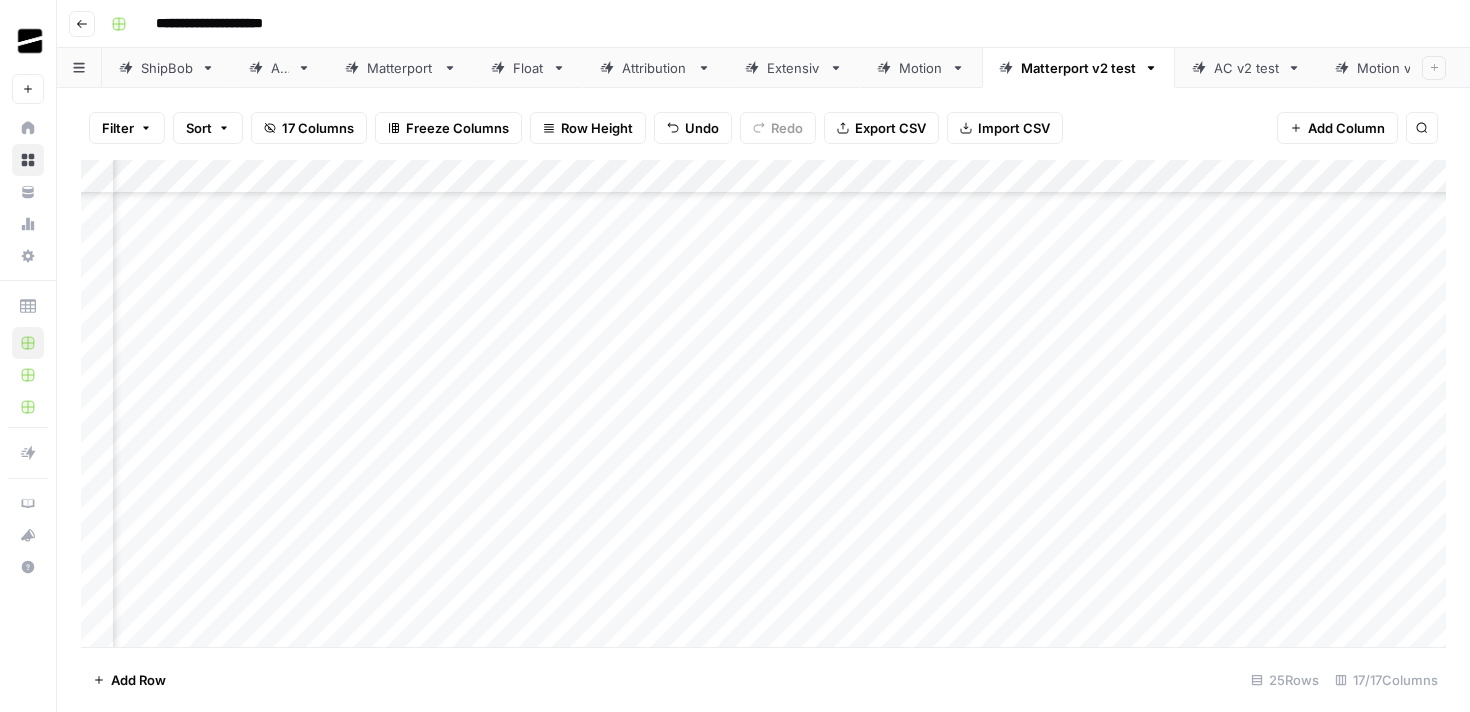 click on "Add Column" at bounding box center [763, 403] 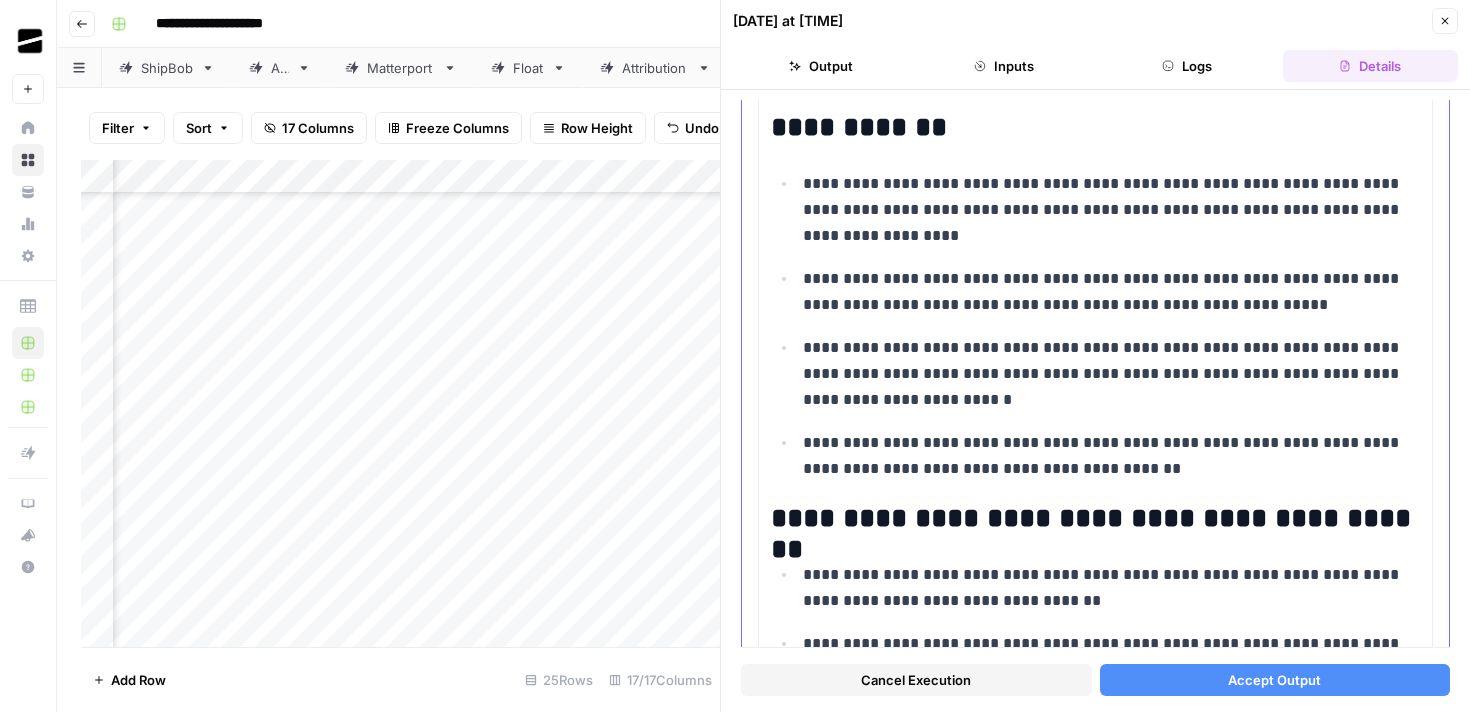 scroll, scrollTop: 0, scrollLeft: 0, axis: both 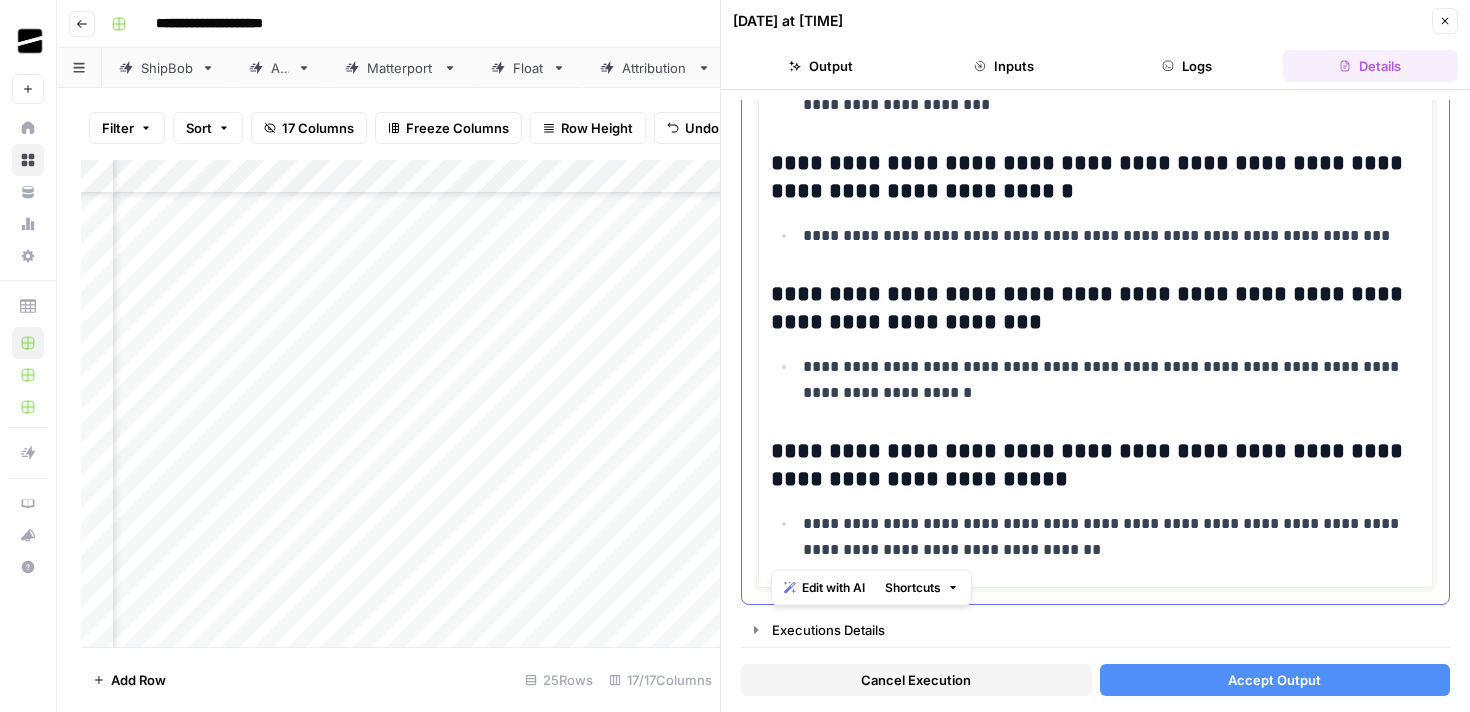 drag, startPoint x: 775, startPoint y: 270, endPoint x: 1072, endPoint y: 556, distance: 412.31662 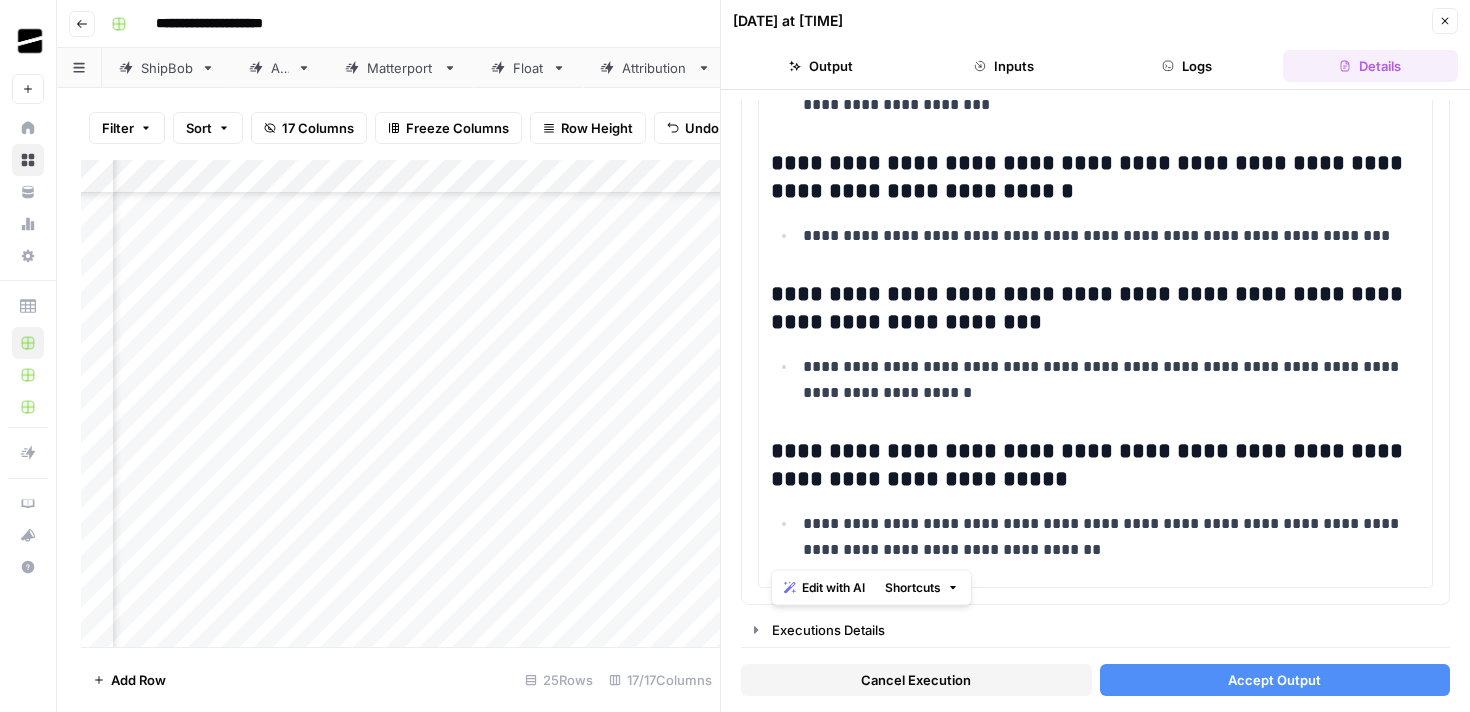 click on "Accept Output" at bounding box center [1275, 680] 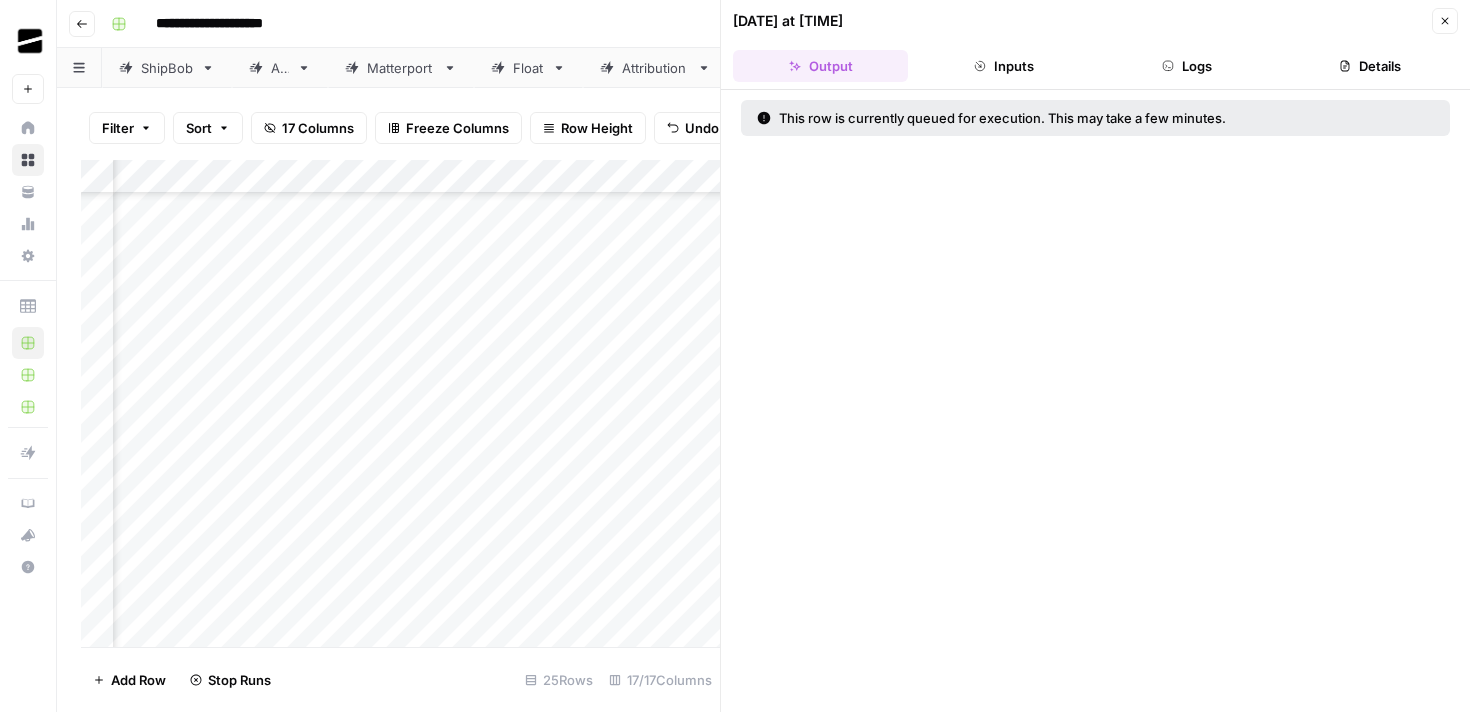 click on "Close" at bounding box center (1445, 21) 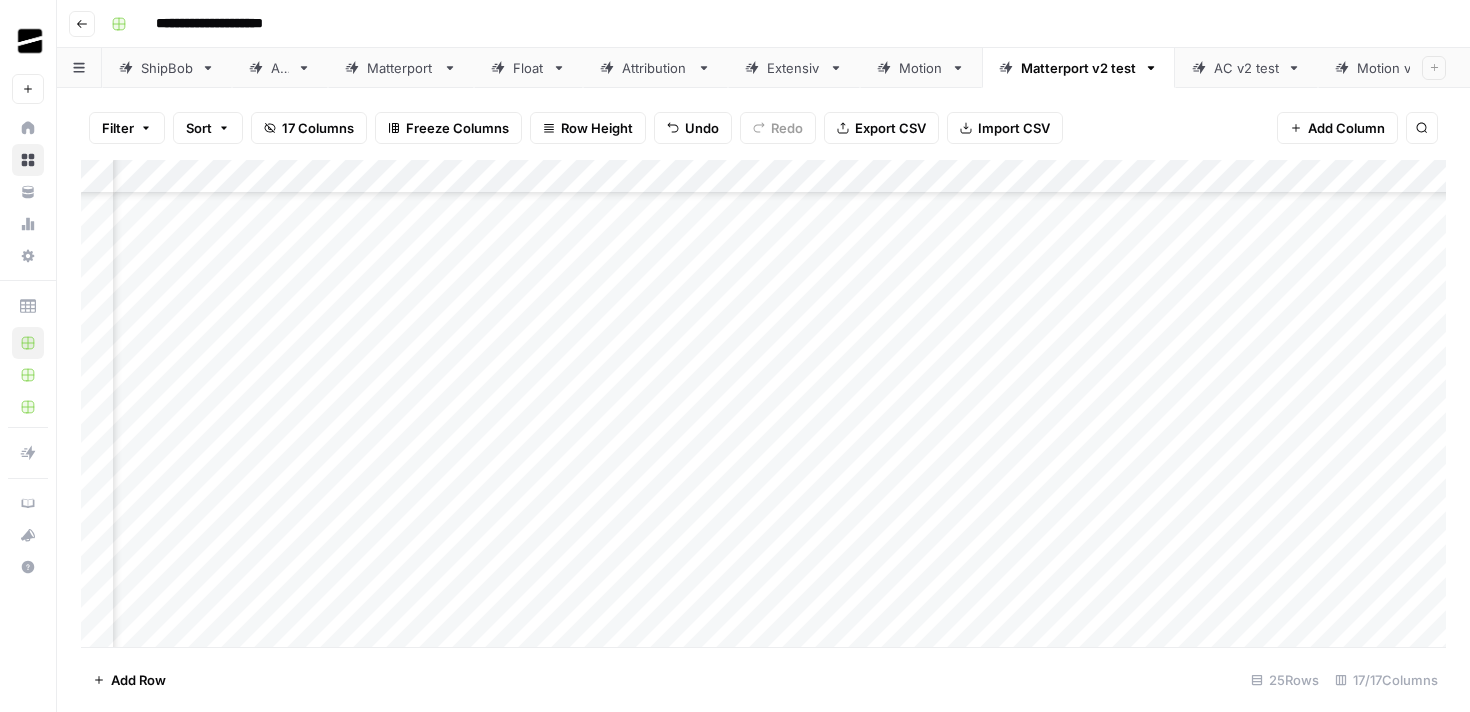 click on "Add Column" at bounding box center [763, 403] 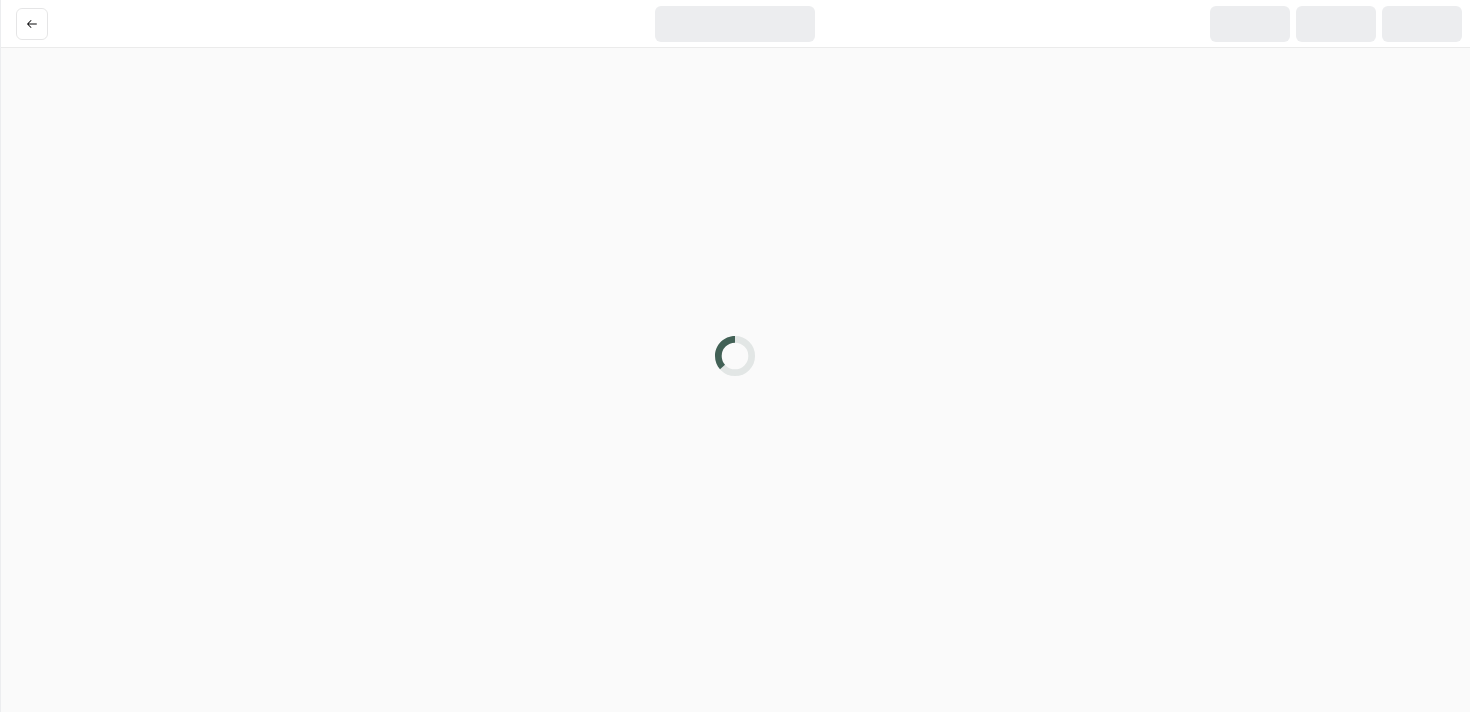 scroll, scrollTop: 0, scrollLeft: 0, axis: both 